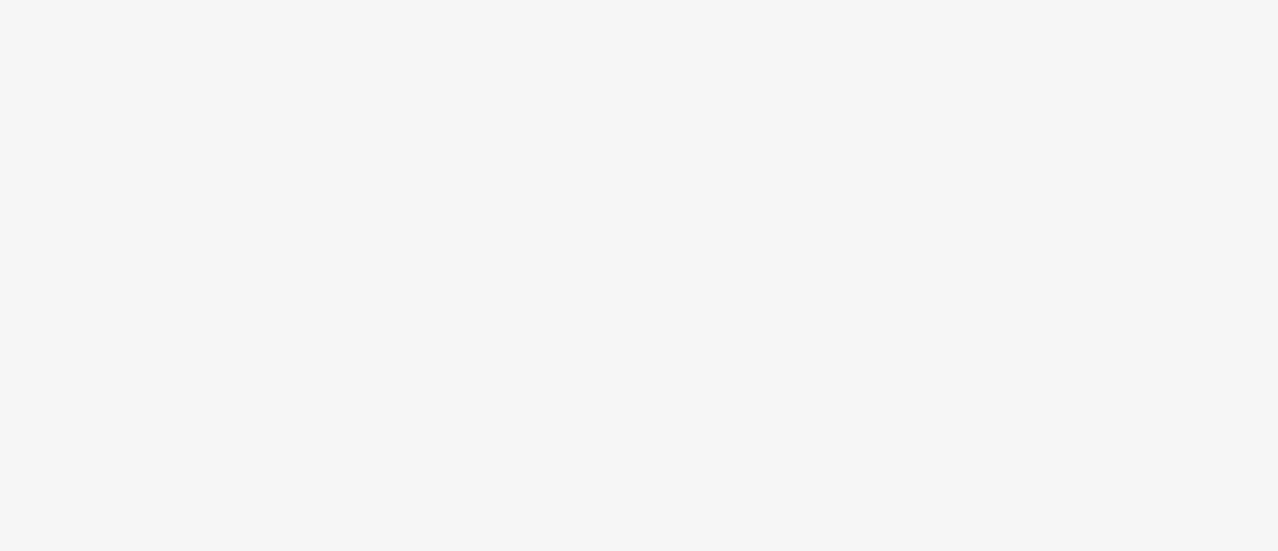 scroll, scrollTop: 0, scrollLeft: 0, axis: both 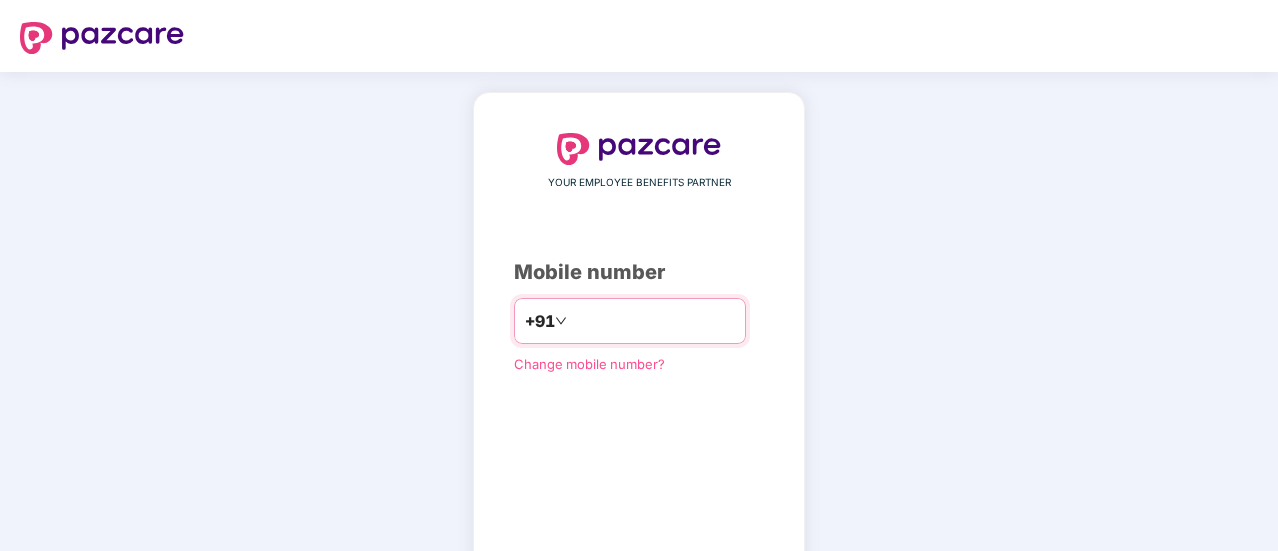 type on "**********" 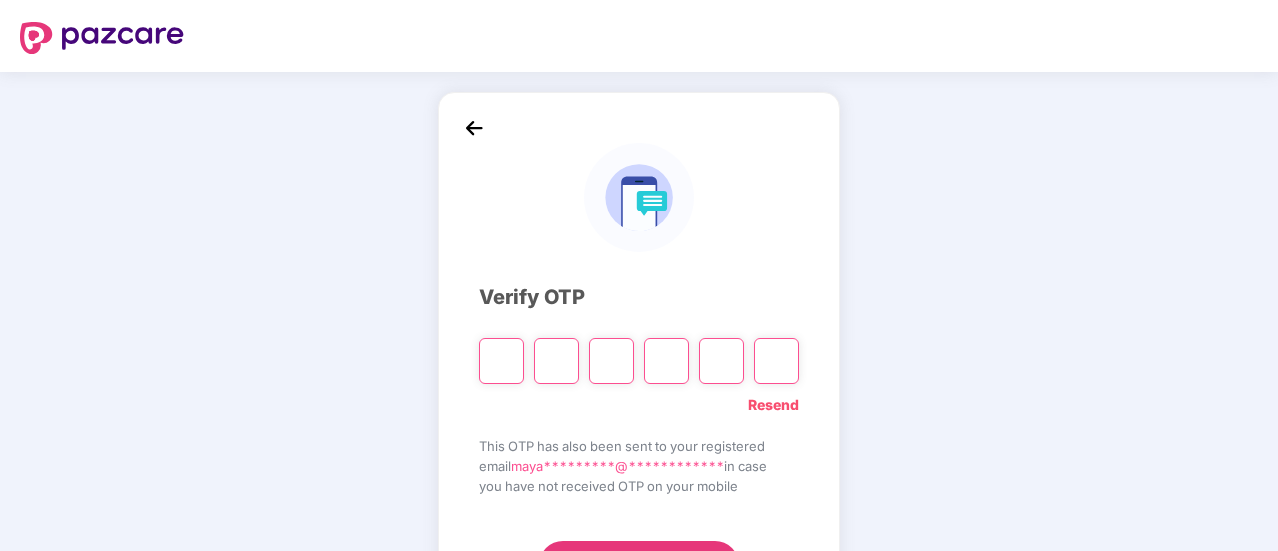 type on "*" 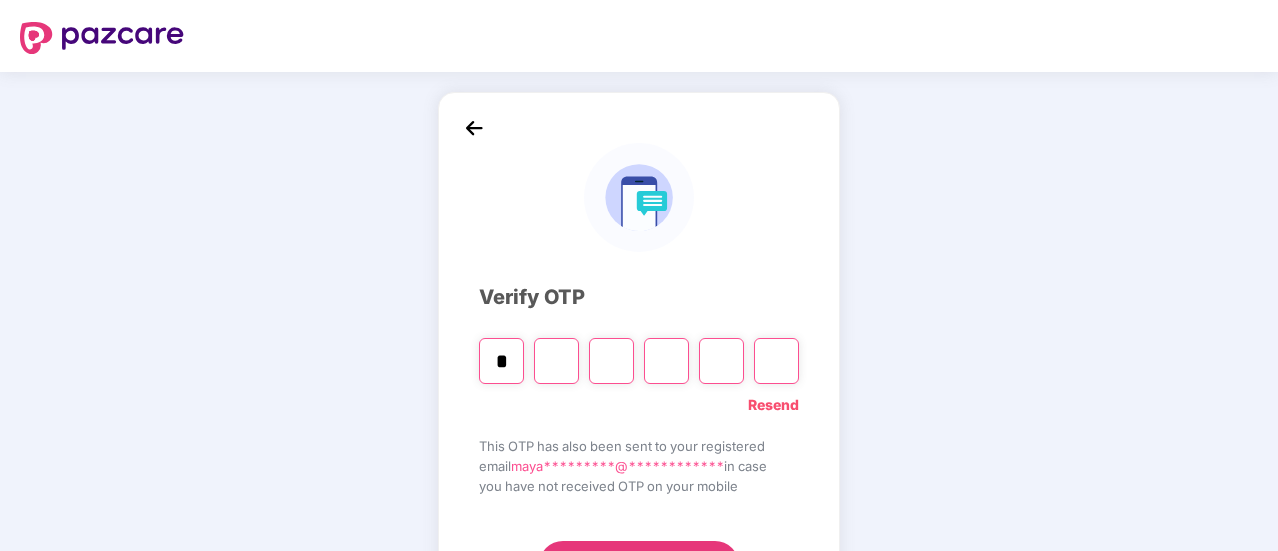 type on "*" 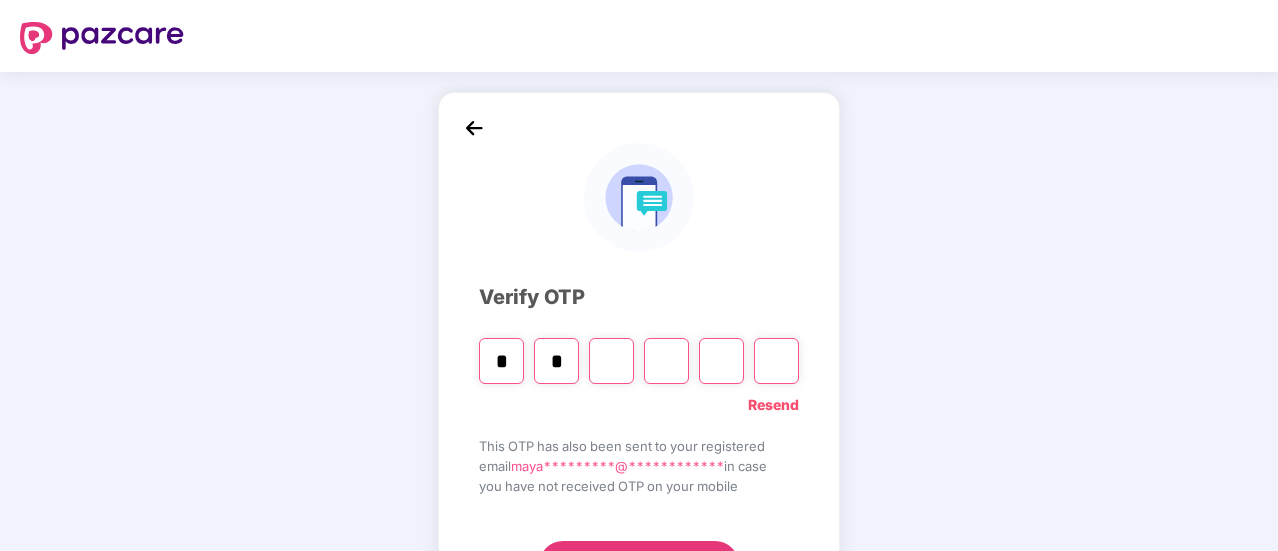 type on "*" 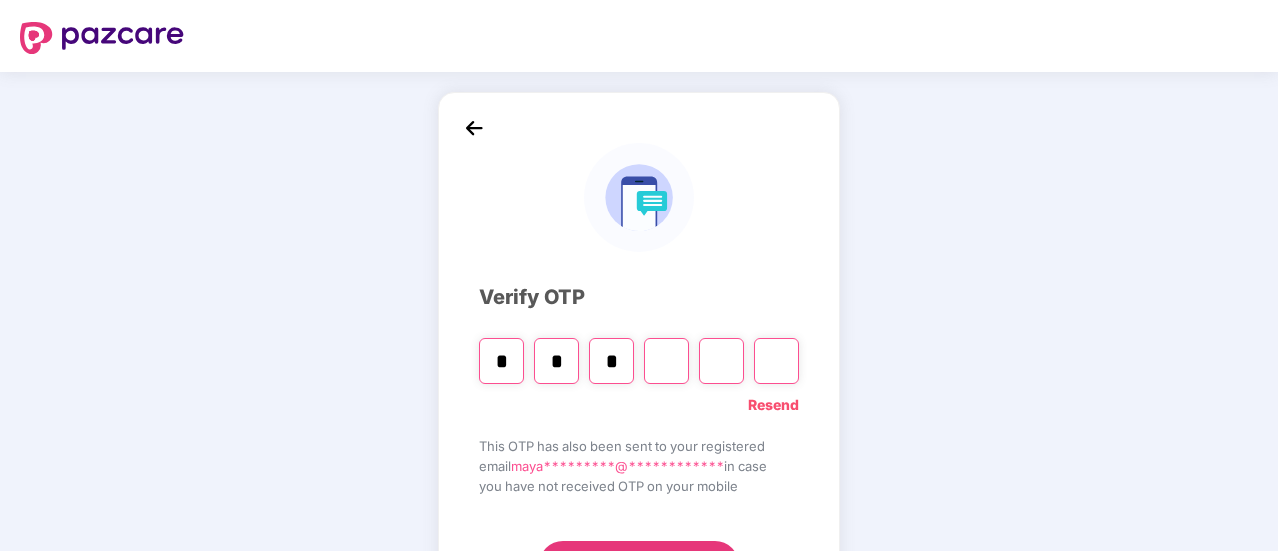 type on "*" 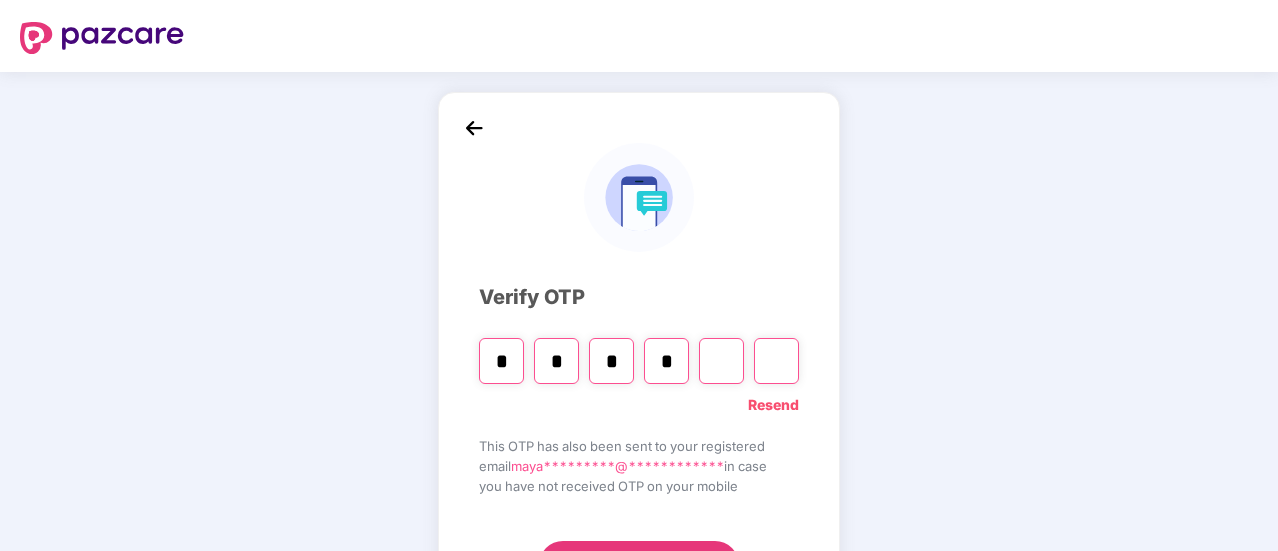 type on "*" 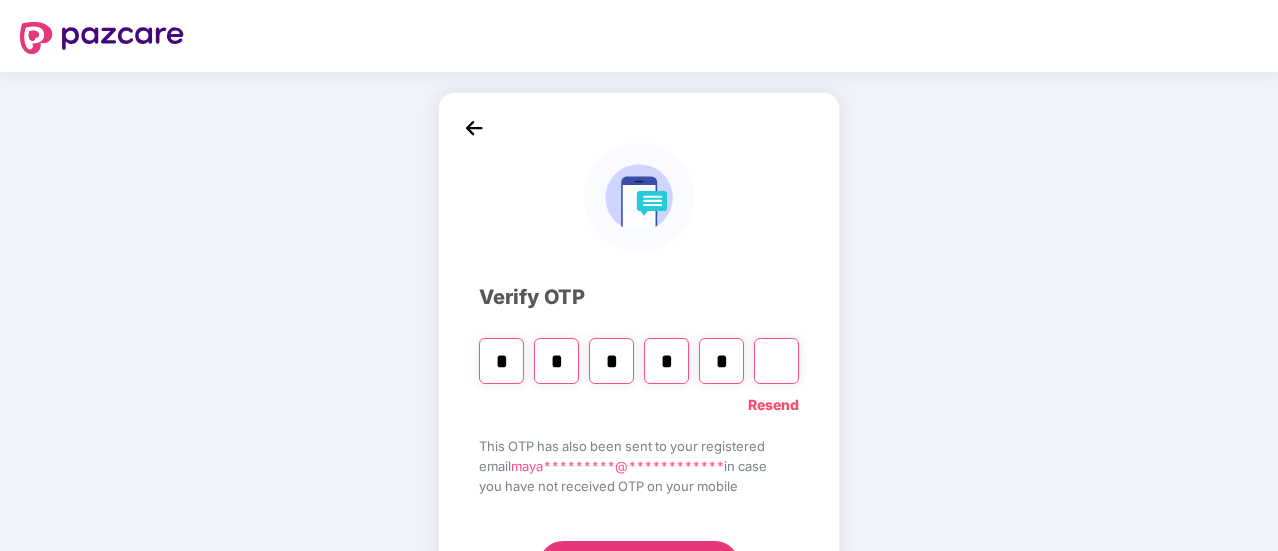 type on "*" 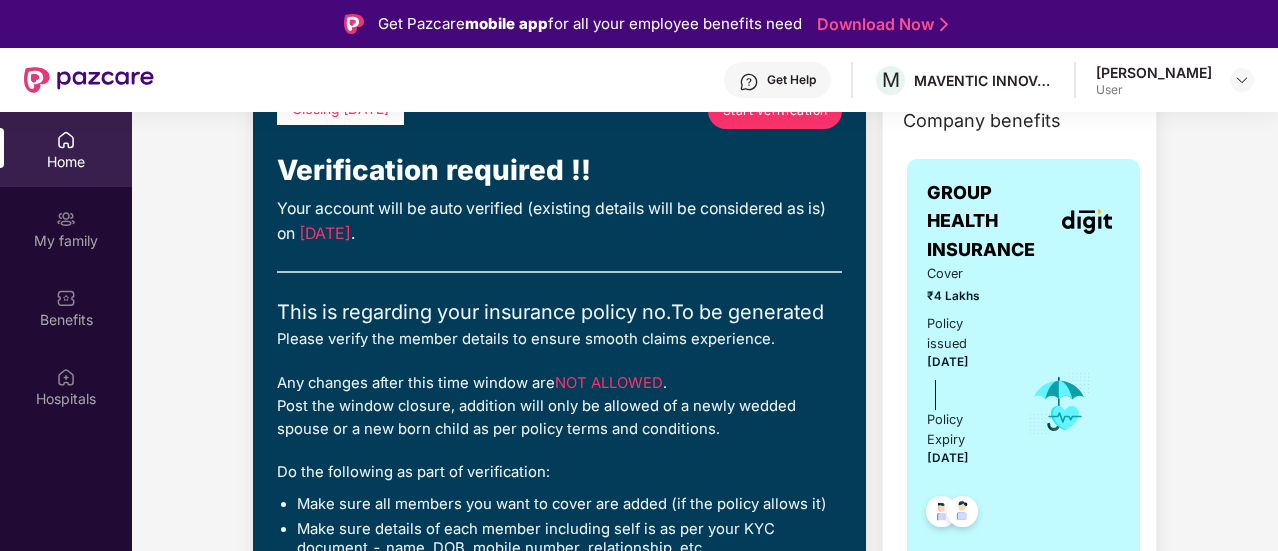 scroll, scrollTop: 0, scrollLeft: 0, axis: both 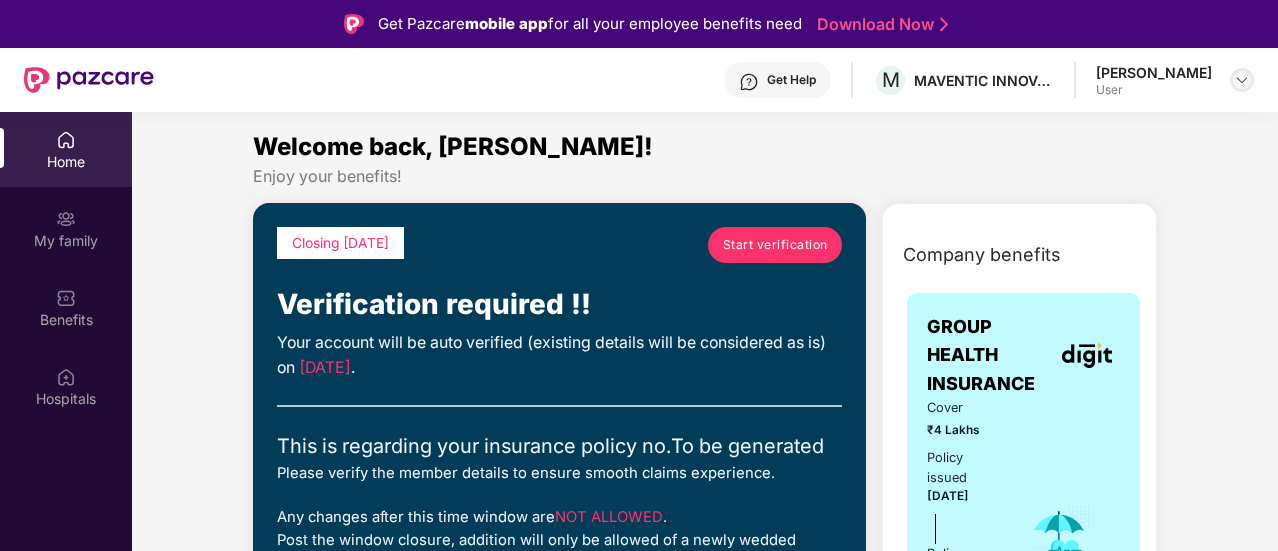 click at bounding box center [1242, 80] 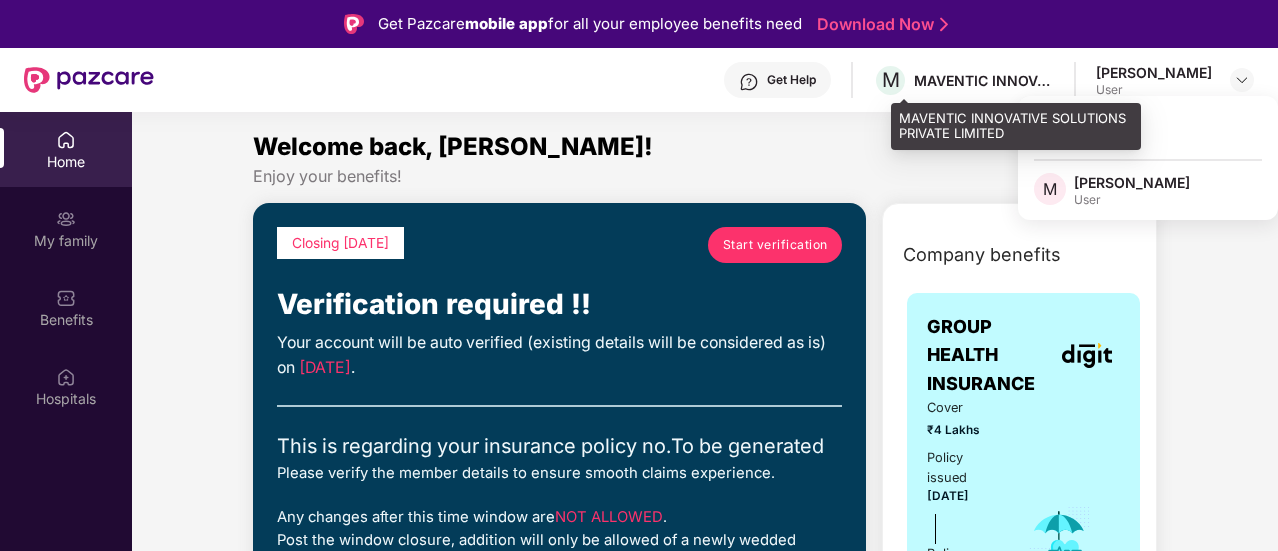 click on "MAVENTIC INNOVATIVE SOLUTIONS PRIVATE LIMITED" at bounding box center [984, 80] 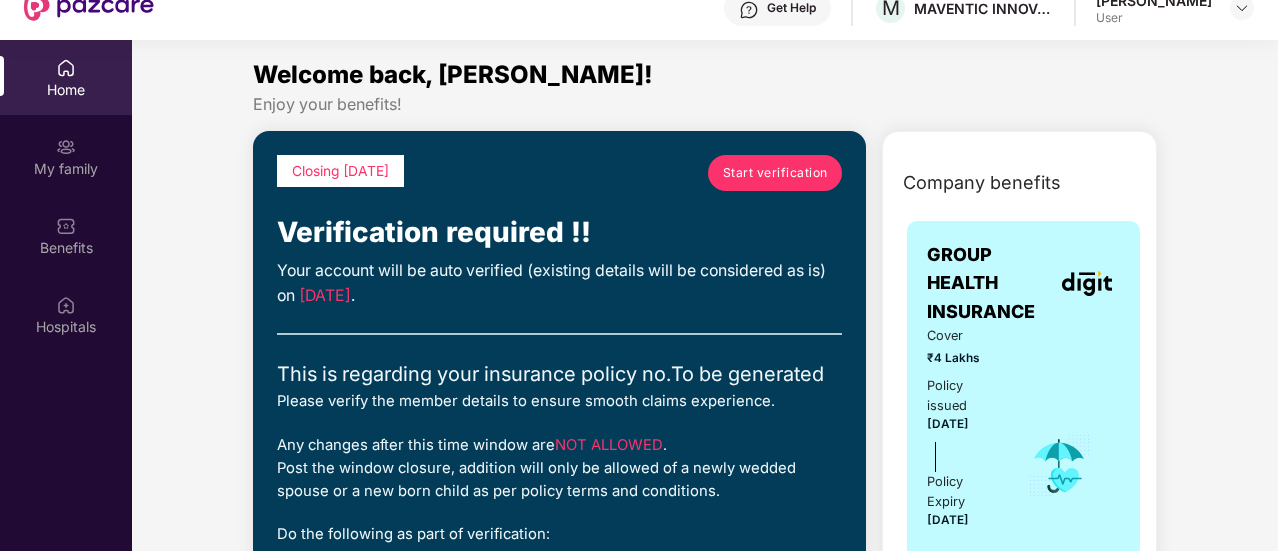 scroll, scrollTop: 78, scrollLeft: 0, axis: vertical 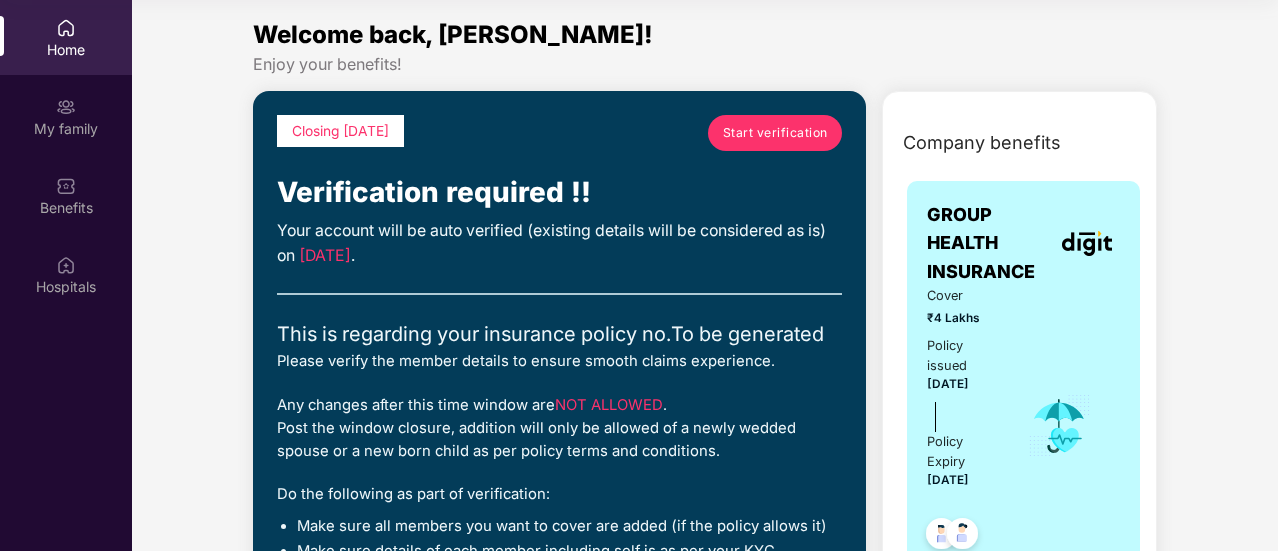 click on "Start verification" at bounding box center [775, 132] 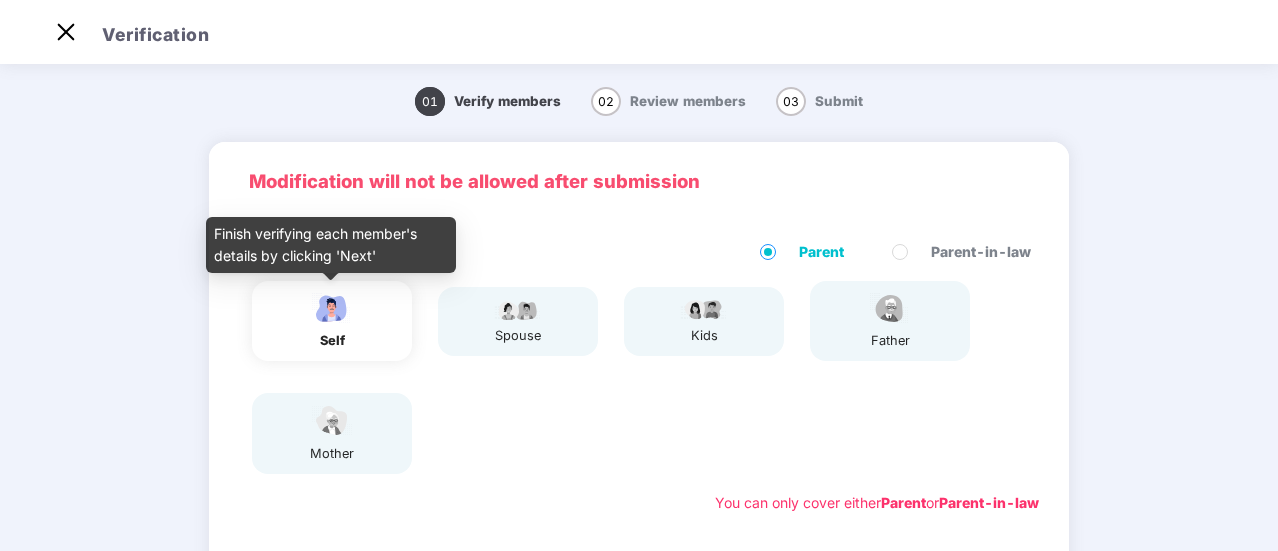 click at bounding box center (332, 308) 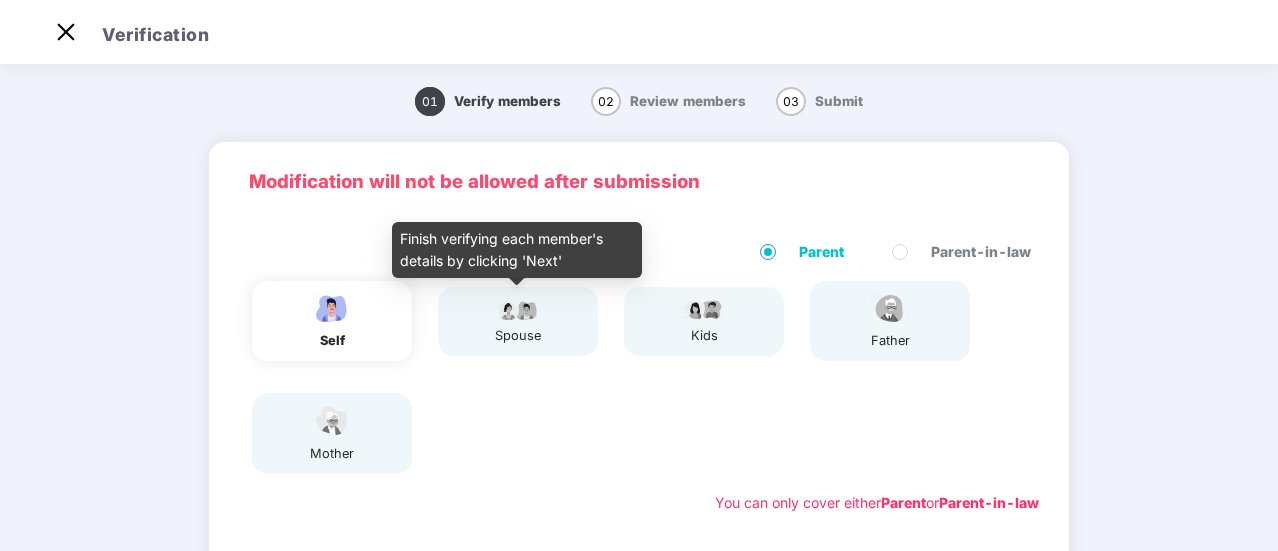 click on "spouse" at bounding box center (518, 321) 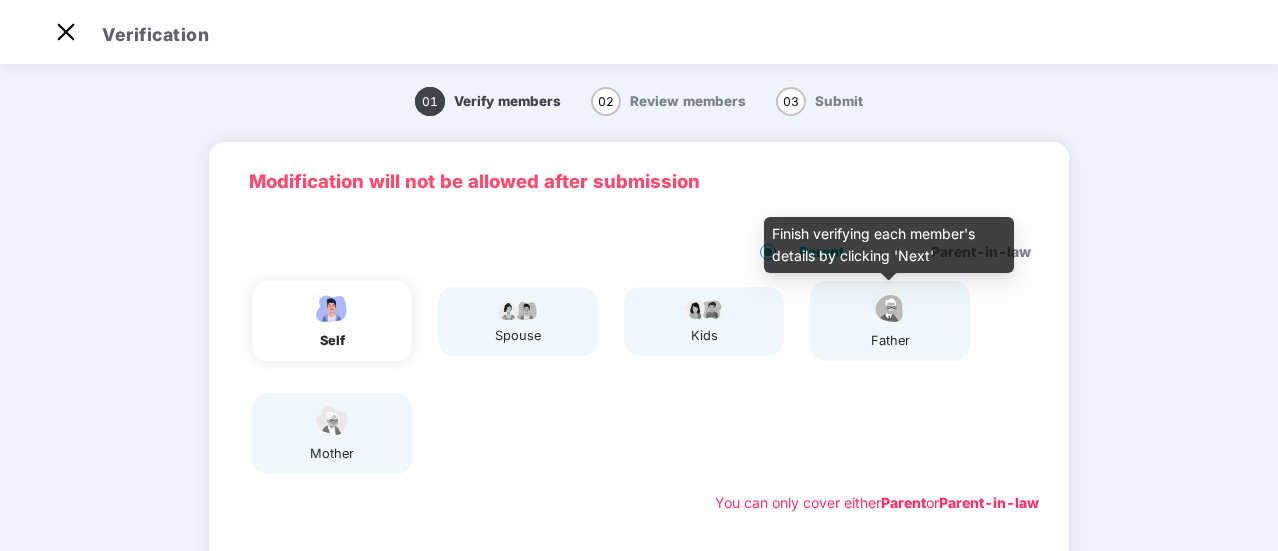 click on "father" at bounding box center (890, 321) 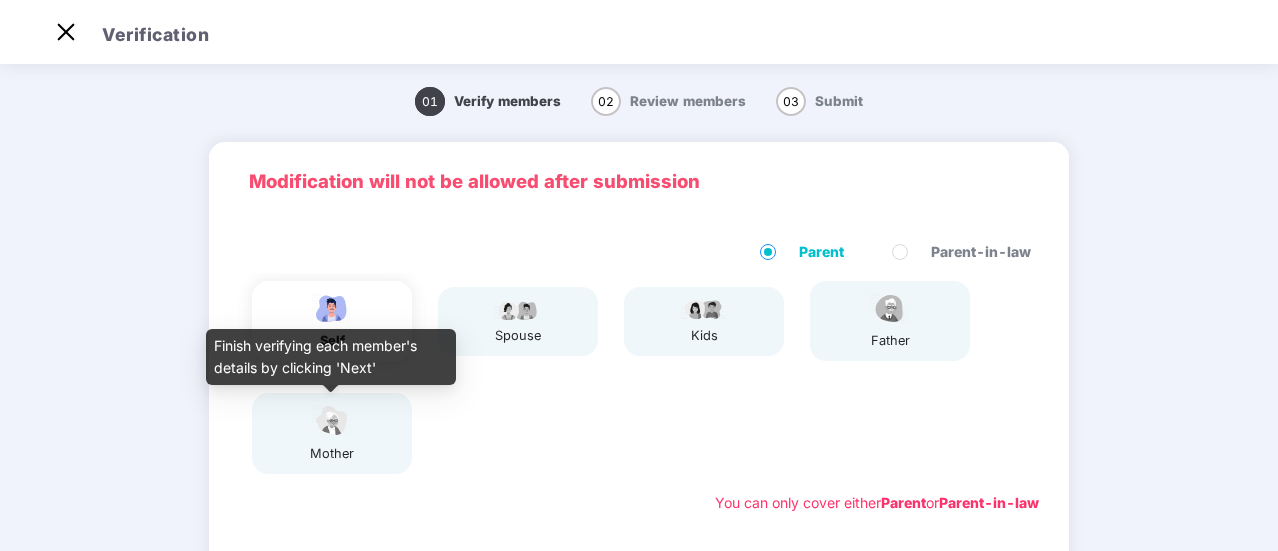 click at bounding box center [332, 420] 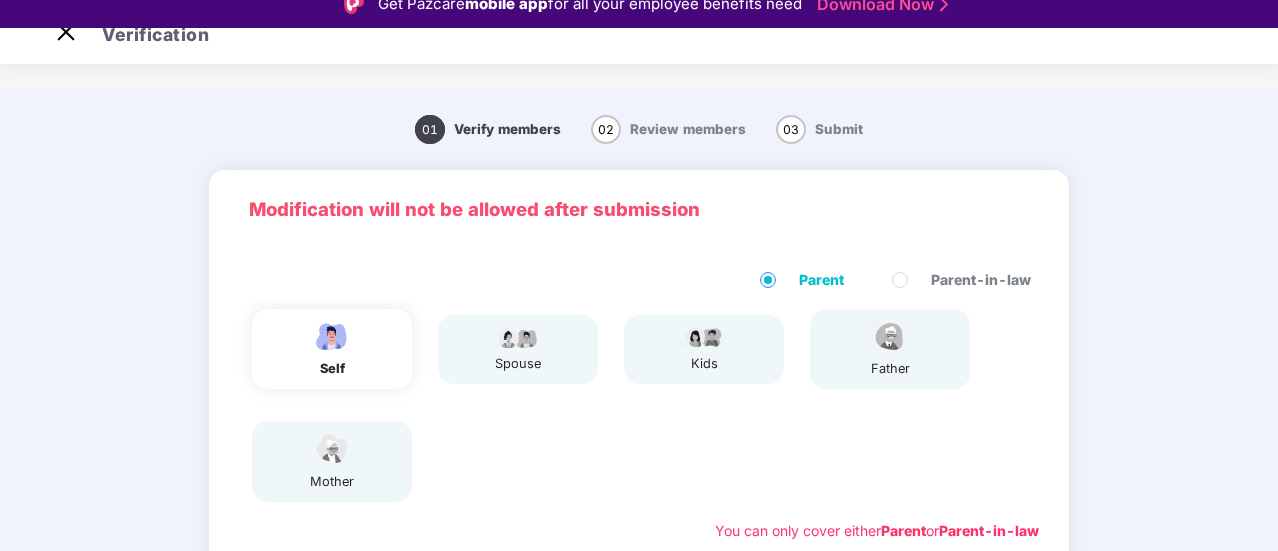 scroll, scrollTop: 13, scrollLeft: 0, axis: vertical 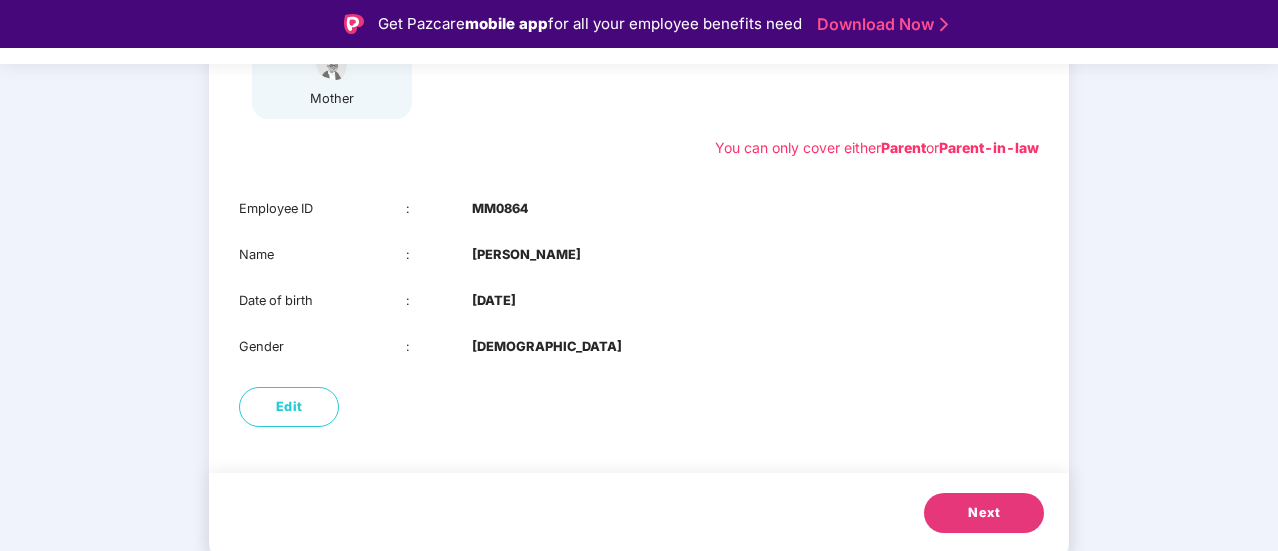 click on "01 Verify members 02 Review members 03 Submit Modification will not be allowed after submission Parent Parent-in-law self spouse kids father mother You can only cover either  Parent  or  Parent-in-law Employee ID : MM0864 Name : Mayank  Gurjar Date of birth : 10 Oct 1992 Gender : MALE Edit Next" at bounding box center [639, 157] 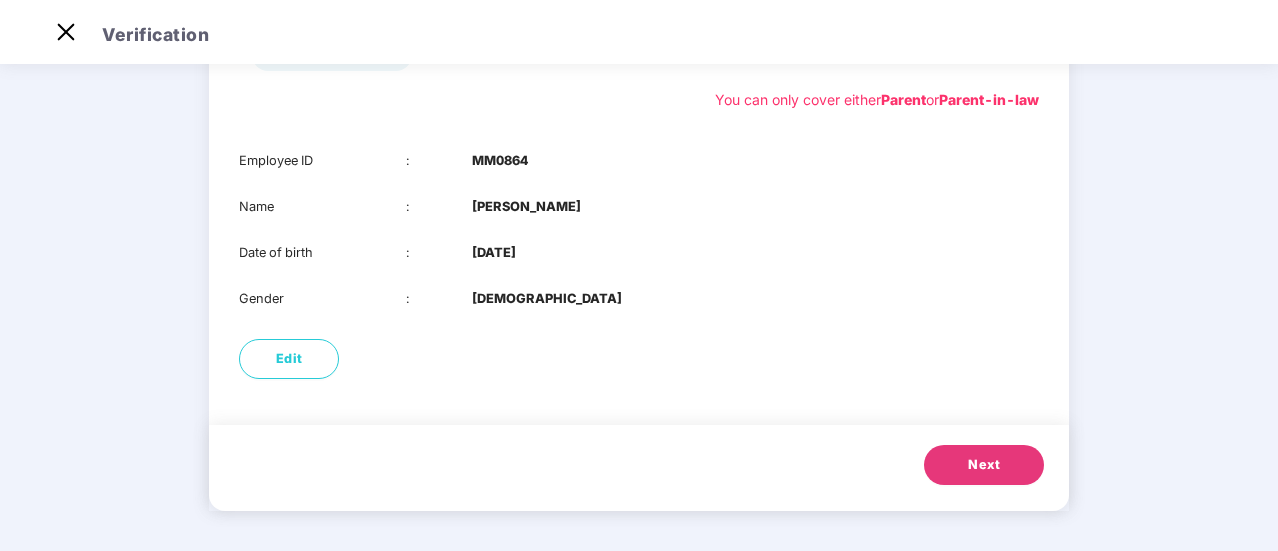 scroll, scrollTop: 357, scrollLeft: 0, axis: vertical 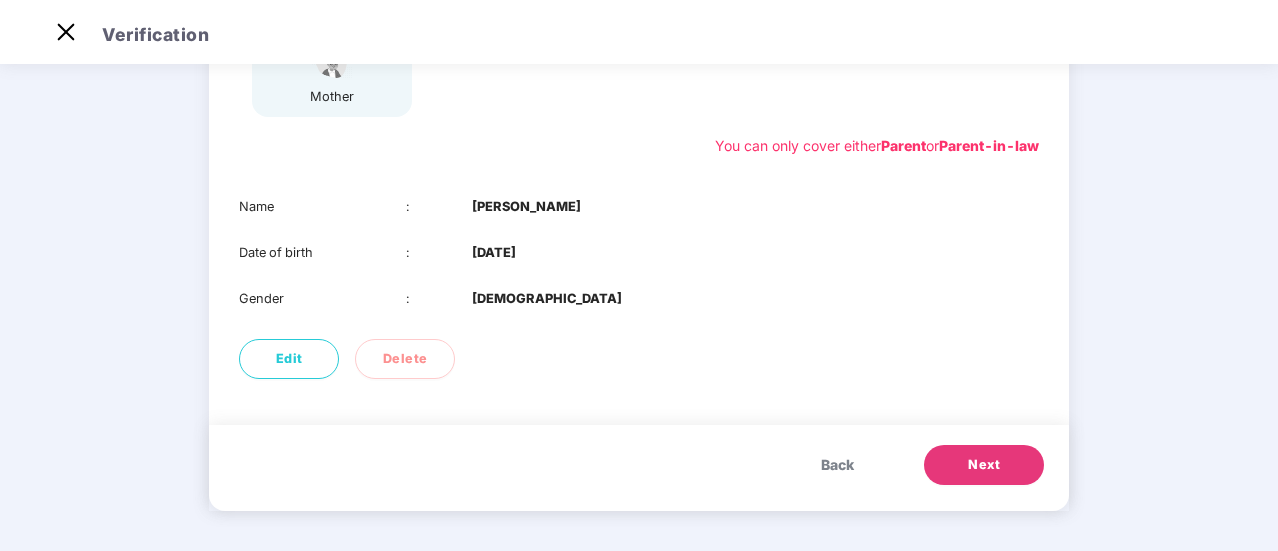 click on "Next" at bounding box center [984, 465] 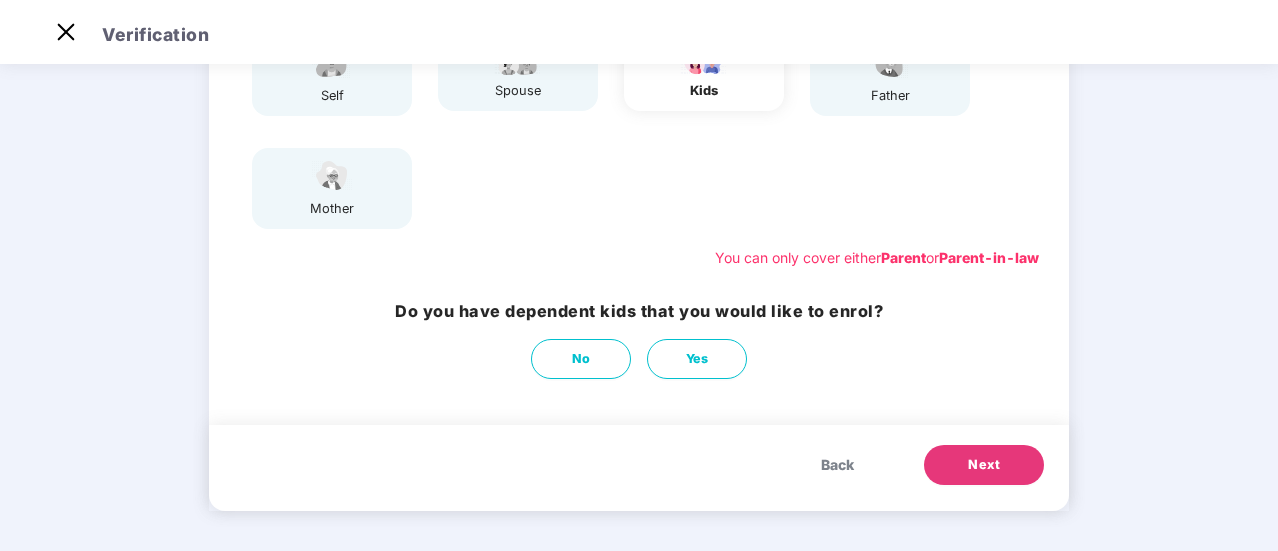 scroll, scrollTop: 245, scrollLeft: 0, axis: vertical 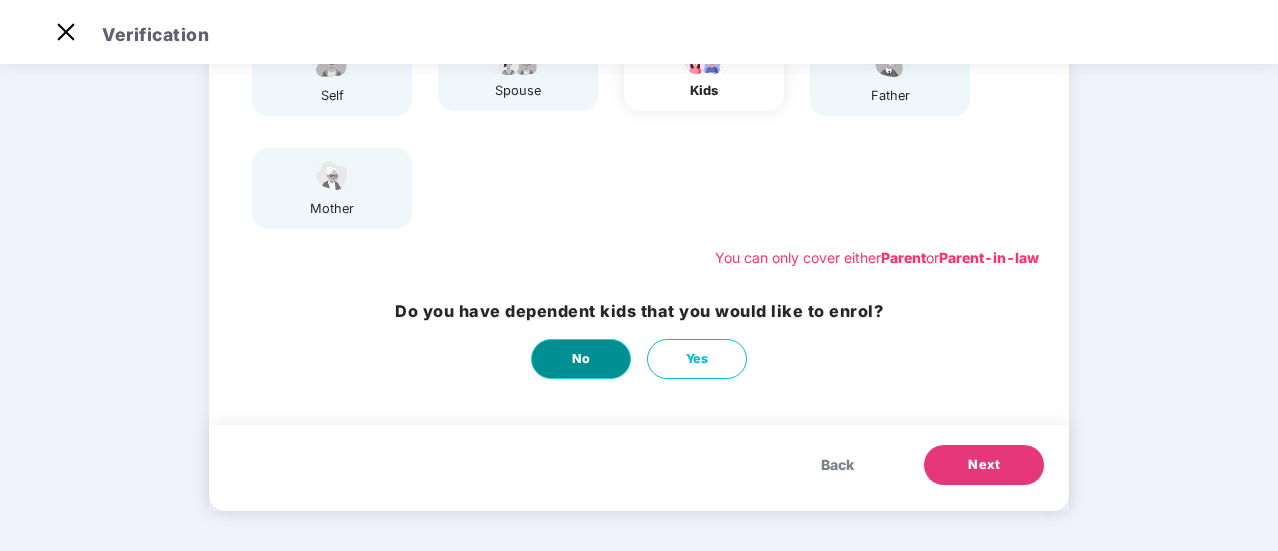 click on "No" at bounding box center (581, 359) 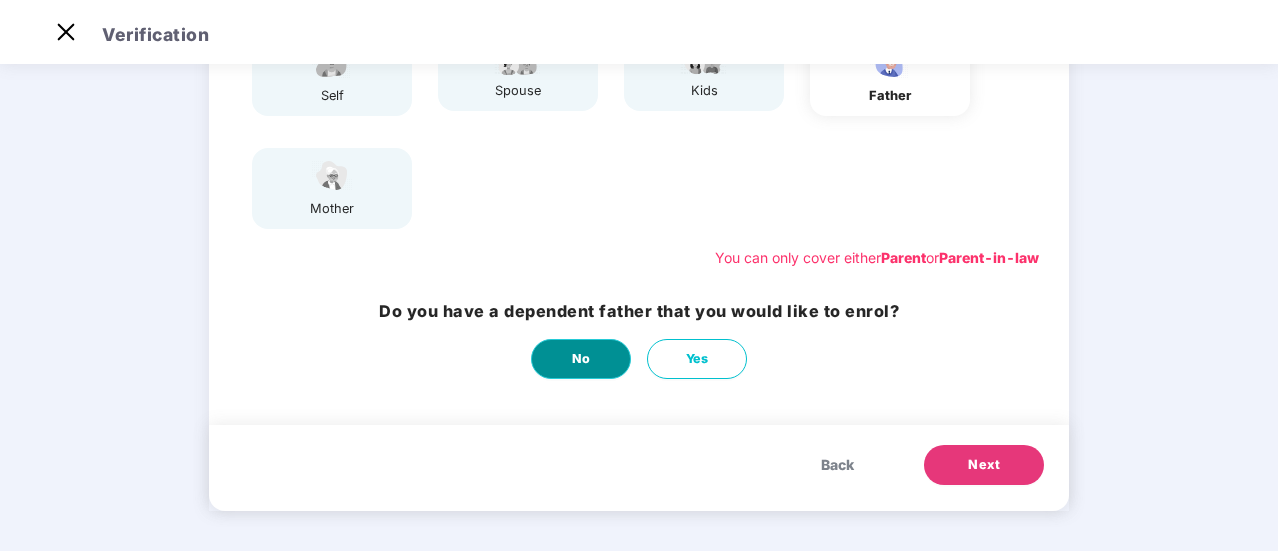 scroll, scrollTop: 0, scrollLeft: 0, axis: both 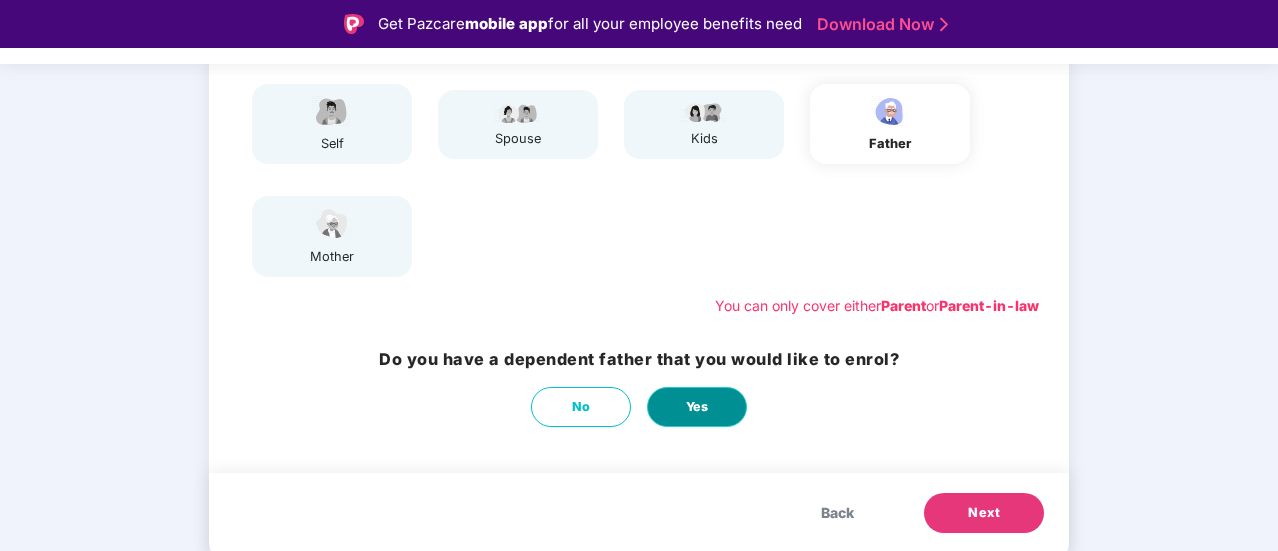 click on "Yes" at bounding box center [697, 407] 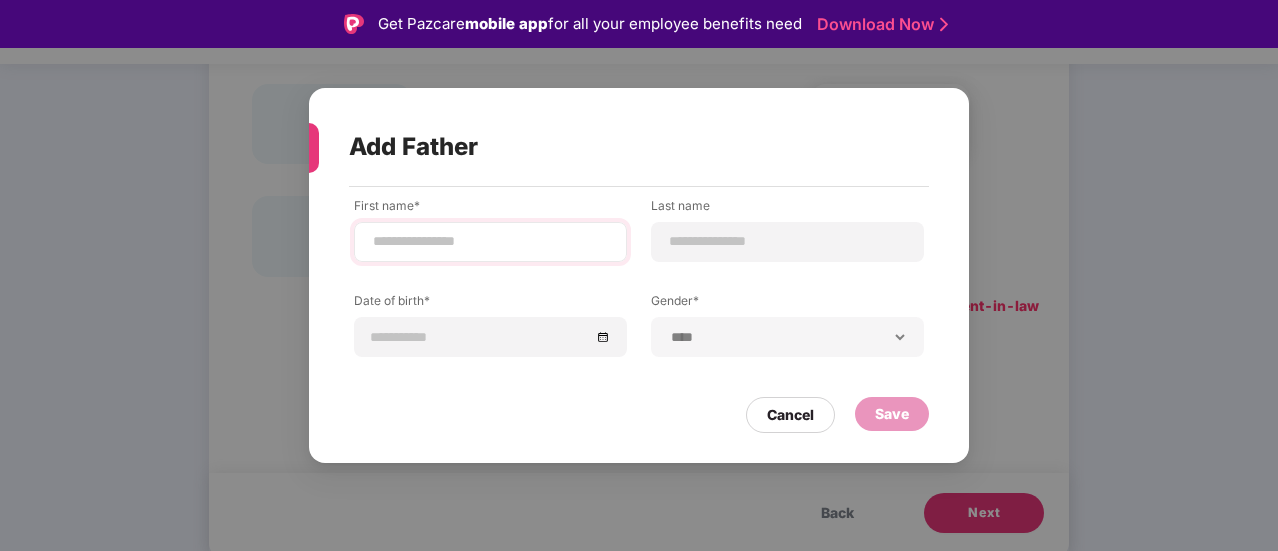 click at bounding box center [490, 242] 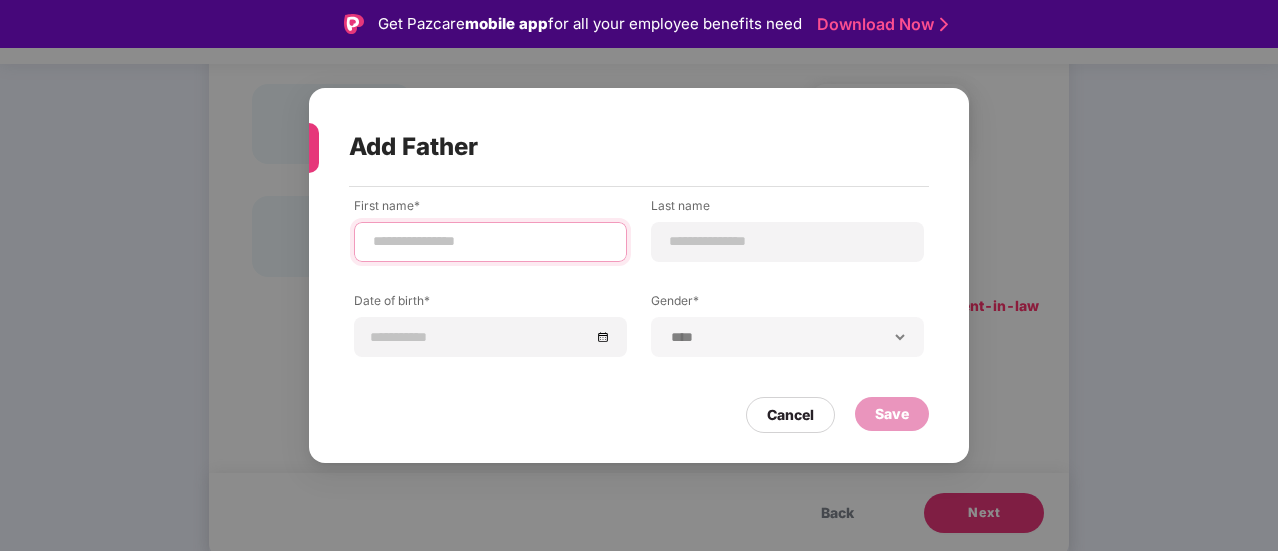 click at bounding box center (490, 241) 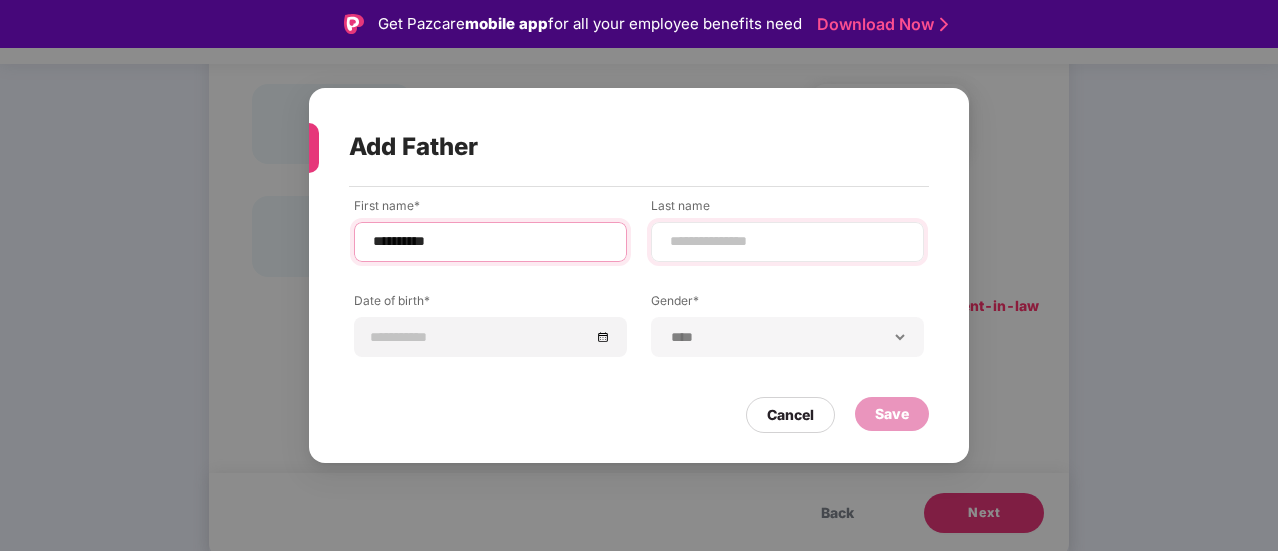 type on "*********" 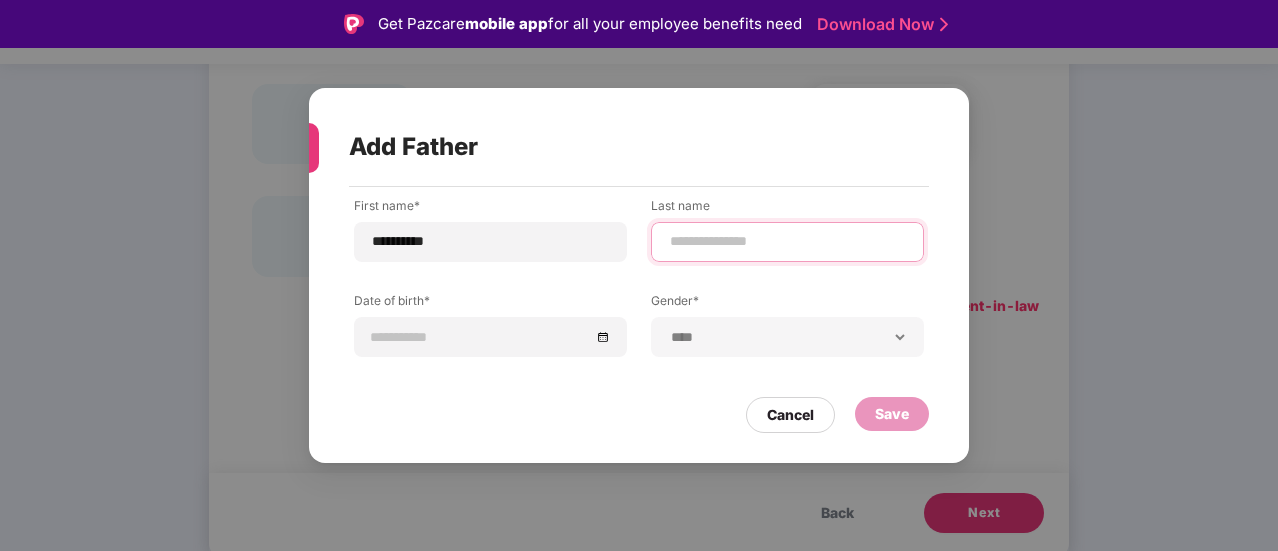 click at bounding box center (787, 241) 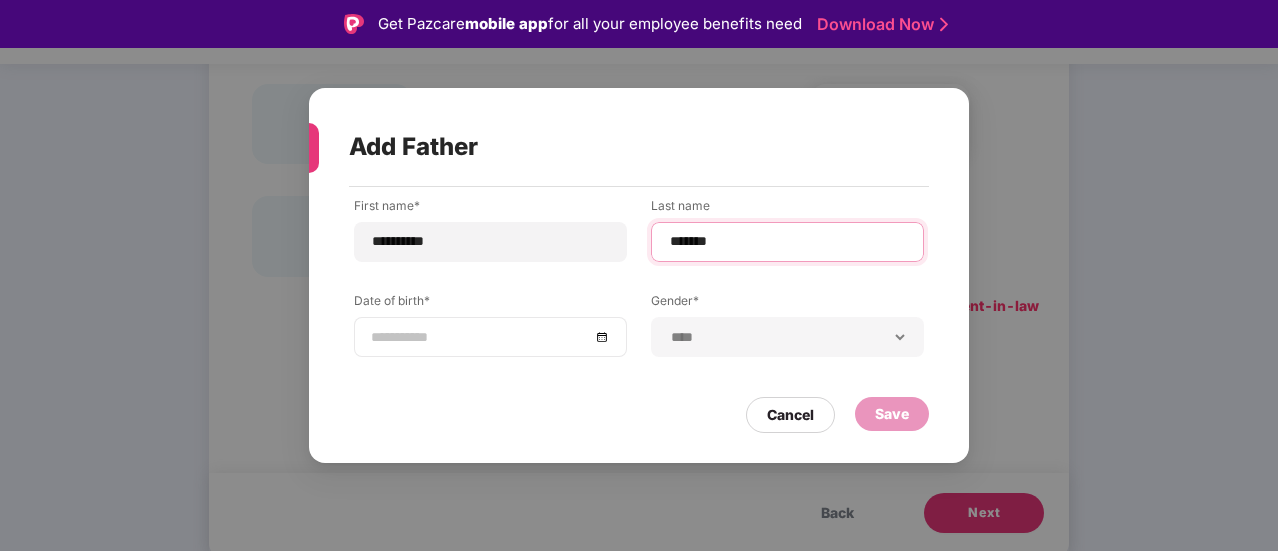 type on "******" 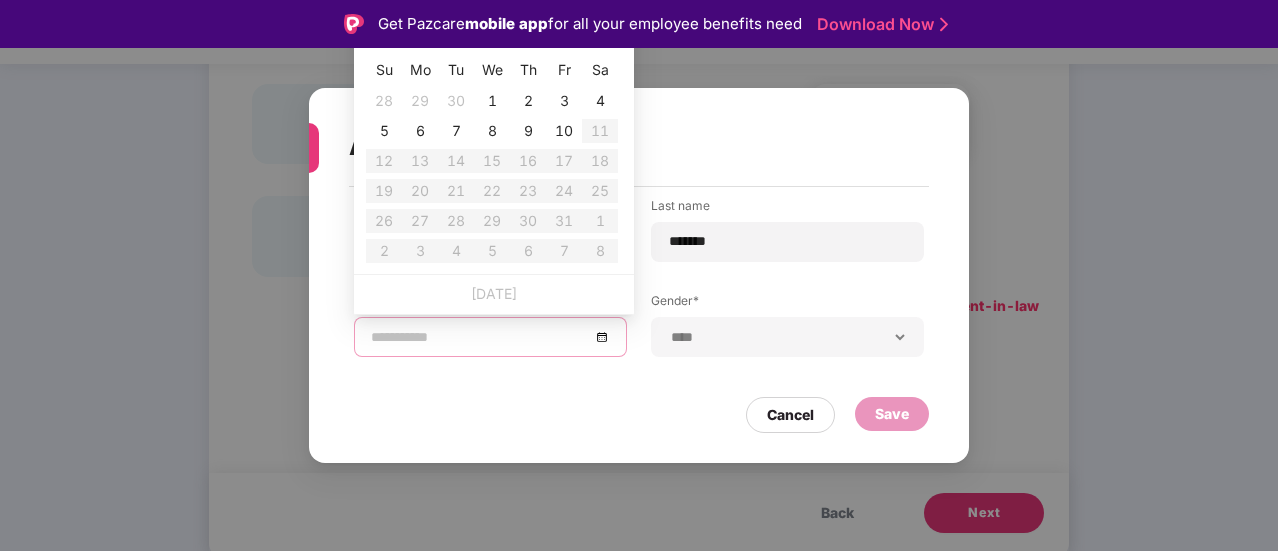 click at bounding box center [480, 337] 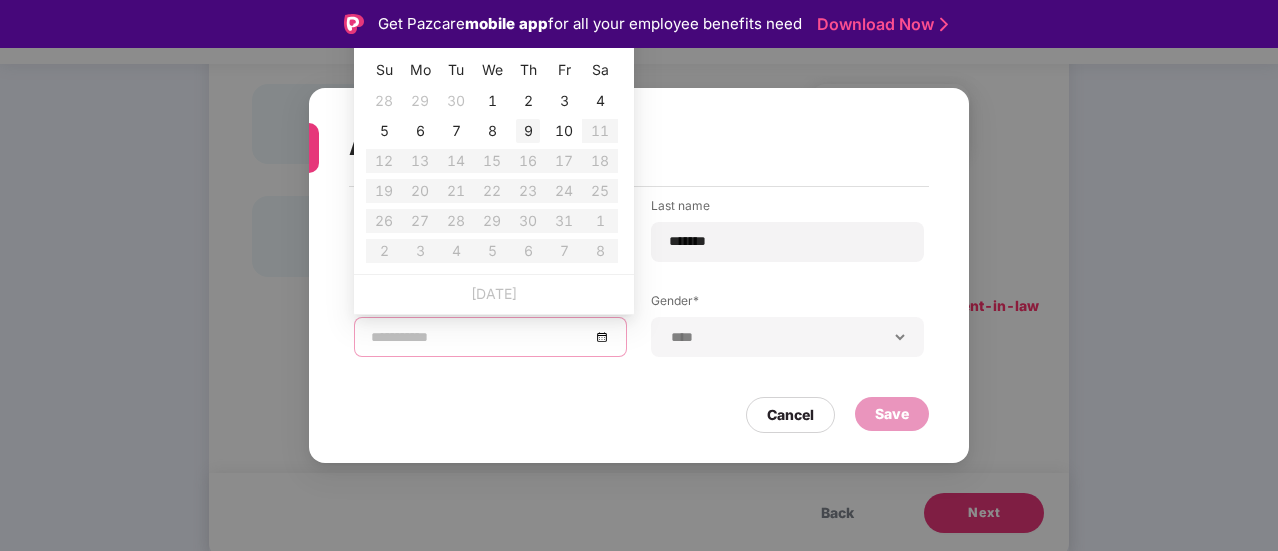 type on "**********" 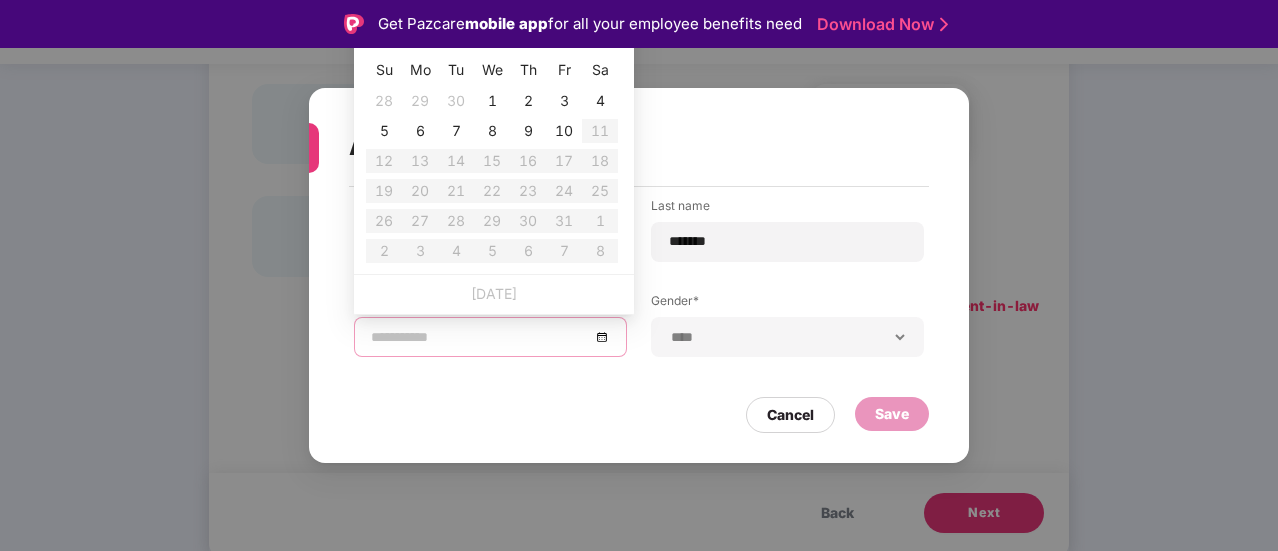 click at bounding box center [480, 337] 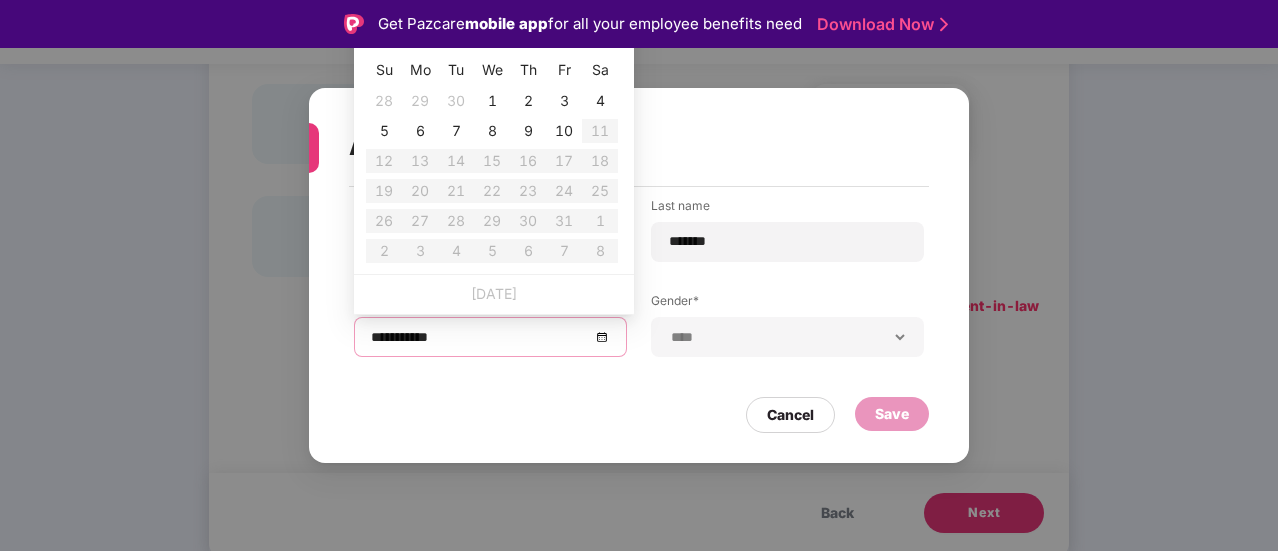 type on "**********" 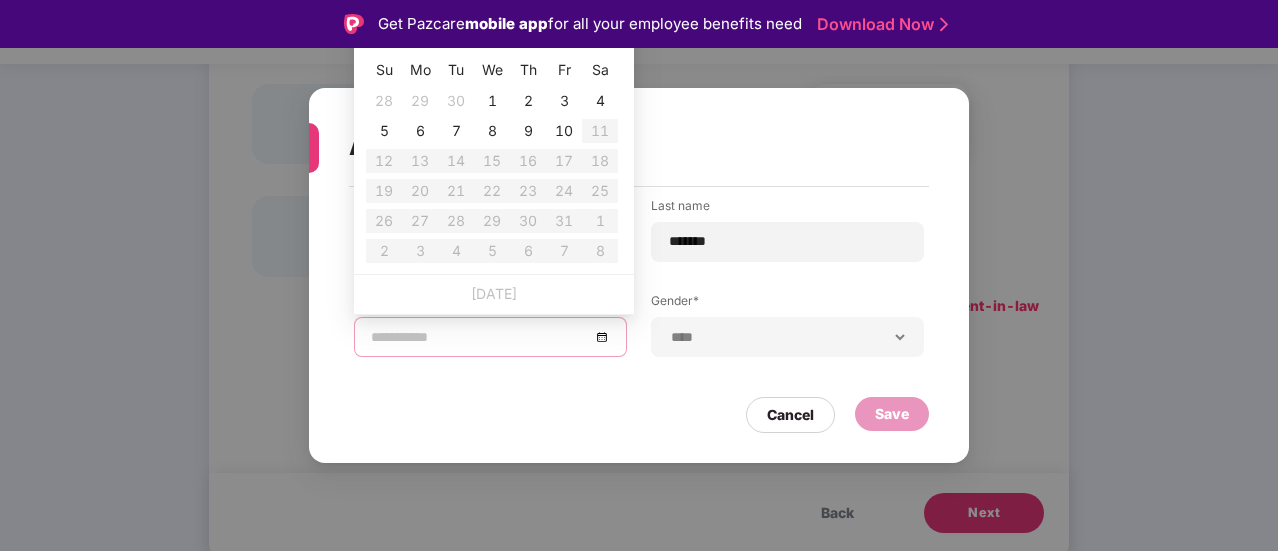 click at bounding box center (490, 337) 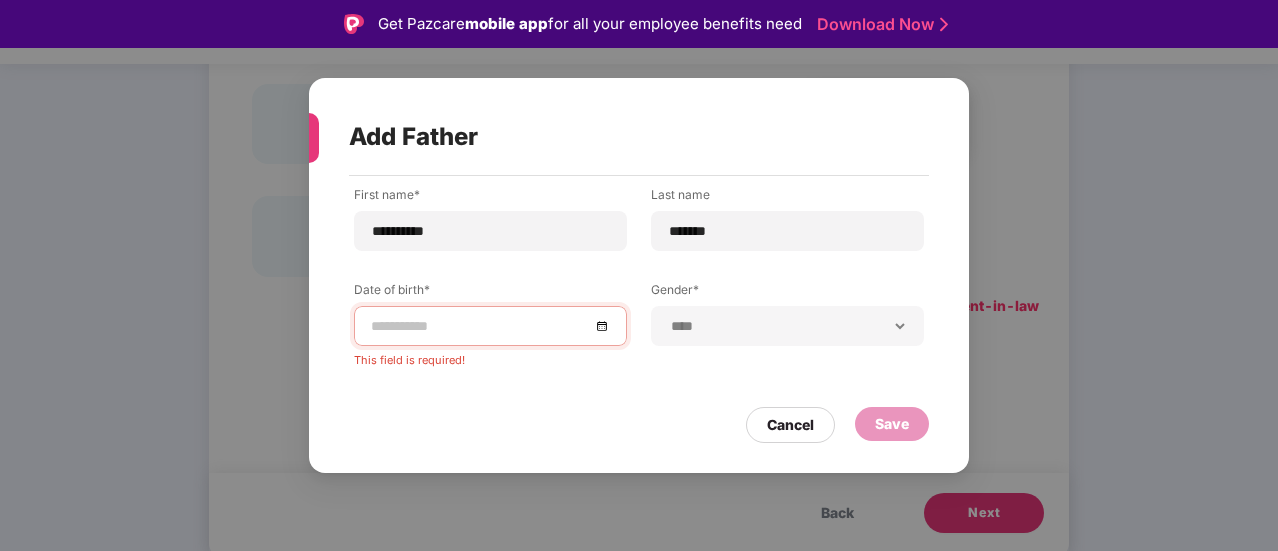 click on "**********" at bounding box center (787, 326) 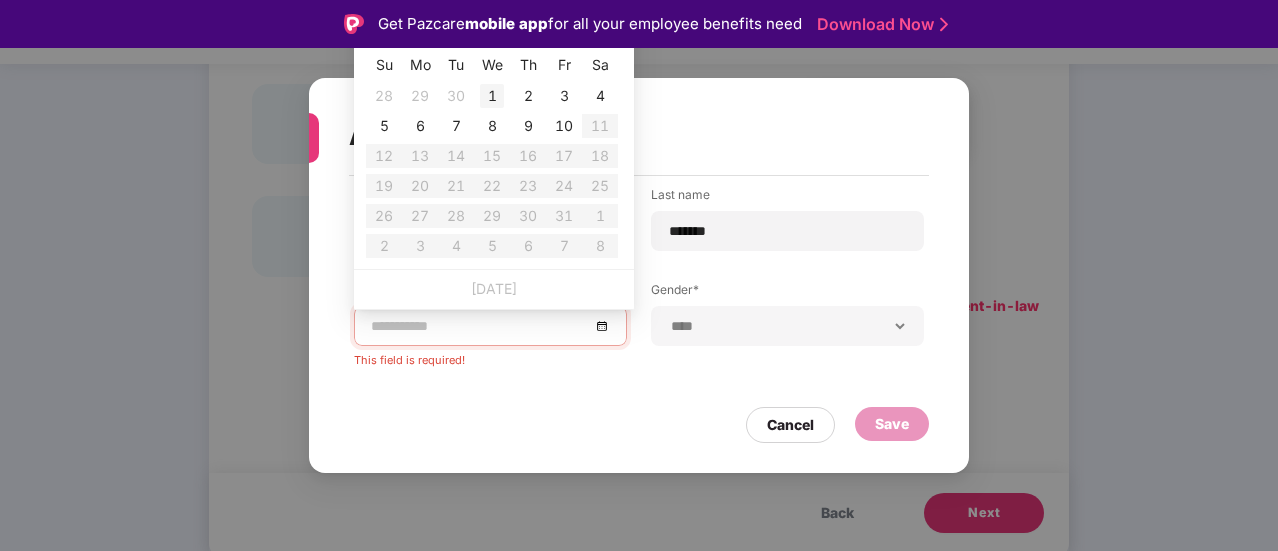 click on "1" at bounding box center [492, 96] 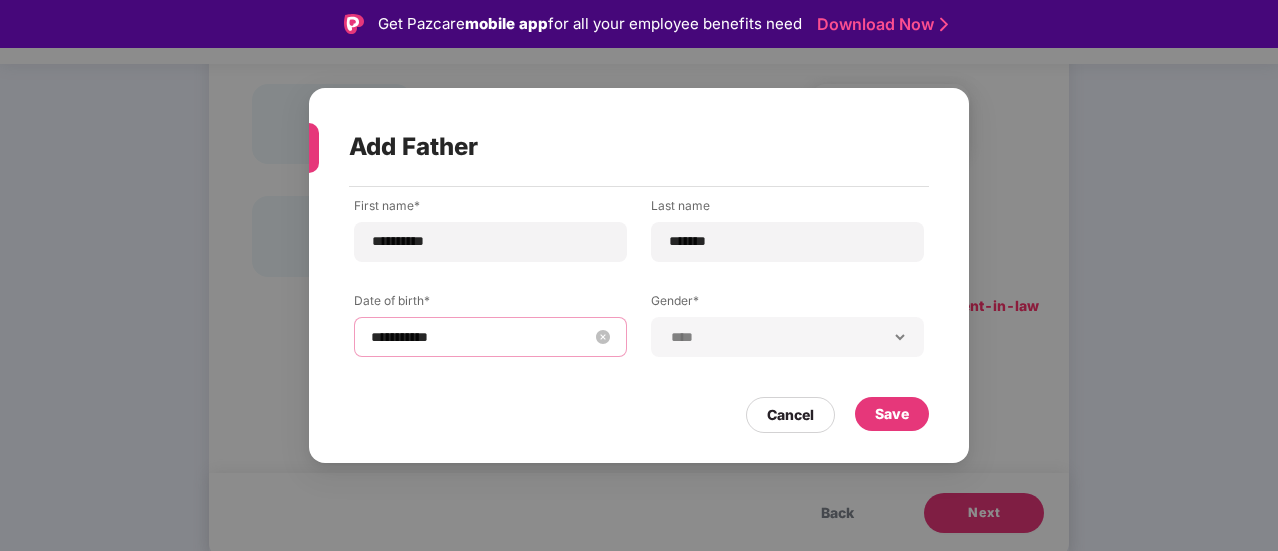 click on "**********" at bounding box center (480, 337) 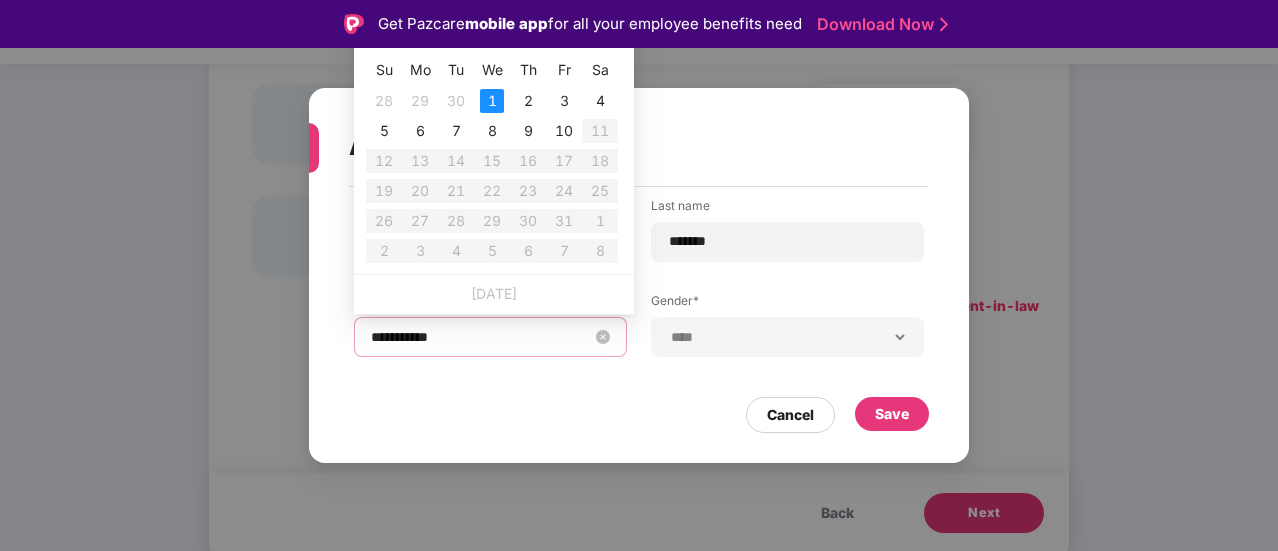 click on "**********" at bounding box center (480, 337) 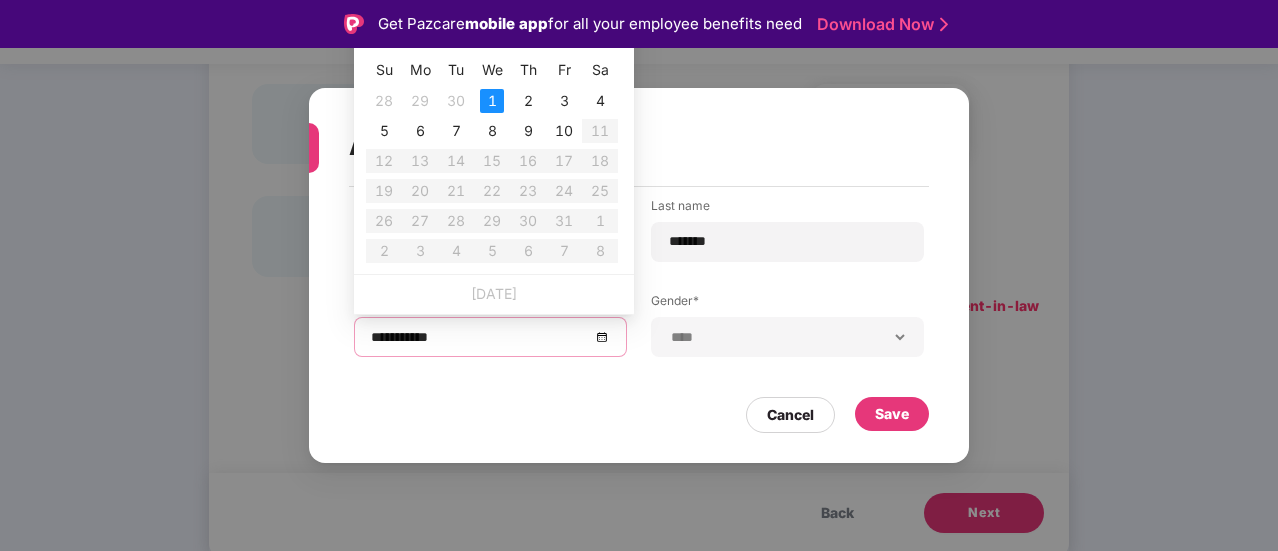 type on "**********" 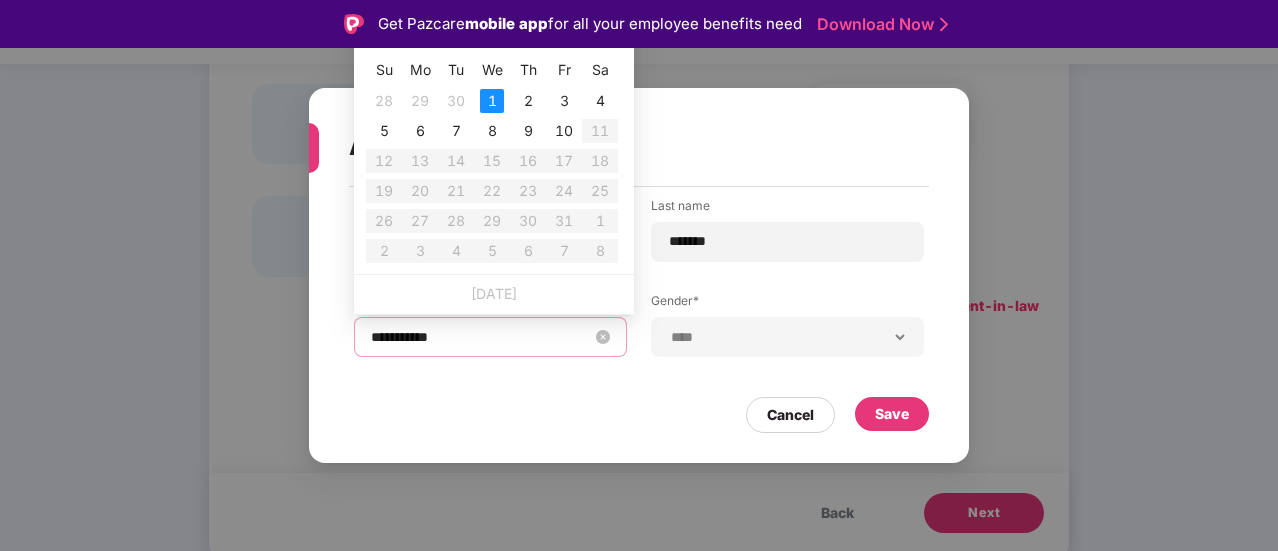 click on "**********" at bounding box center (480, 337) 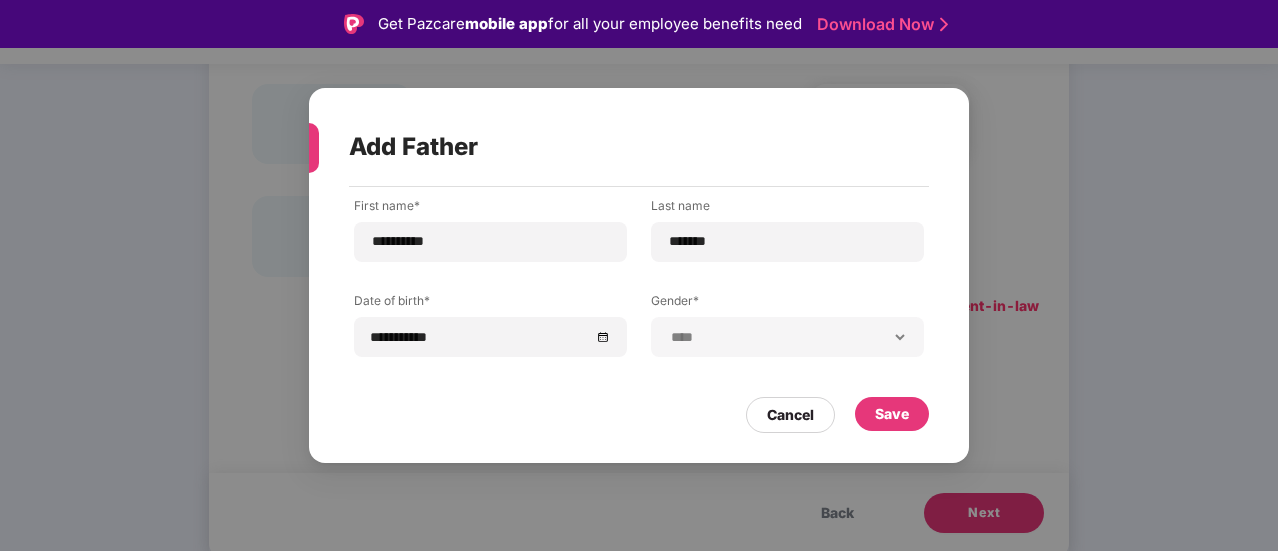 click on "**********" at bounding box center (639, 275) 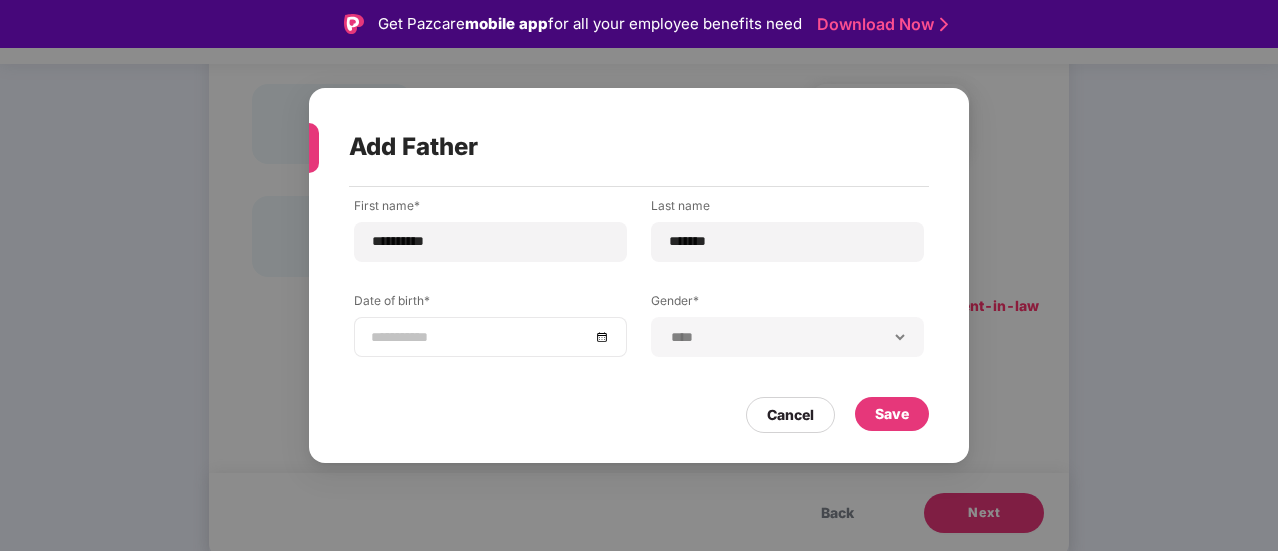 click at bounding box center [490, 337] 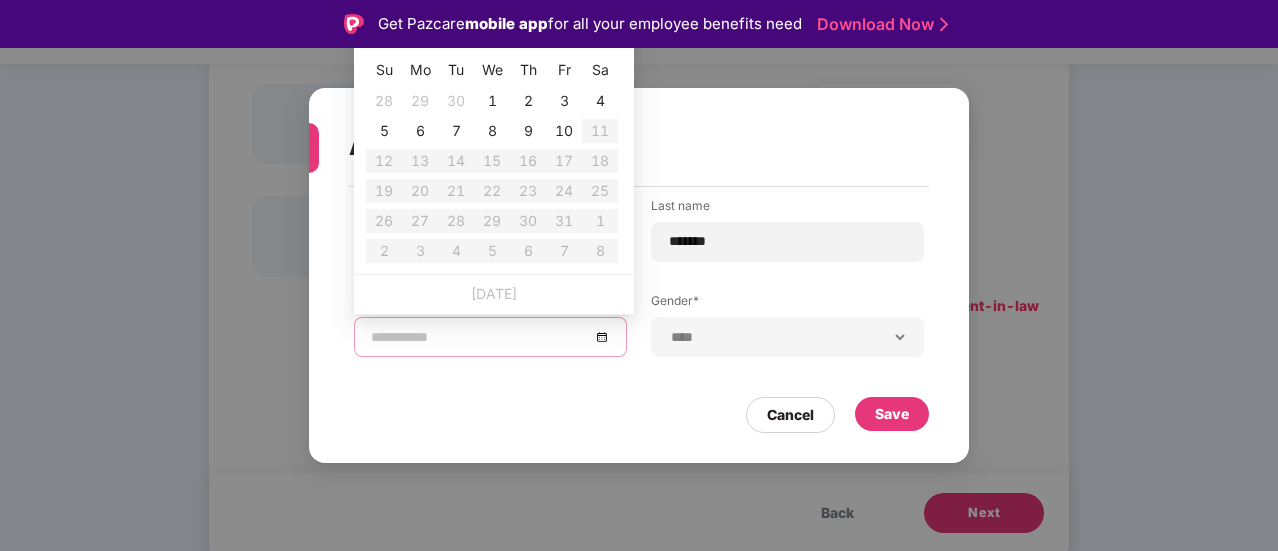 type on "**********" 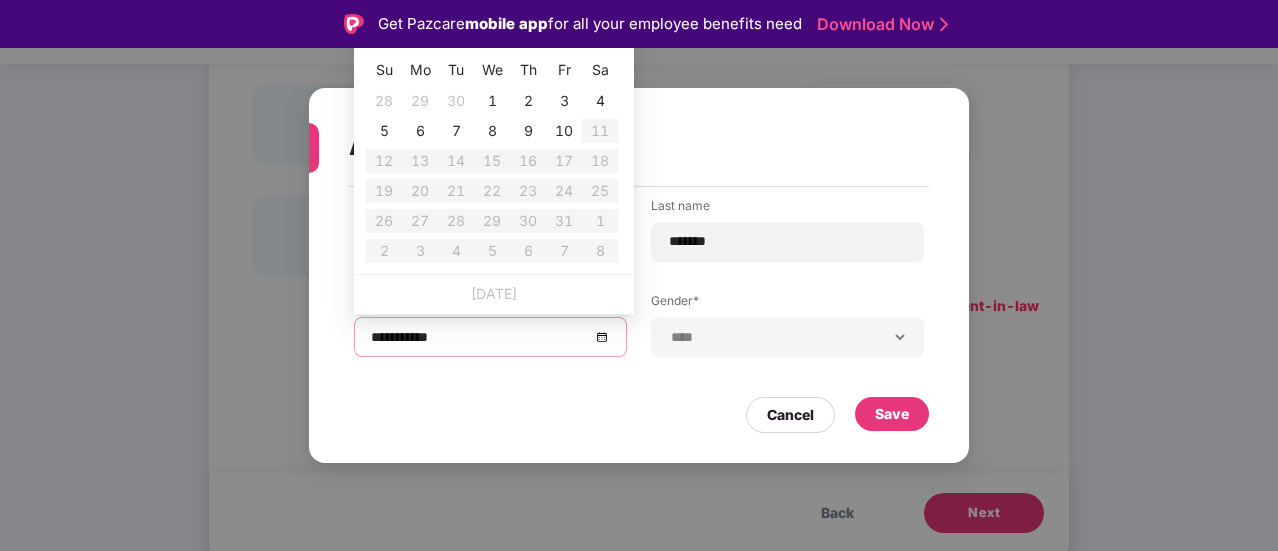 type on "**********" 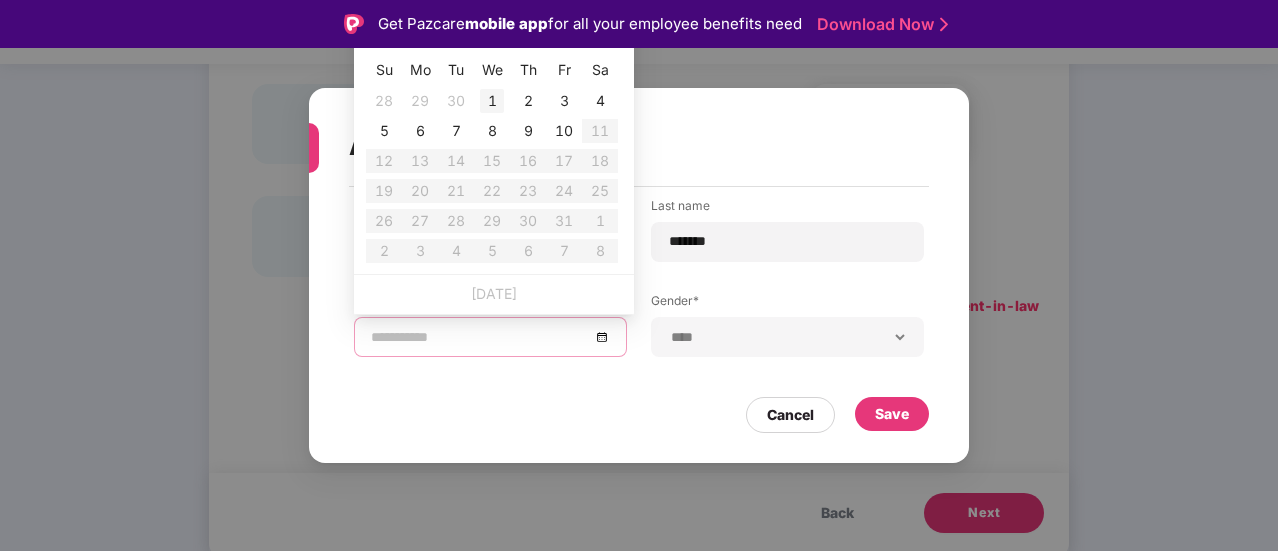 click on "1" at bounding box center (492, 101) 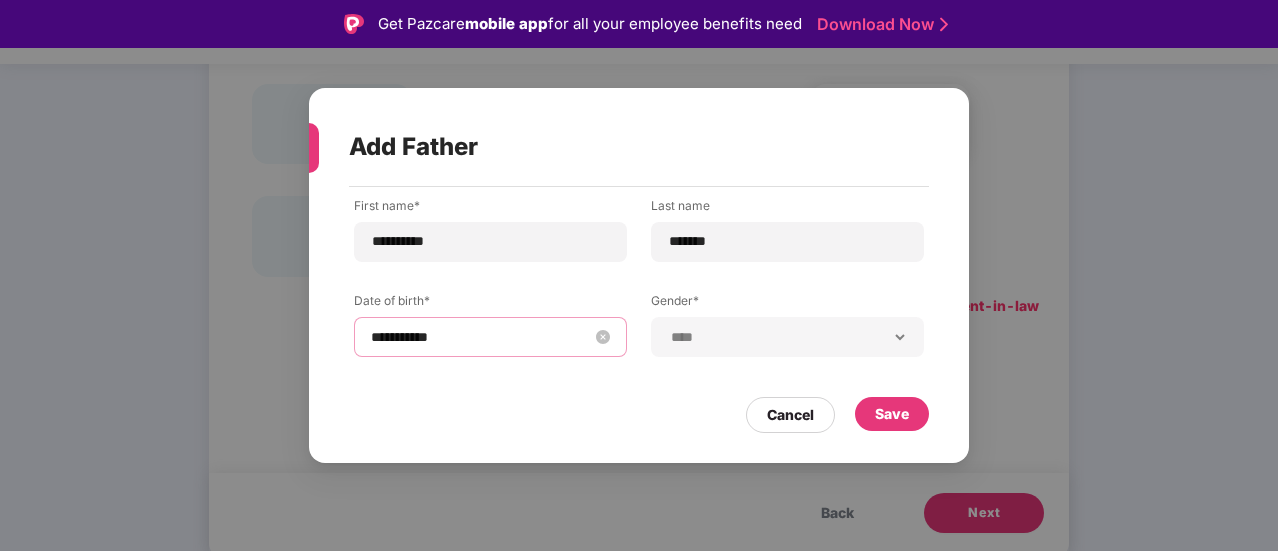 click on "**********" at bounding box center [480, 337] 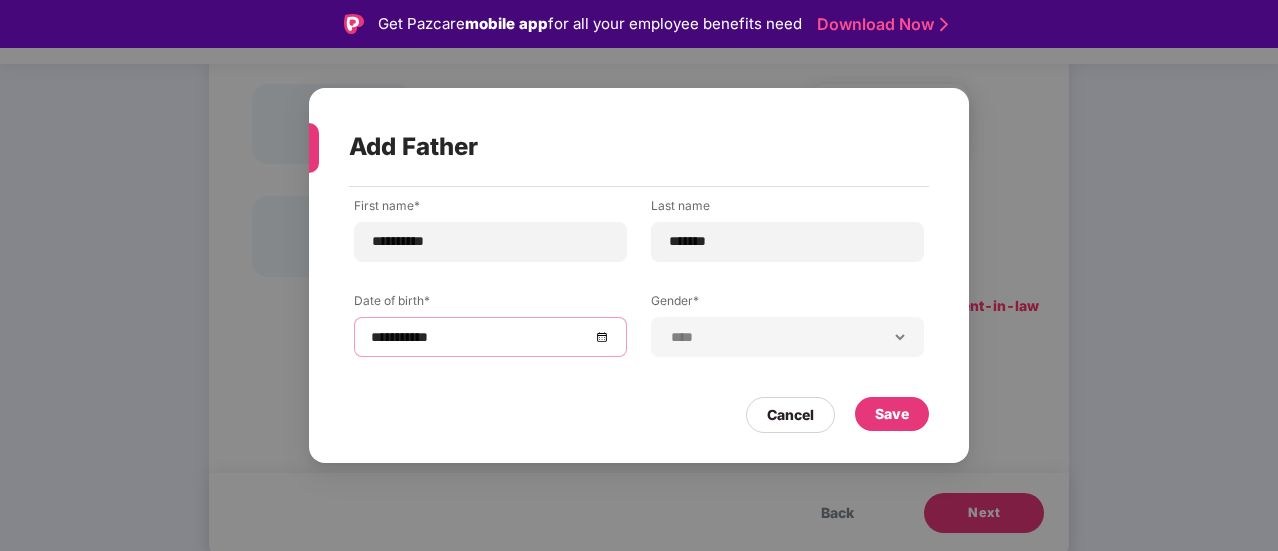 click on "Add Father" at bounding box center (615, 147) 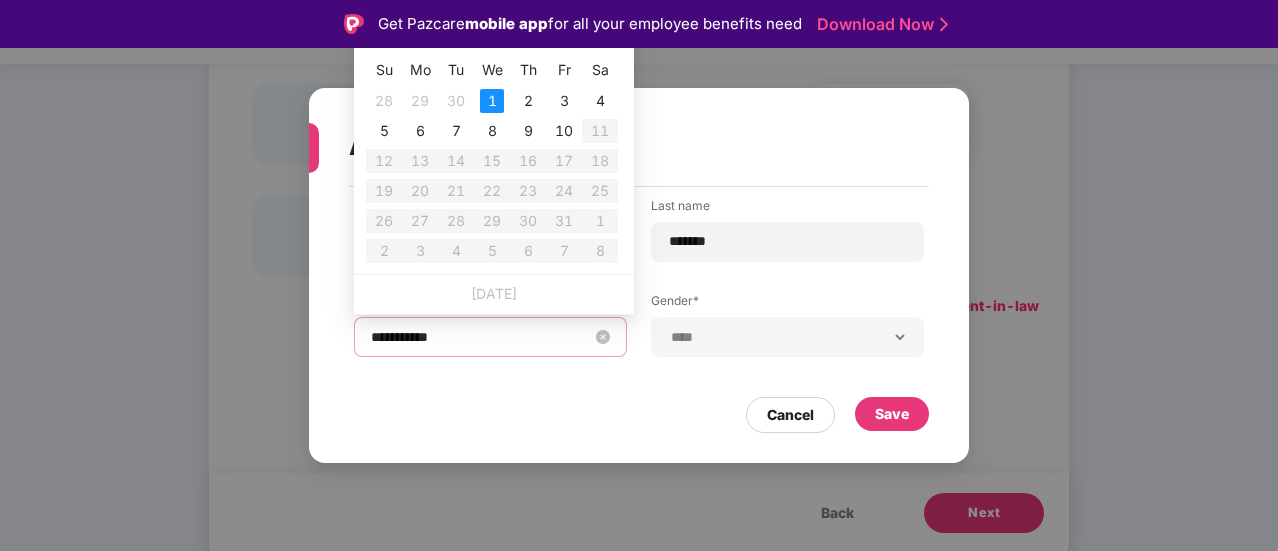 click on "**********" at bounding box center (480, 337) 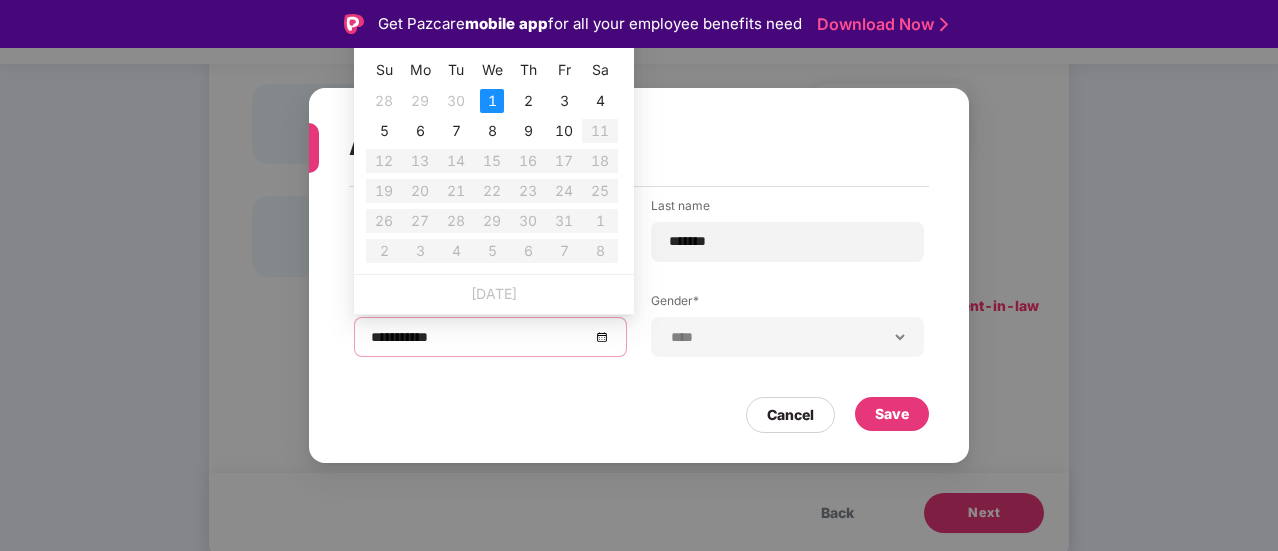 click on "Su Mo Tu We Th Fr Sa 28 29 30 1 2 3 4 5 6 7 8 9 10 11 12 13 14 15 16 17 18 19 20 21 22 23 24 25 26 27 28 29 30 31 1 2 3 4 5 6 7 8" at bounding box center (492, 160) 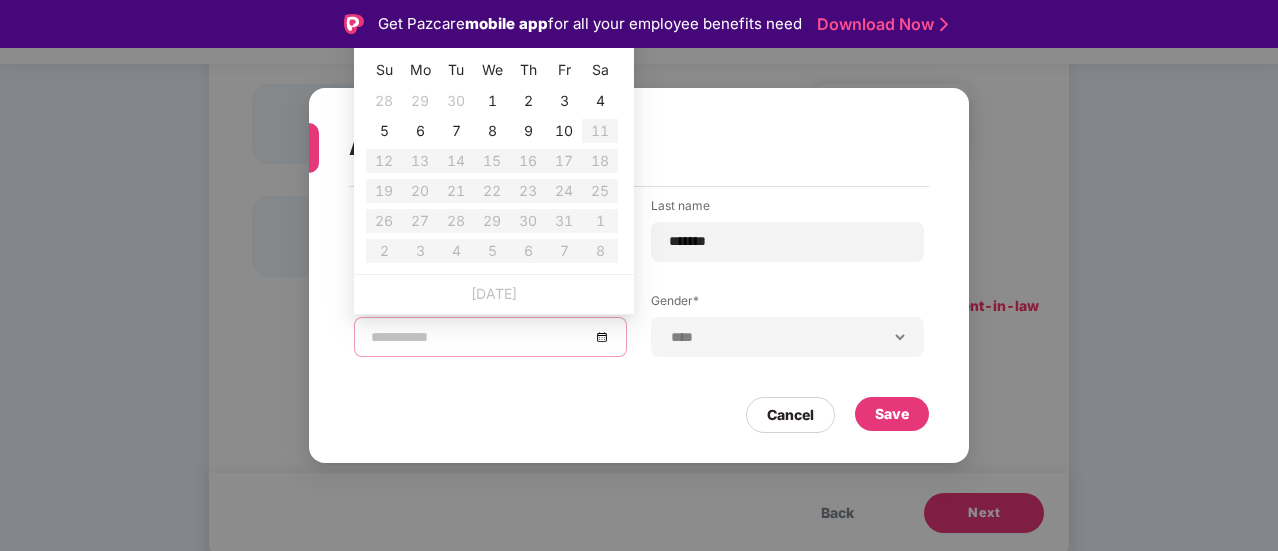 drag, startPoint x: 453, startPoint y: 345, endPoint x: 524, endPoint y: 219, distance: 144.6271 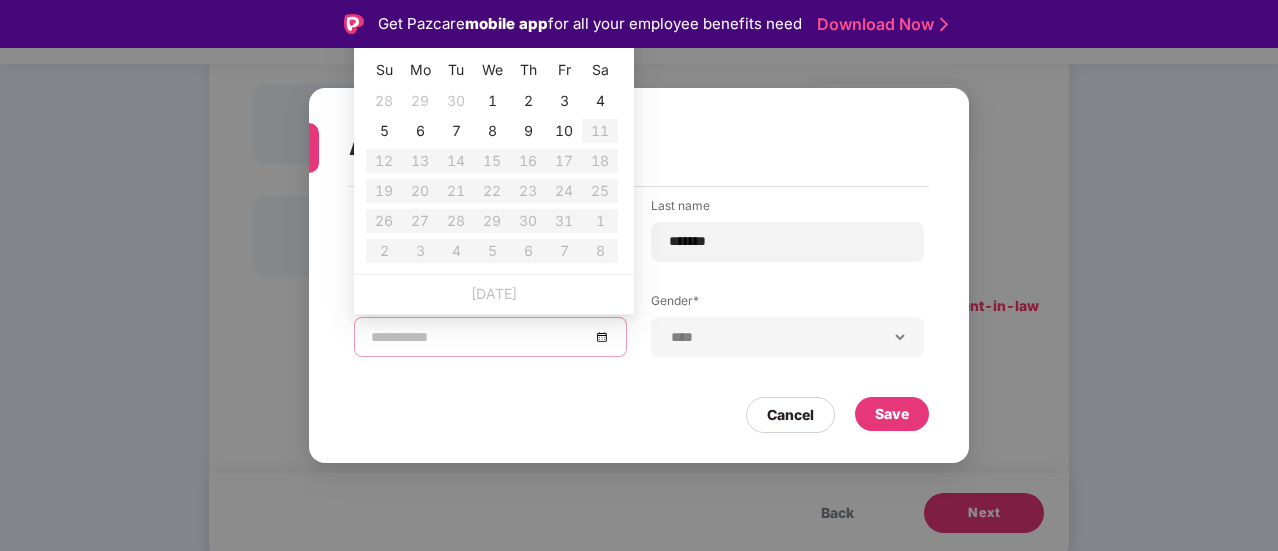 type on "**********" 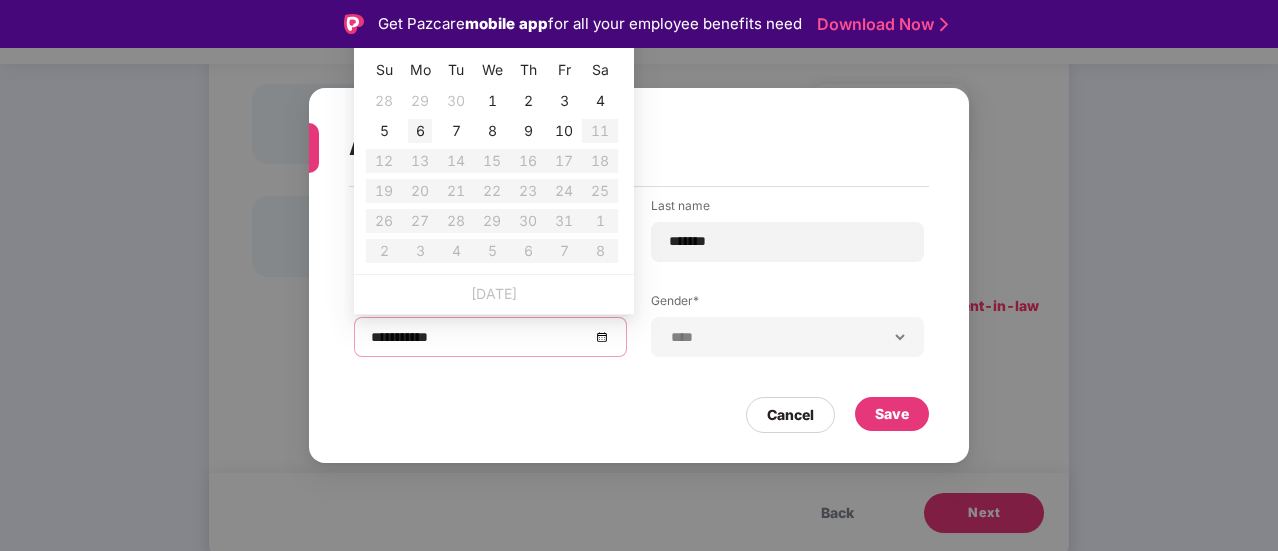 type on "**********" 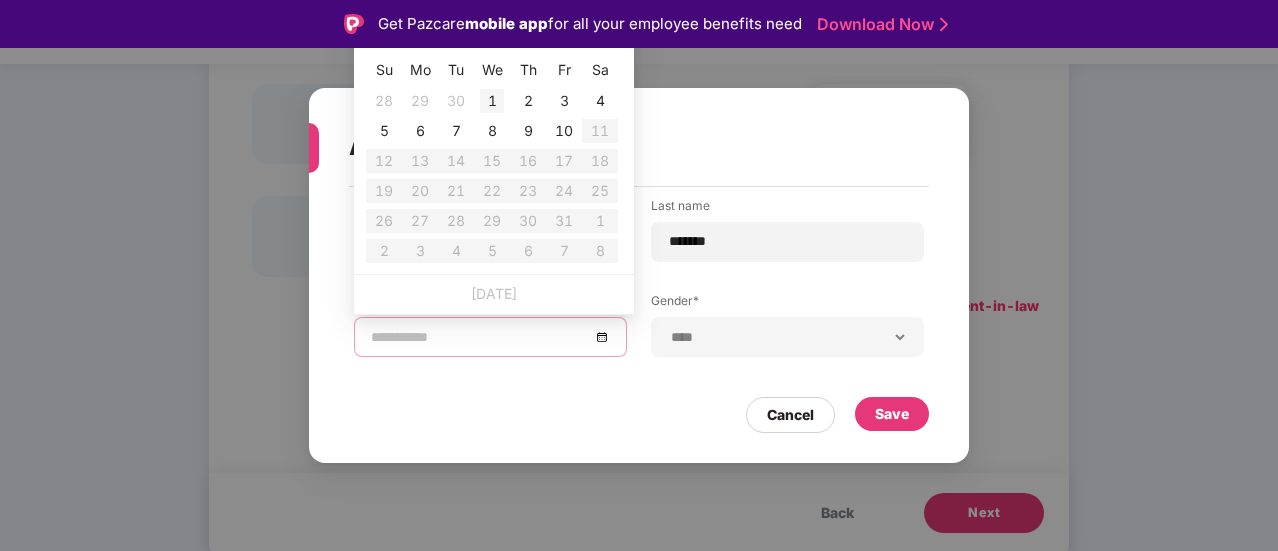 click on "1" at bounding box center (492, 101) 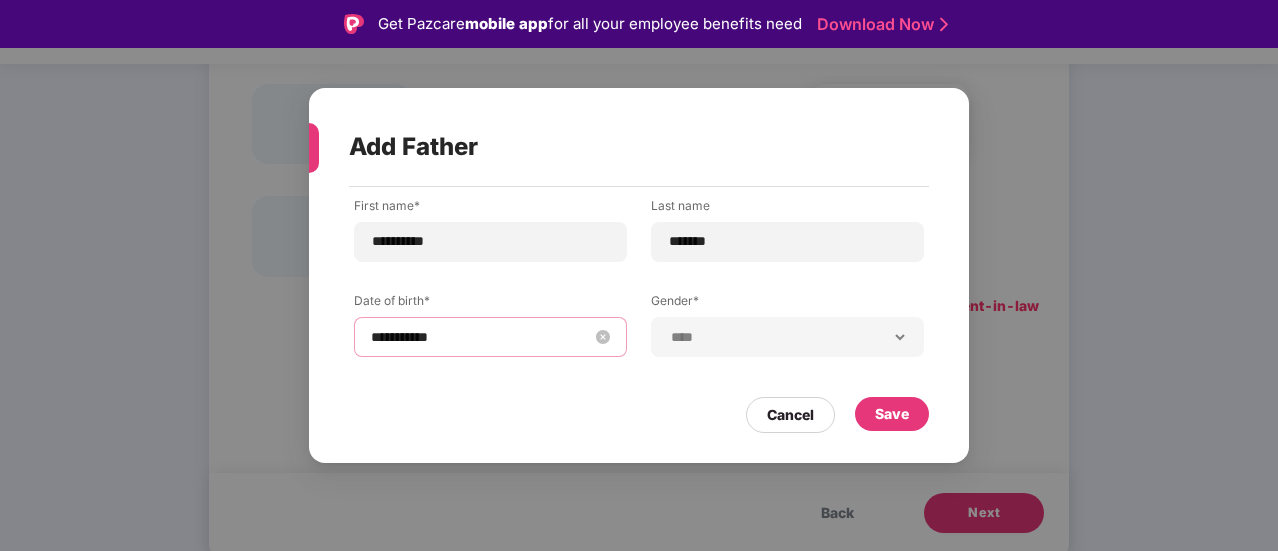 click on "**********" at bounding box center [480, 337] 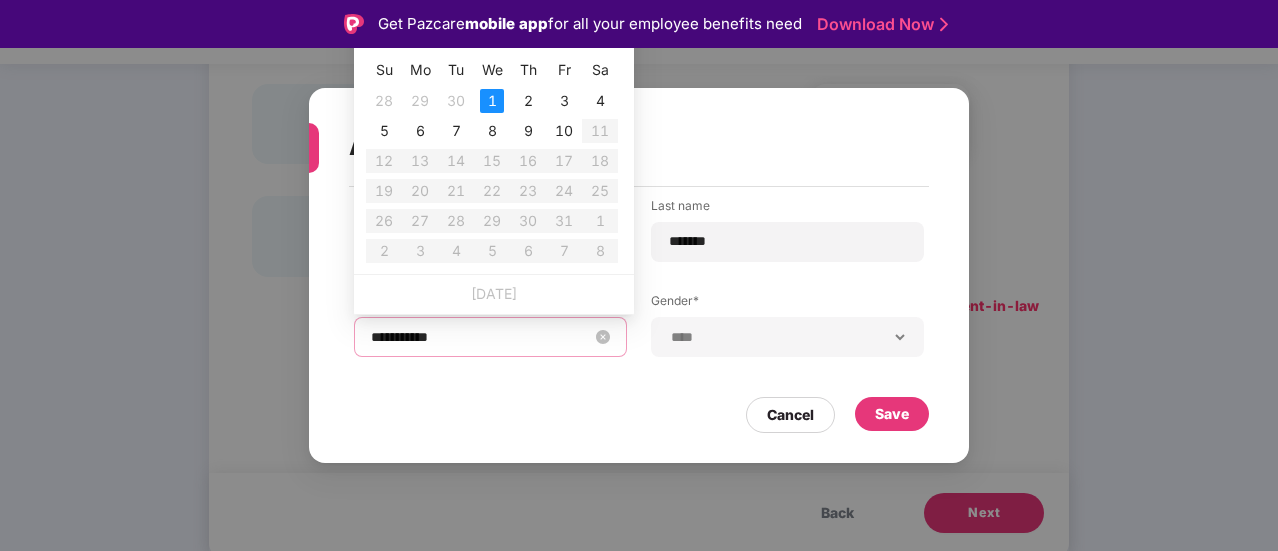 click on "**********" at bounding box center [480, 337] 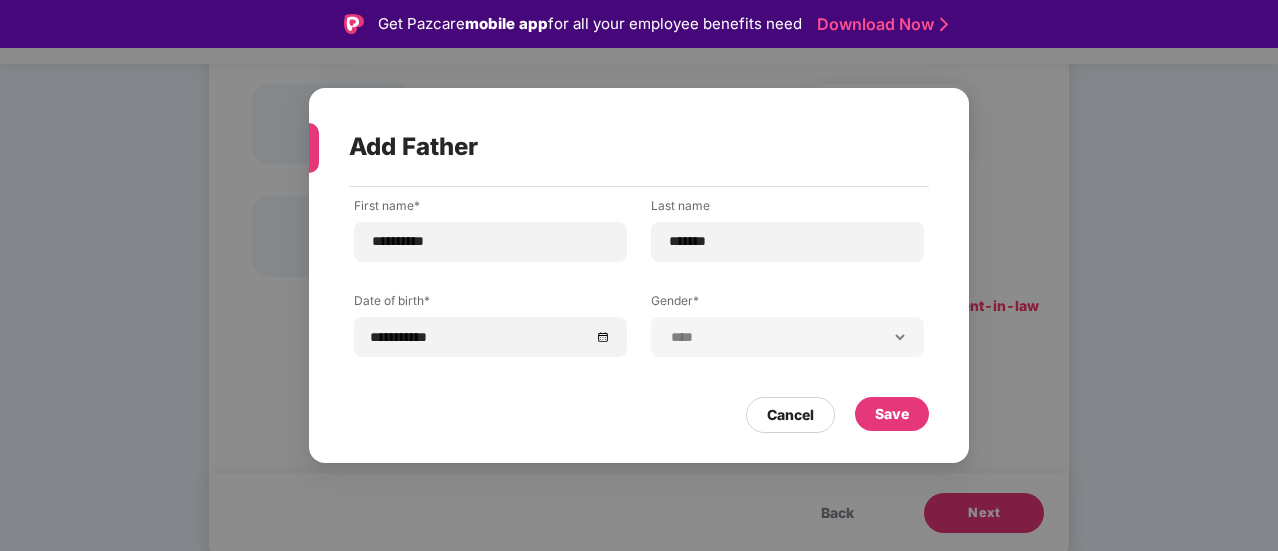 click on "**********" at bounding box center (639, 315) 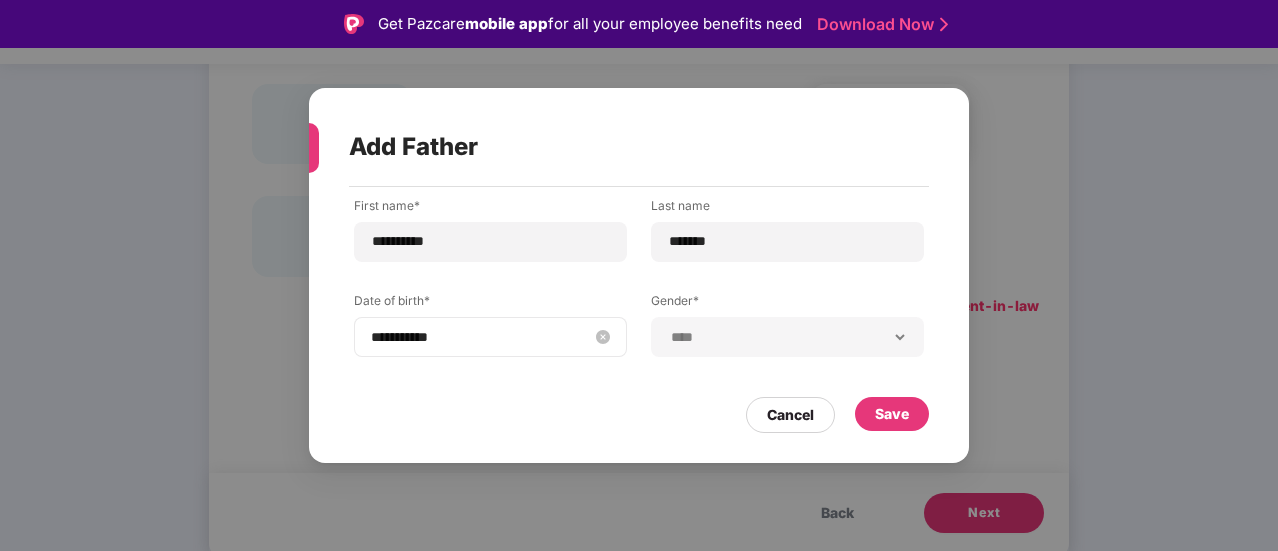 click on "**********" at bounding box center (480, 337) 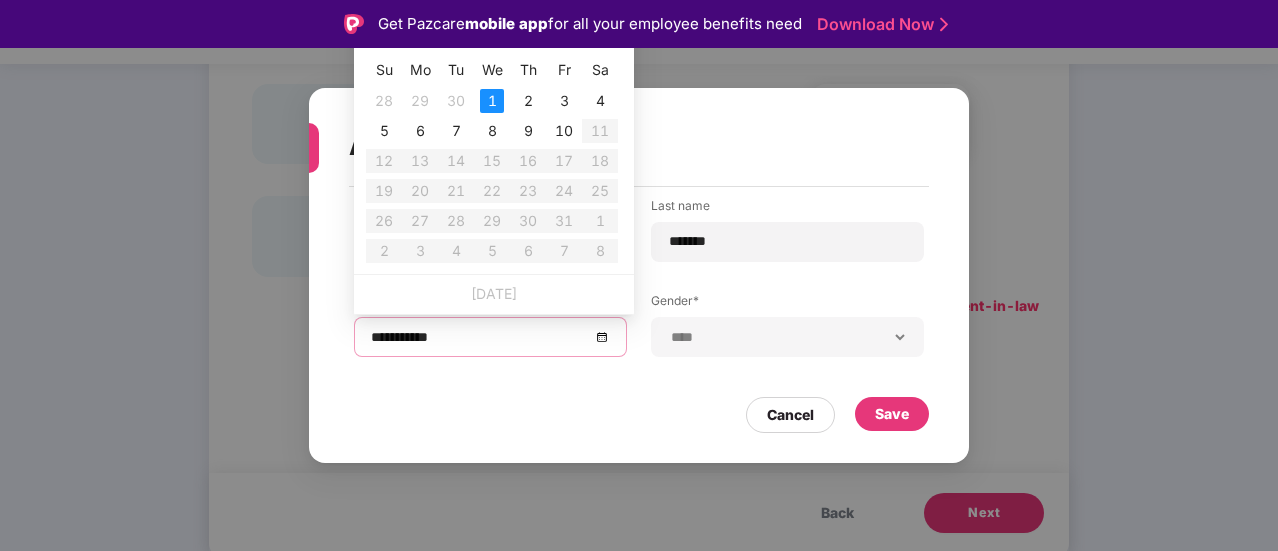 drag, startPoint x: 460, startPoint y: 340, endPoint x: 303, endPoint y: 345, distance: 157.0796 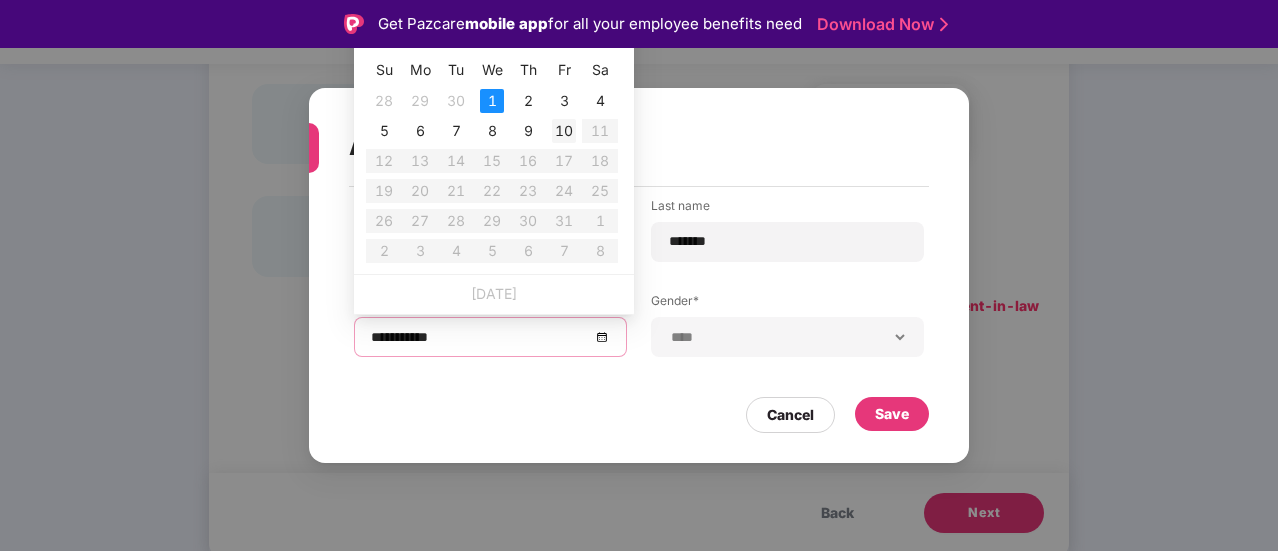 type on "**********" 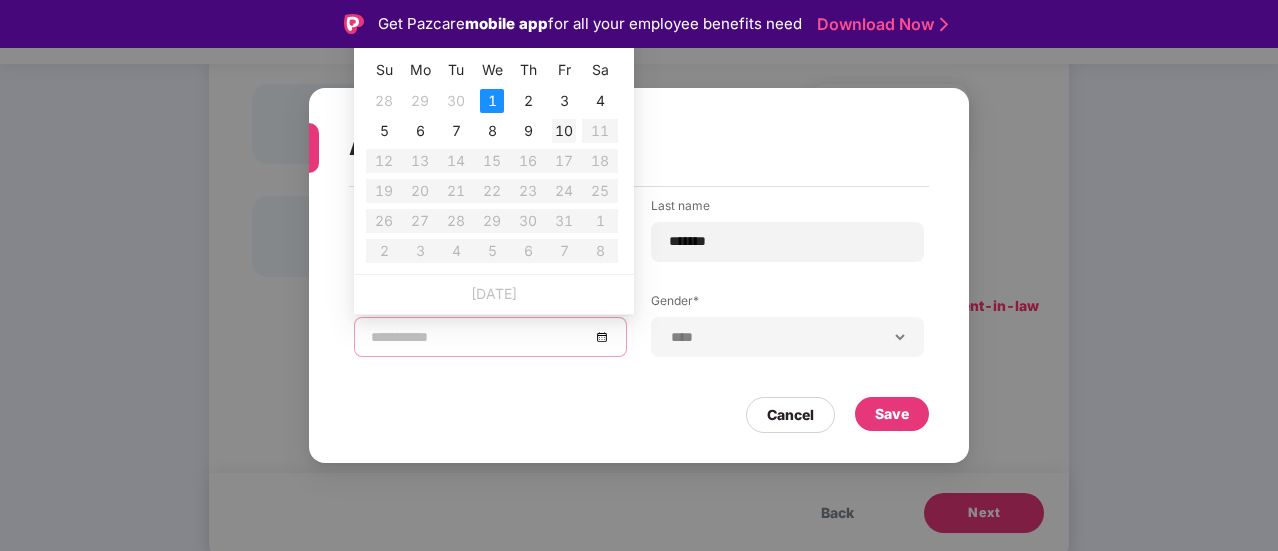 drag, startPoint x: 381, startPoint y: 67, endPoint x: 551, endPoint y: 123, distance: 178.98604 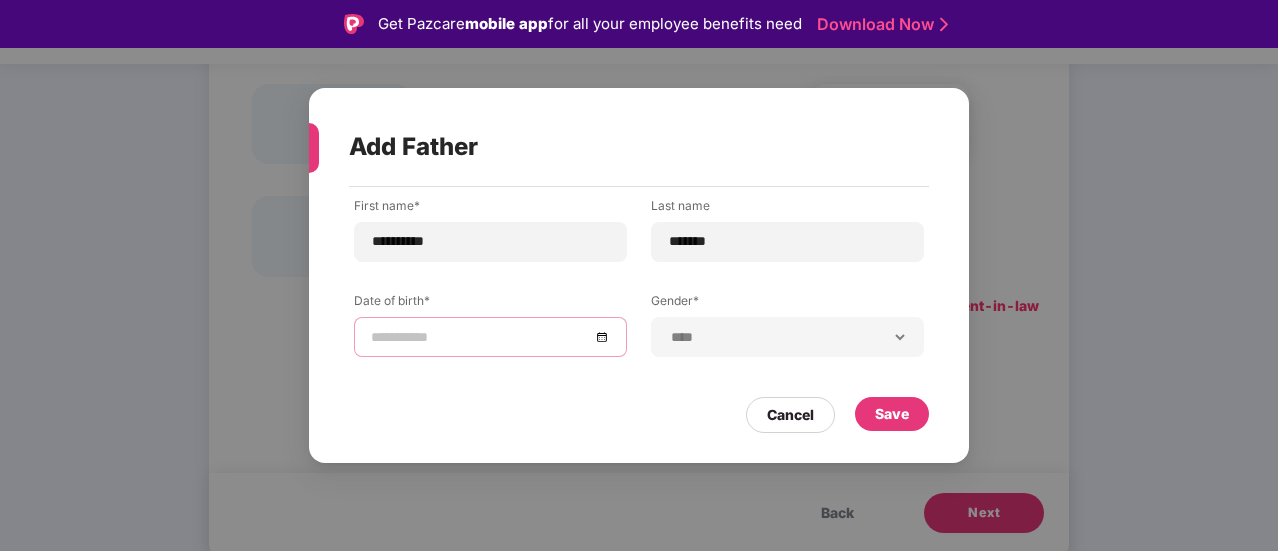 click at bounding box center (490, 337) 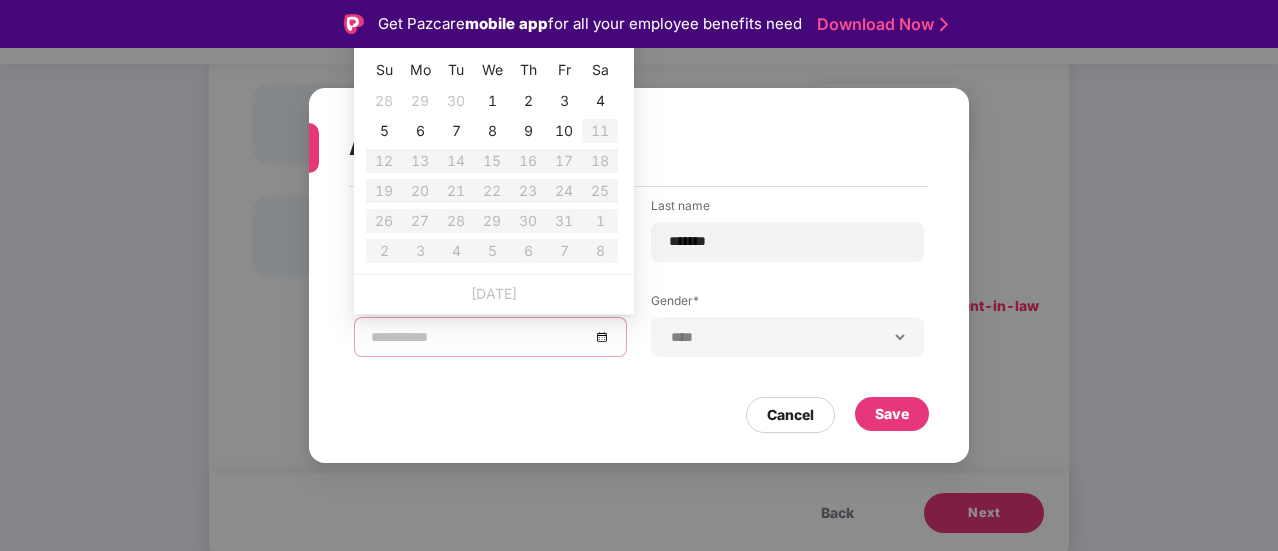 click at bounding box center (490, 337) 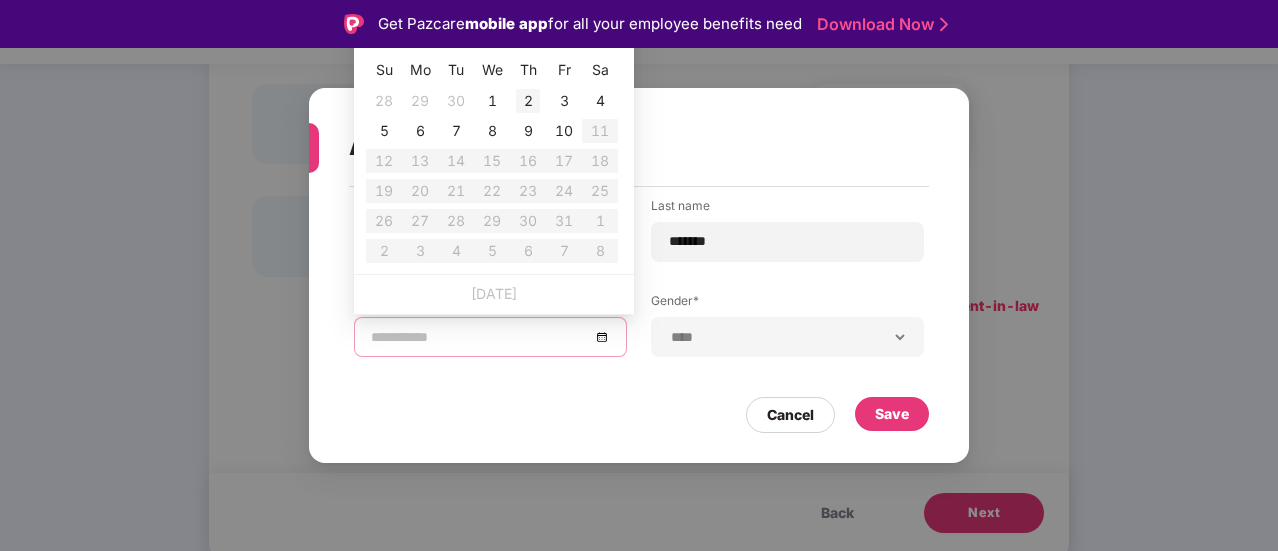 type on "**********" 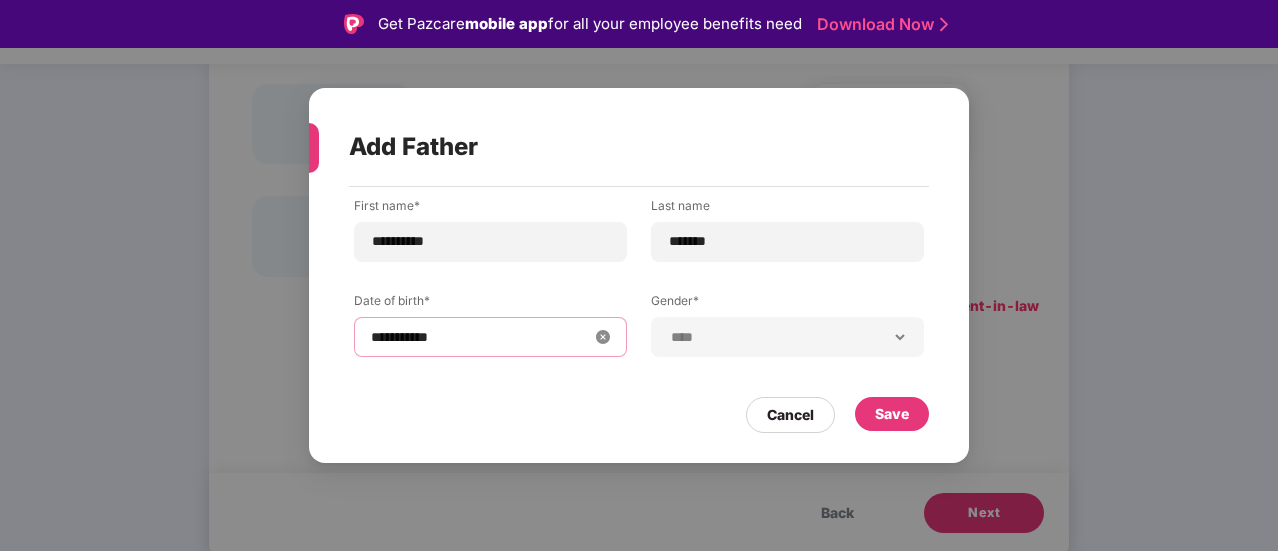 type 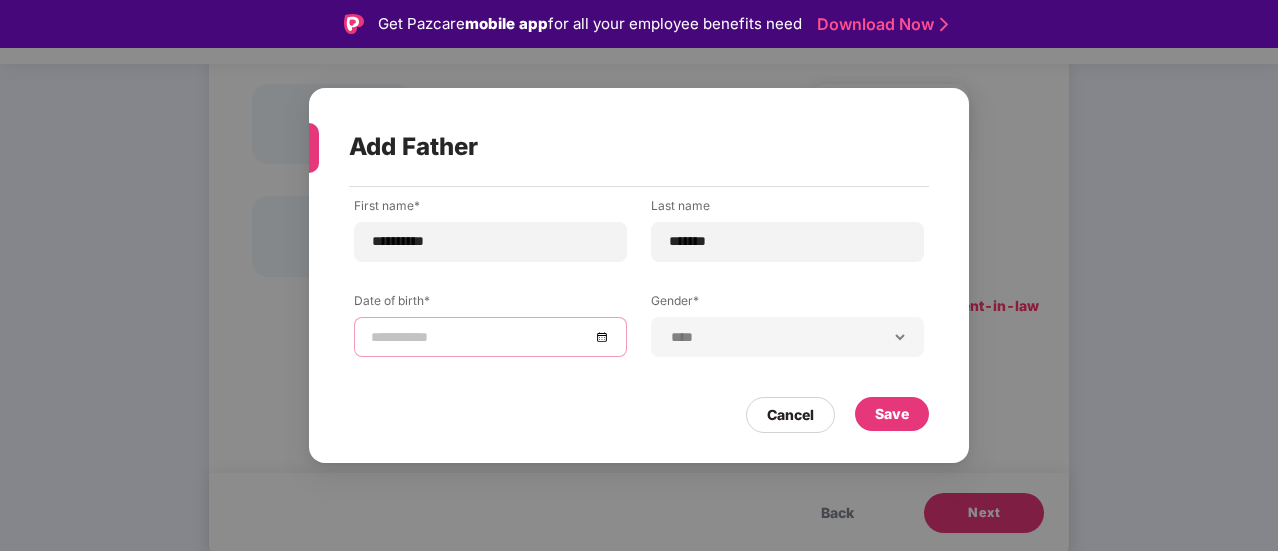 click at bounding box center (480, 337) 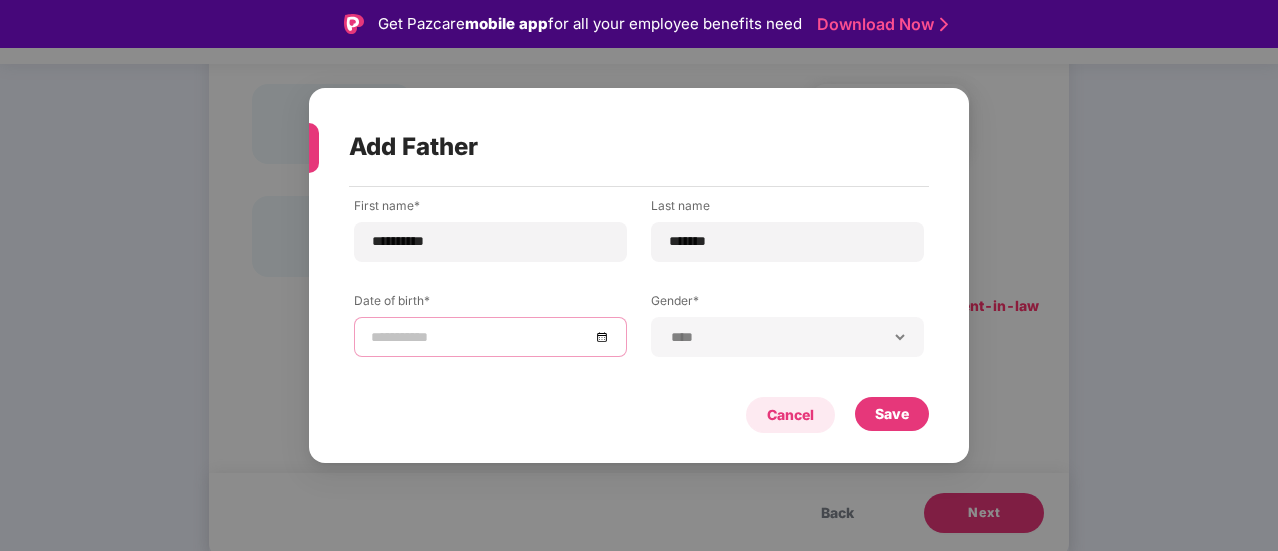 click on "Cancel" at bounding box center [790, 415] 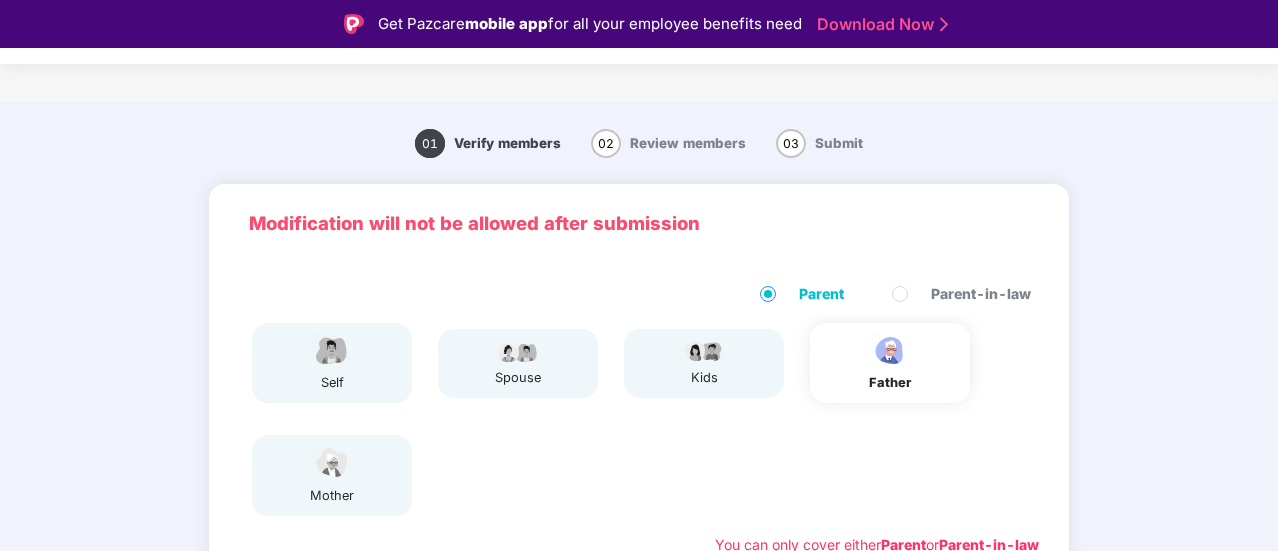 scroll, scrollTop: 0, scrollLeft: 0, axis: both 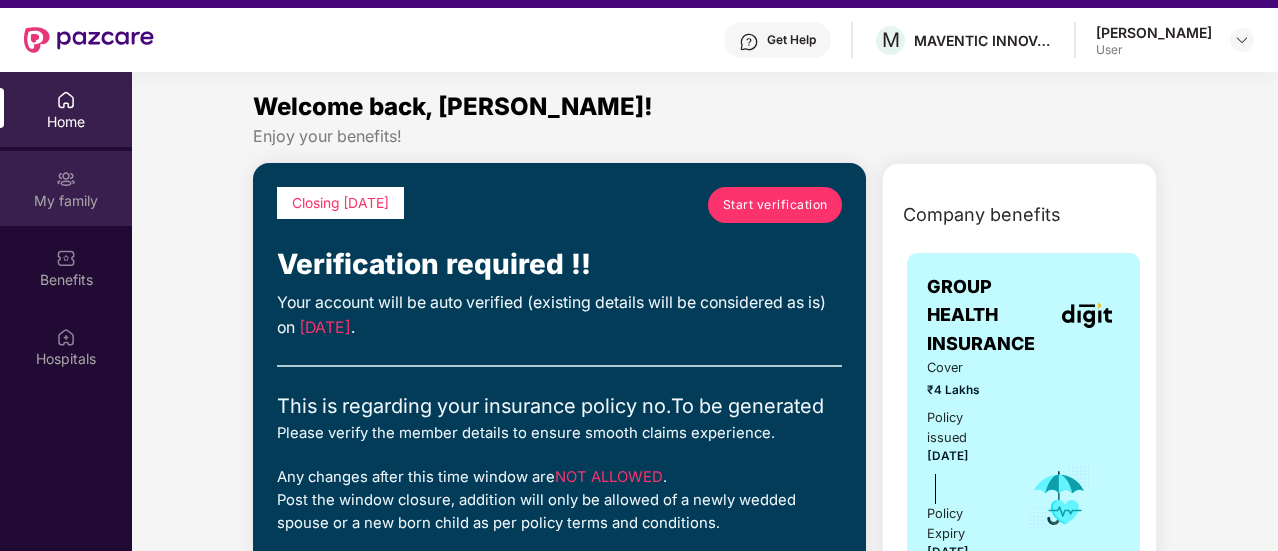 click on "My family" at bounding box center [66, 201] 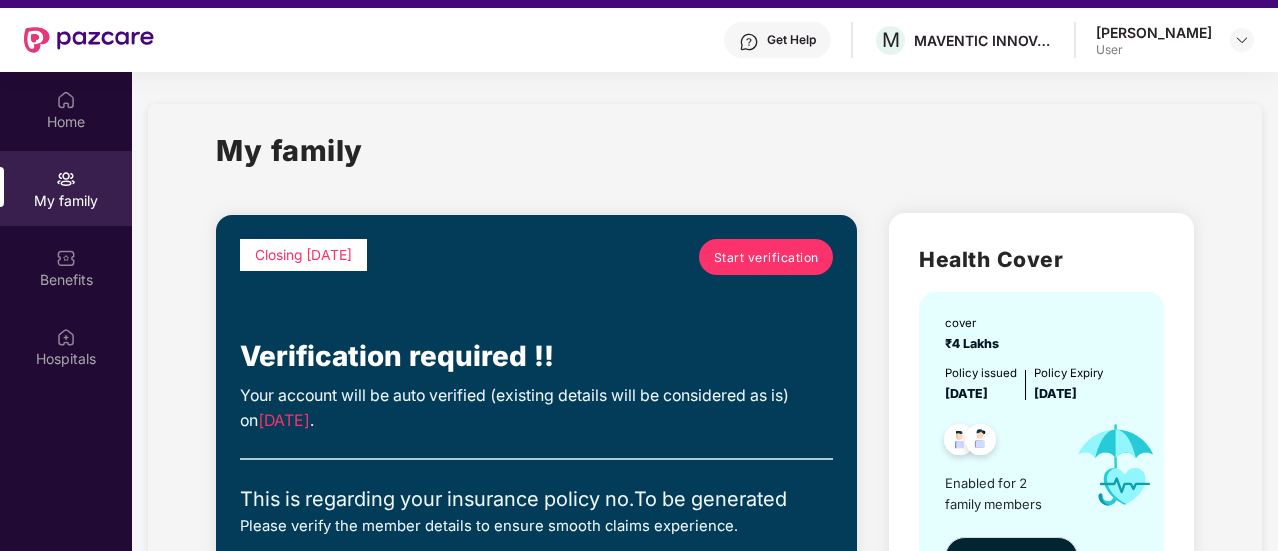 scroll, scrollTop: 112, scrollLeft: 0, axis: vertical 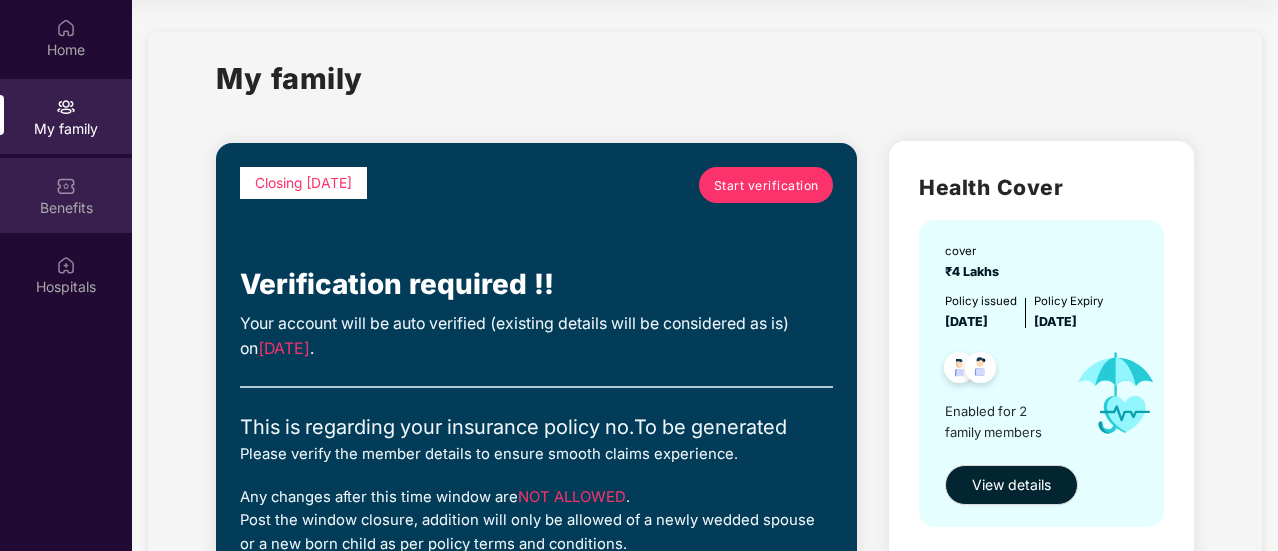 click on "Benefits" at bounding box center (66, 208) 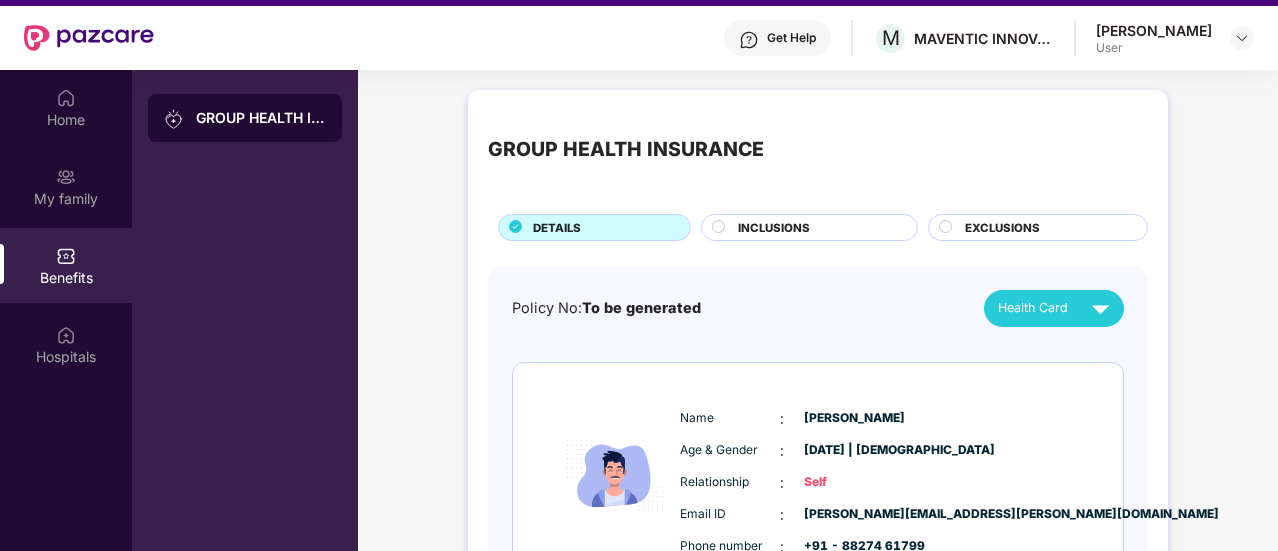 scroll, scrollTop: 0, scrollLeft: 0, axis: both 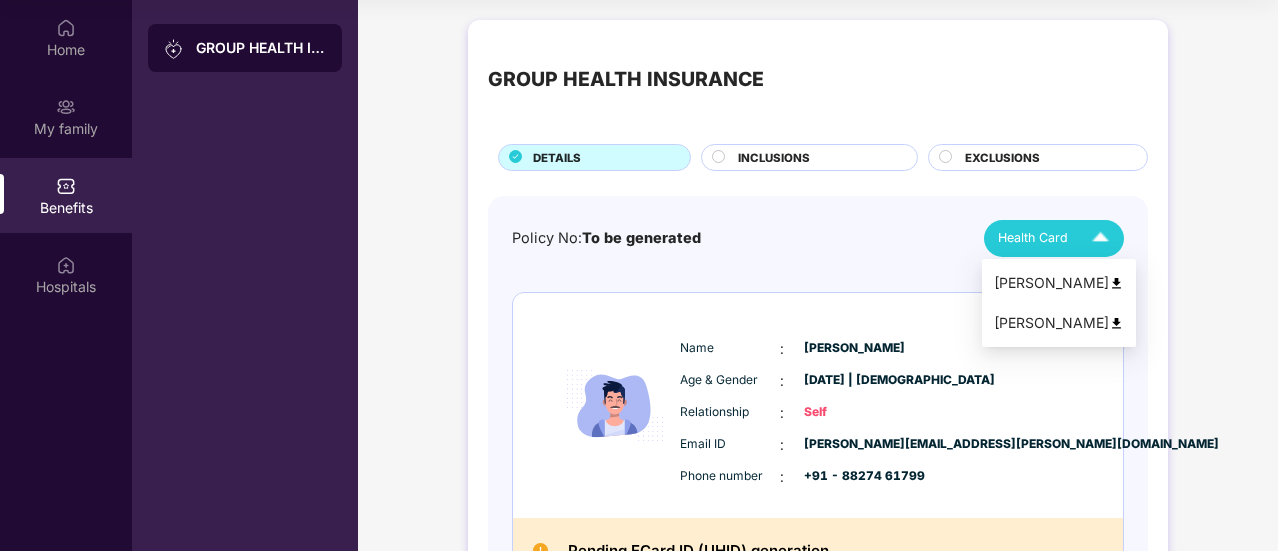 click at bounding box center (1100, 238) 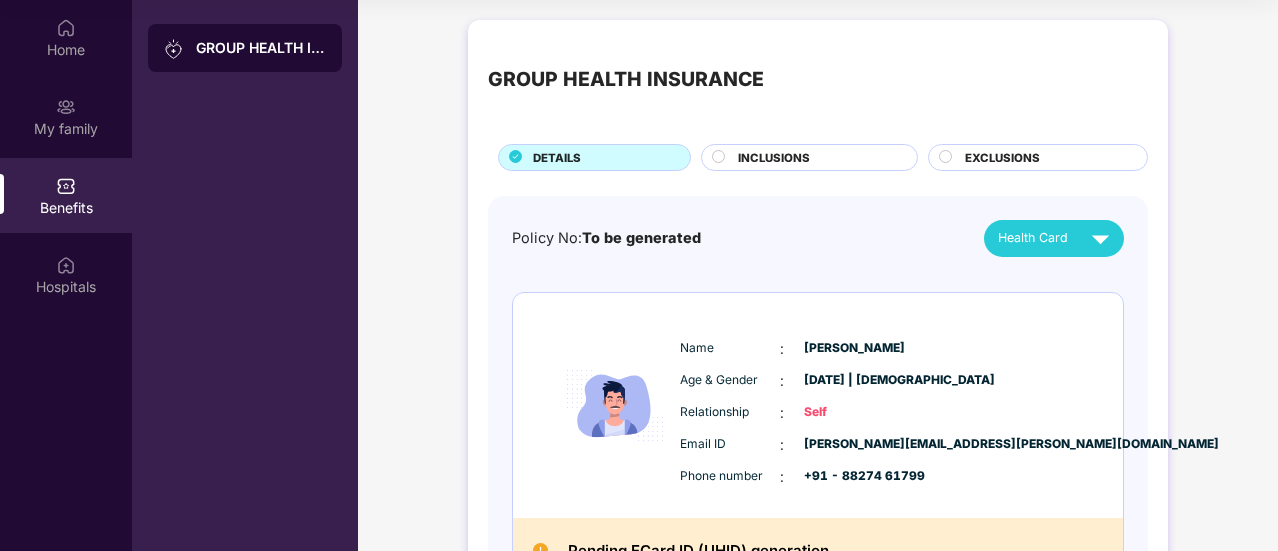 click 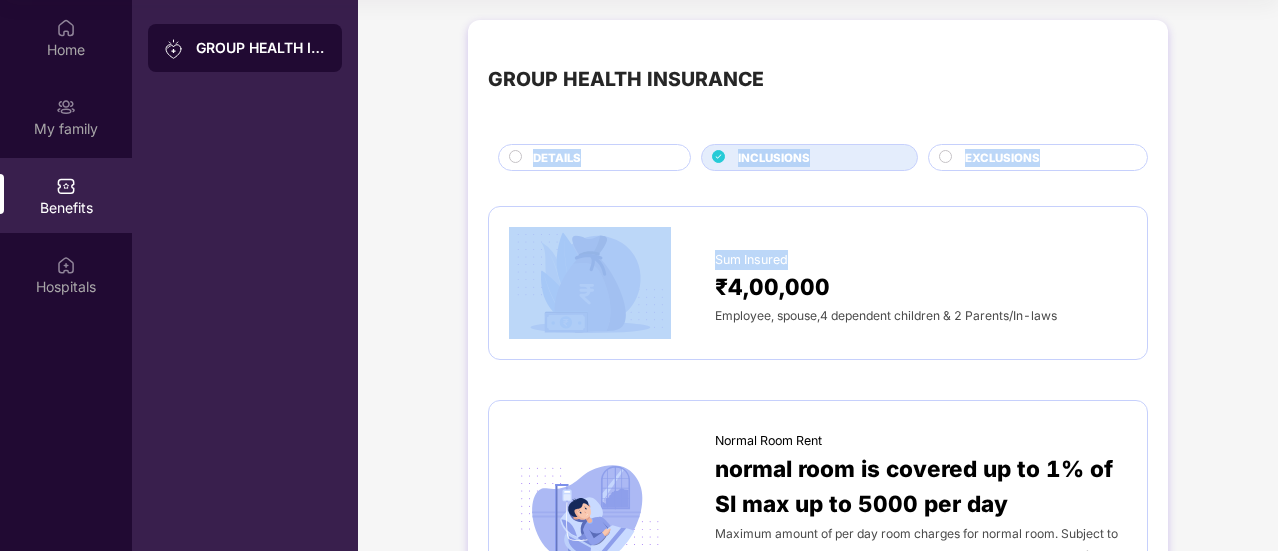 drag, startPoint x: 1275, startPoint y: 46, endPoint x: 1279, endPoint y: 207, distance: 161.04968 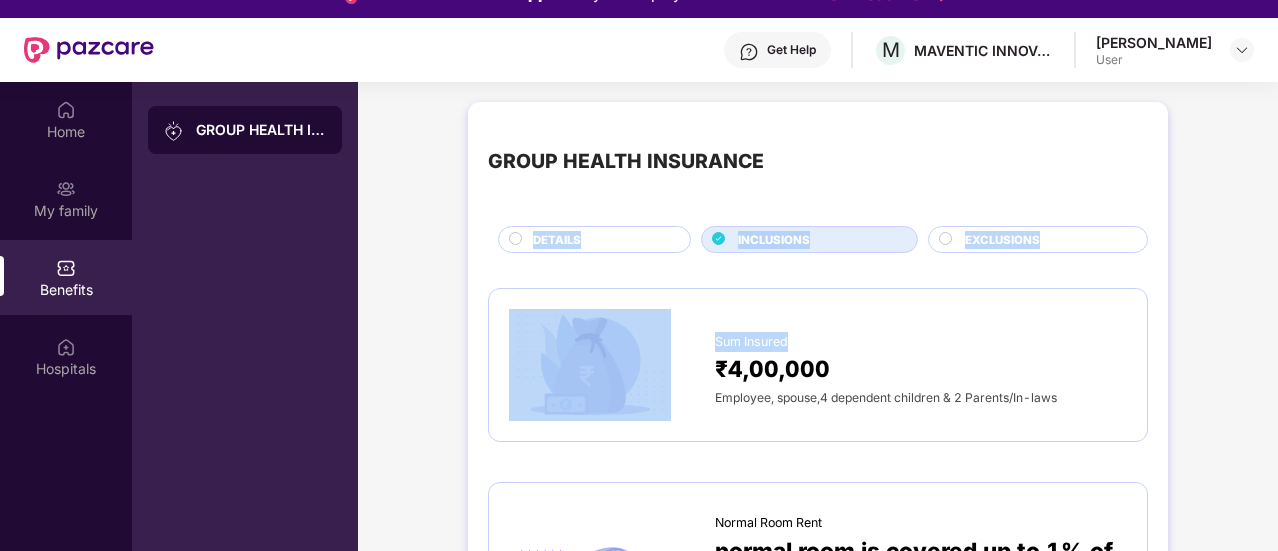 scroll, scrollTop: 0, scrollLeft: 0, axis: both 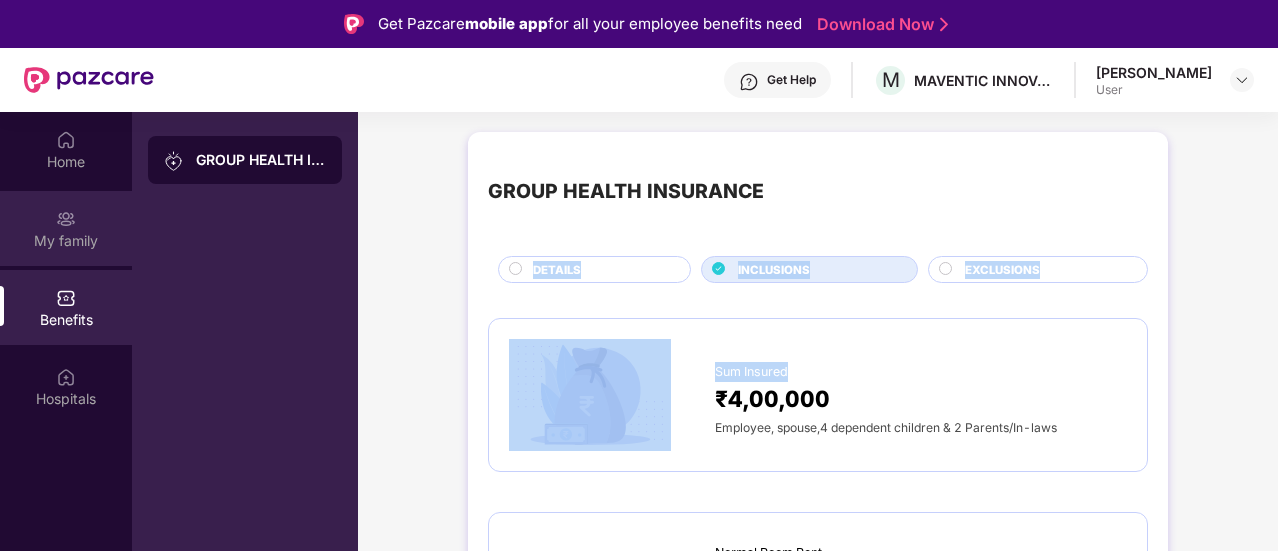click at bounding box center [66, 219] 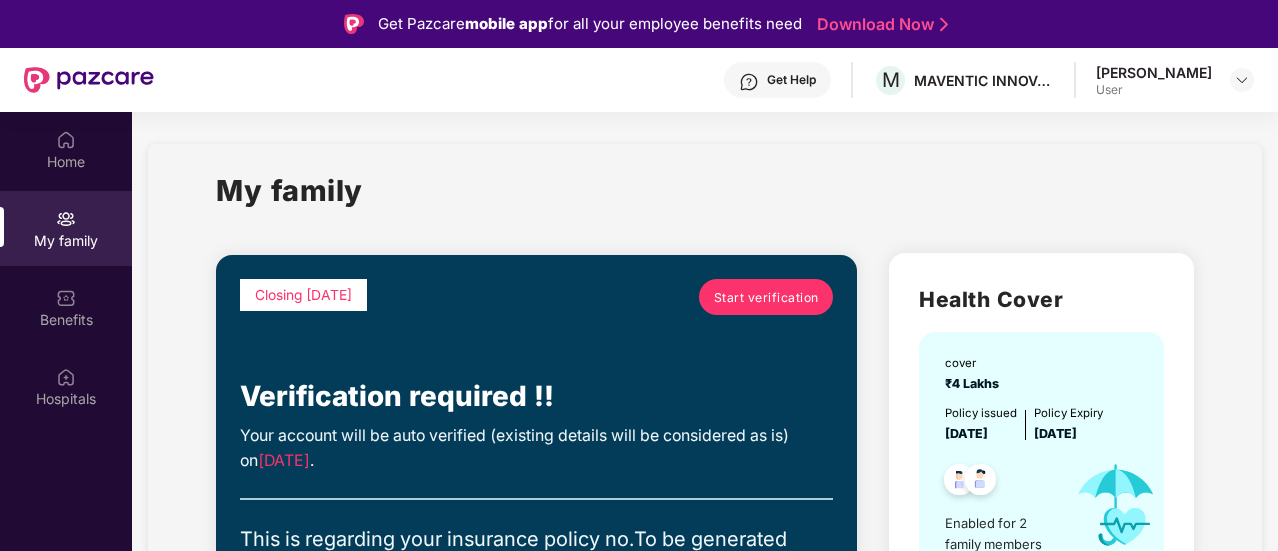 scroll, scrollTop: 112, scrollLeft: 0, axis: vertical 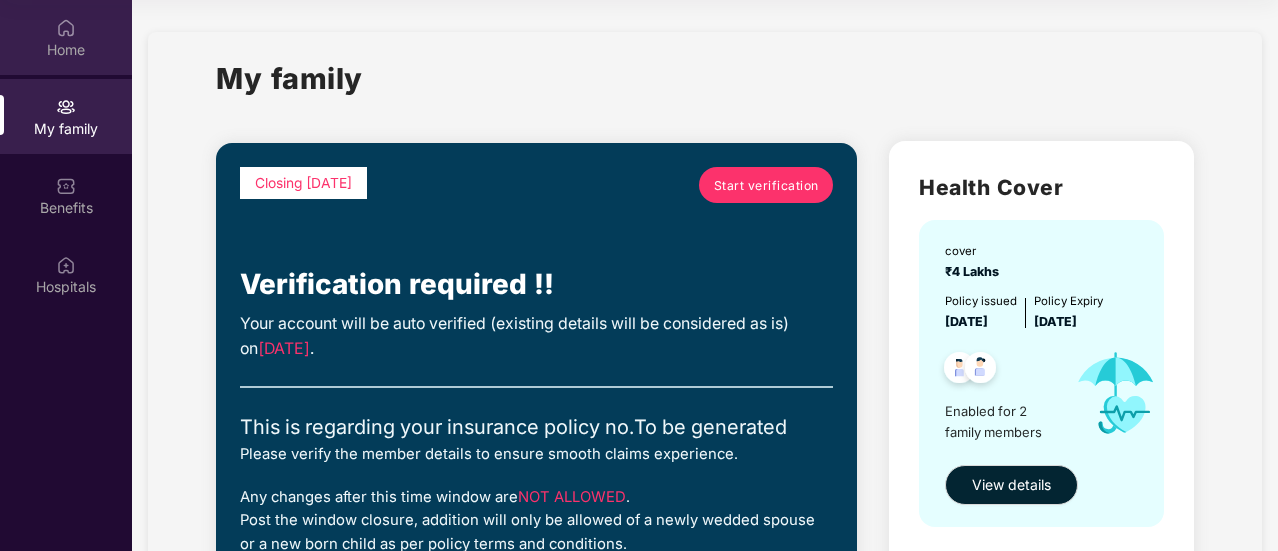 click on "Home" at bounding box center [66, 37] 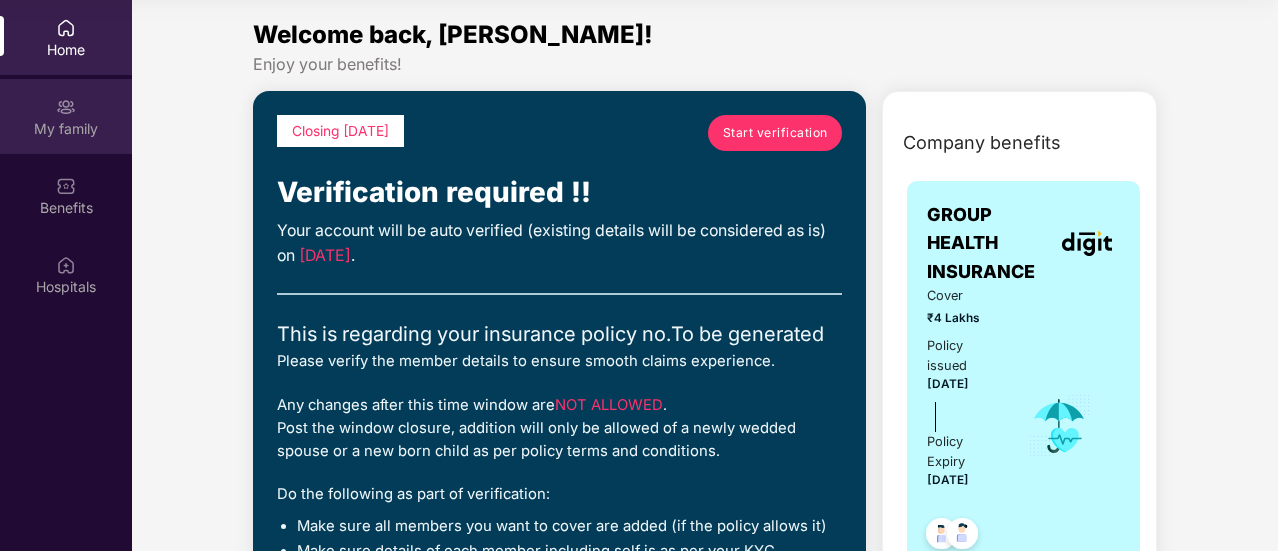 click on "My family" at bounding box center (66, 129) 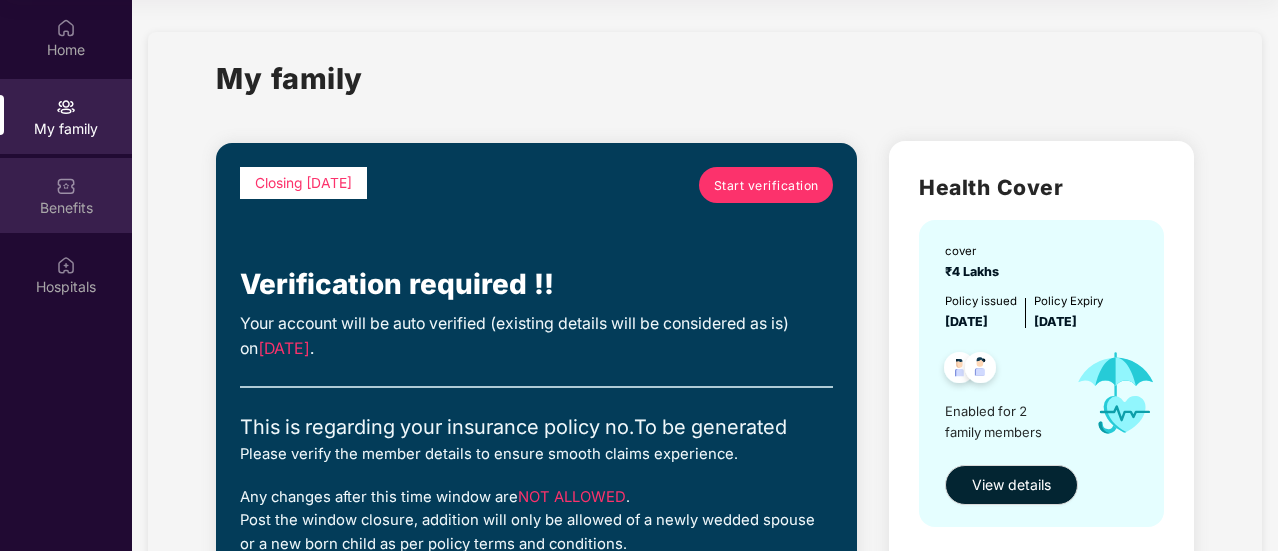 click on "Benefits" at bounding box center [66, 208] 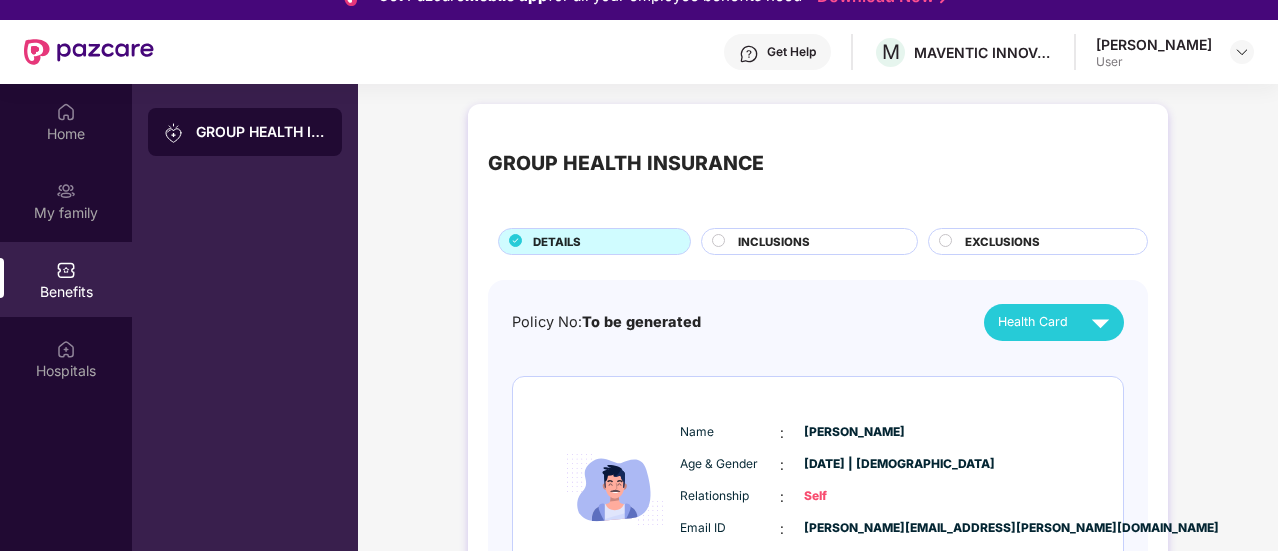 scroll, scrollTop: 0, scrollLeft: 0, axis: both 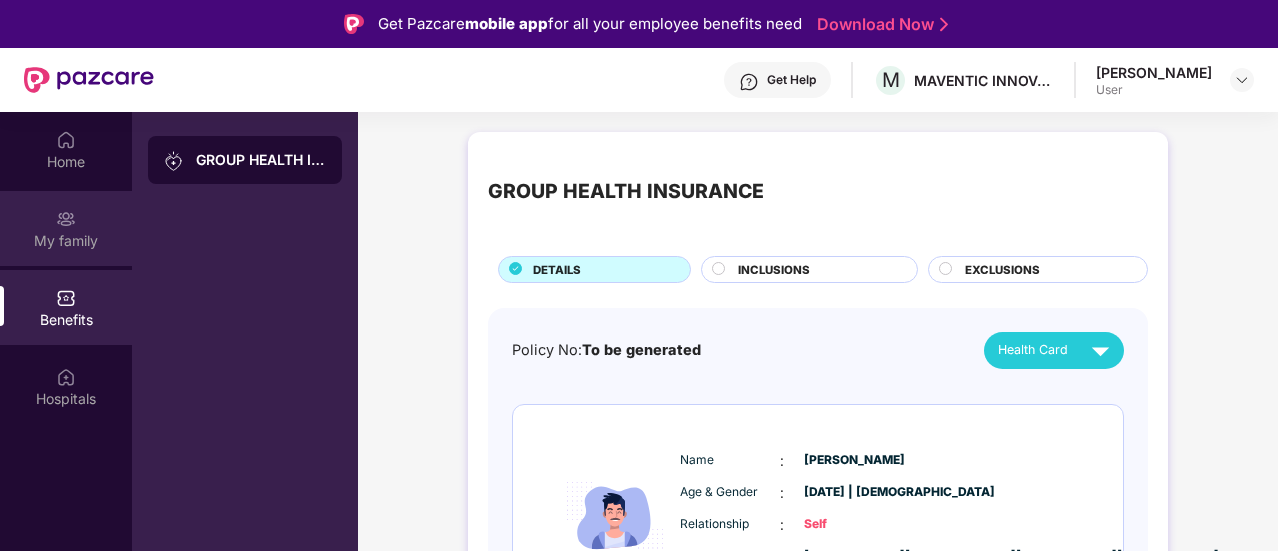 click at bounding box center [66, 219] 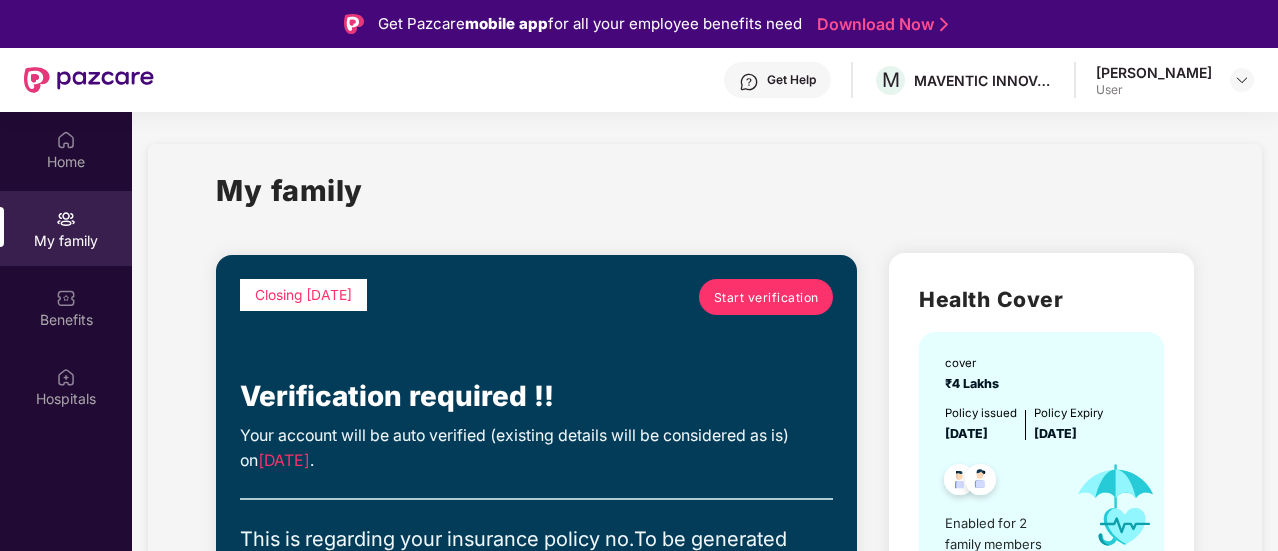 click on "Start verification" at bounding box center [766, 297] 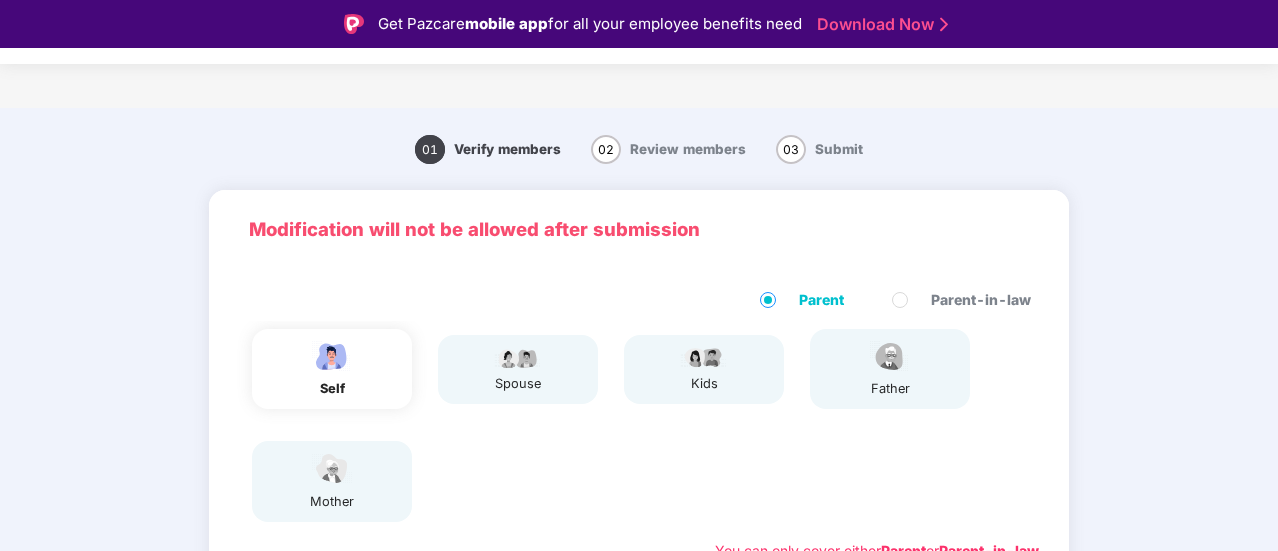 drag, startPoint x: 1274, startPoint y: 181, endPoint x: 1279, endPoint y: 297, distance: 116.10771 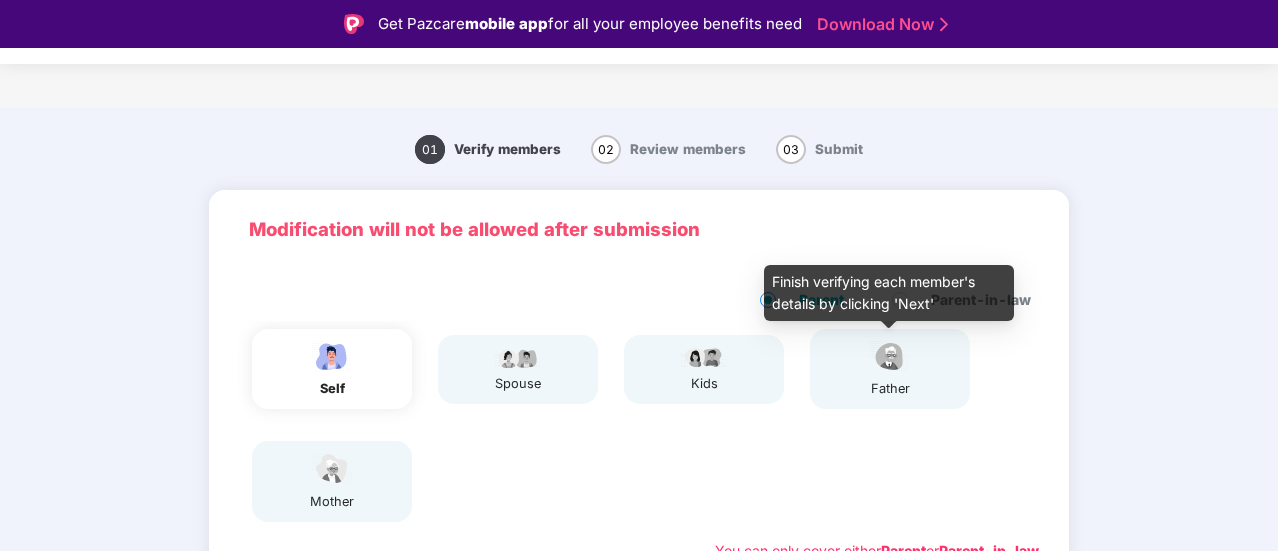 click on "father" at bounding box center (890, 369) 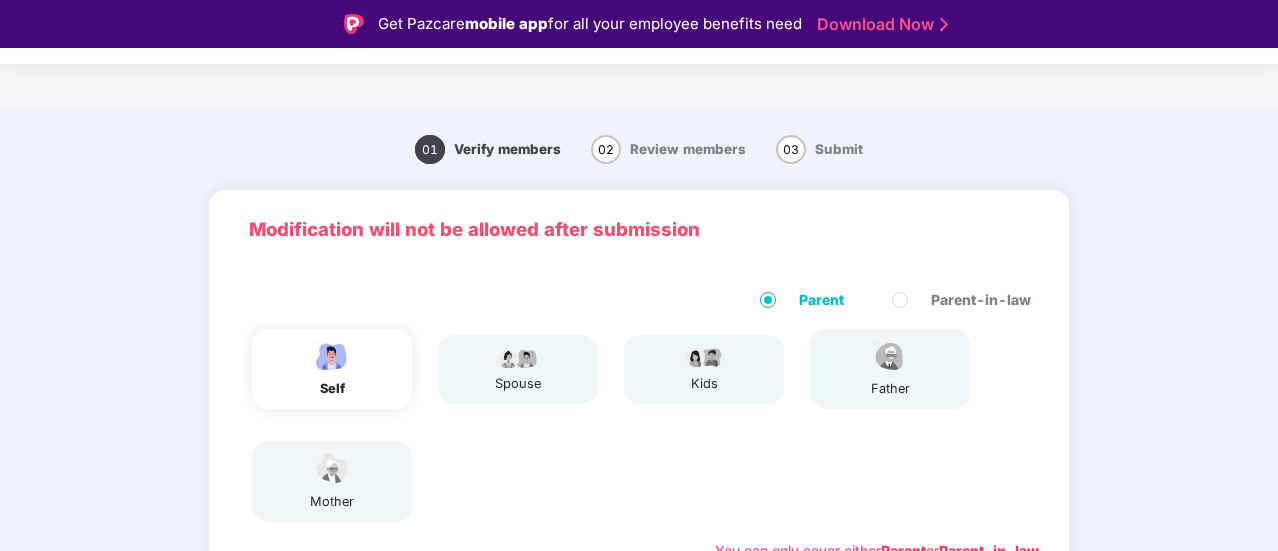 scroll, scrollTop: 48, scrollLeft: 0, axis: vertical 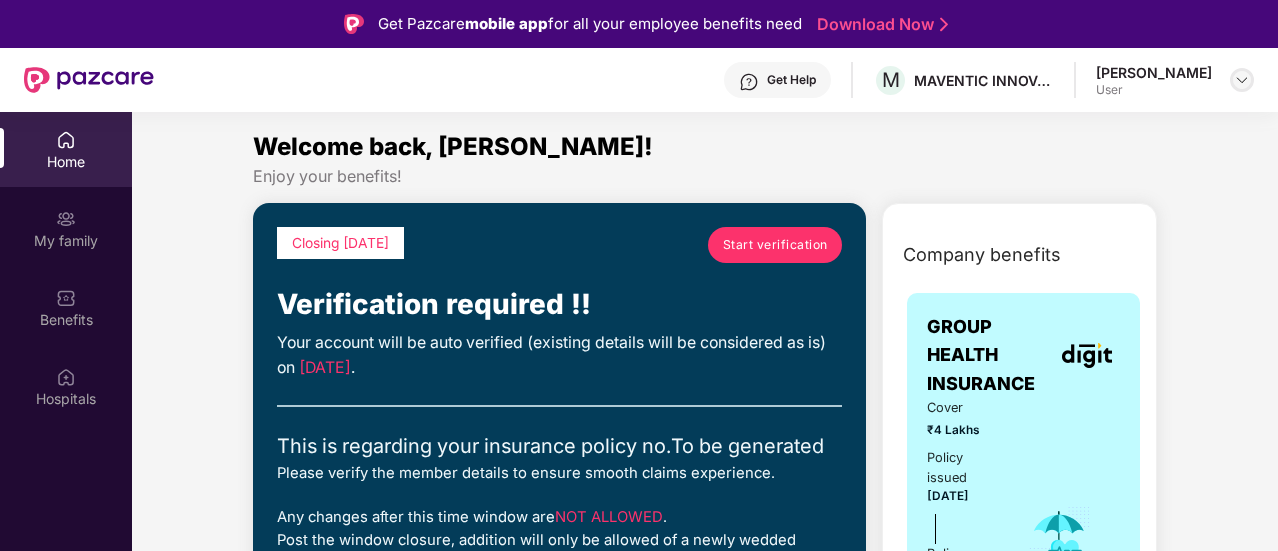 click at bounding box center [1242, 80] 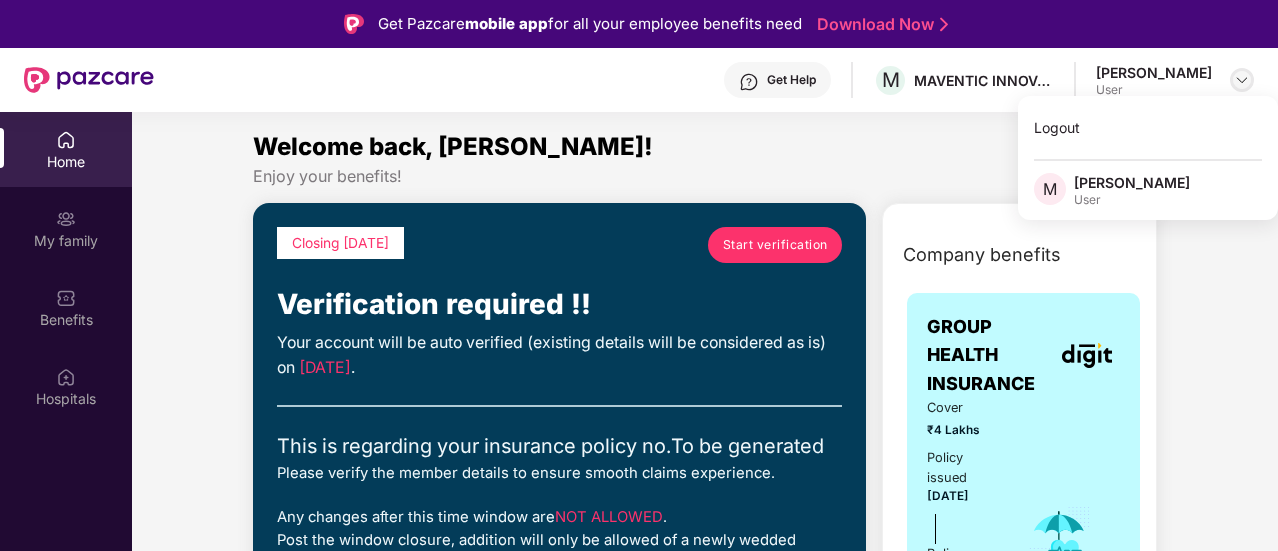 click at bounding box center [1242, 80] 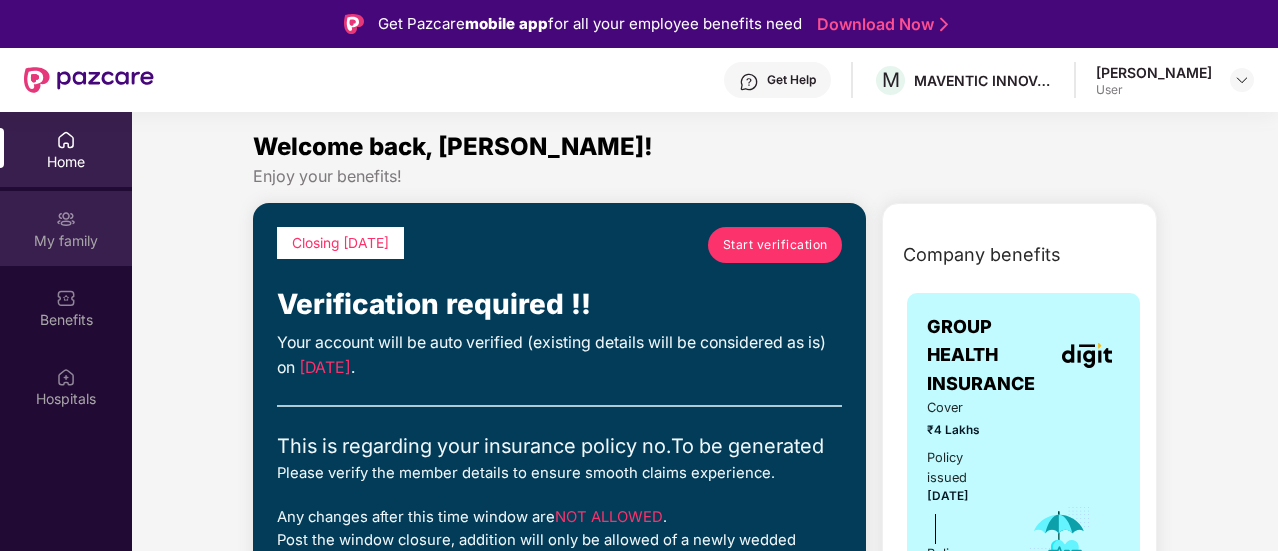 click on "My family" at bounding box center [66, 228] 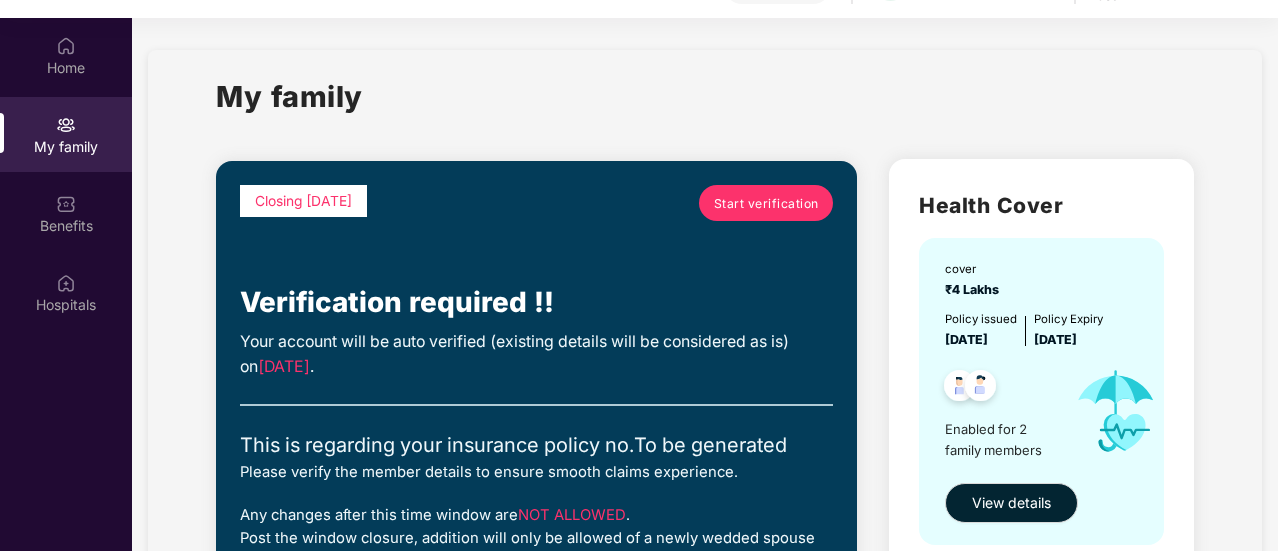 scroll, scrollTop: 112, scrollLeft: 0, axis: vertical 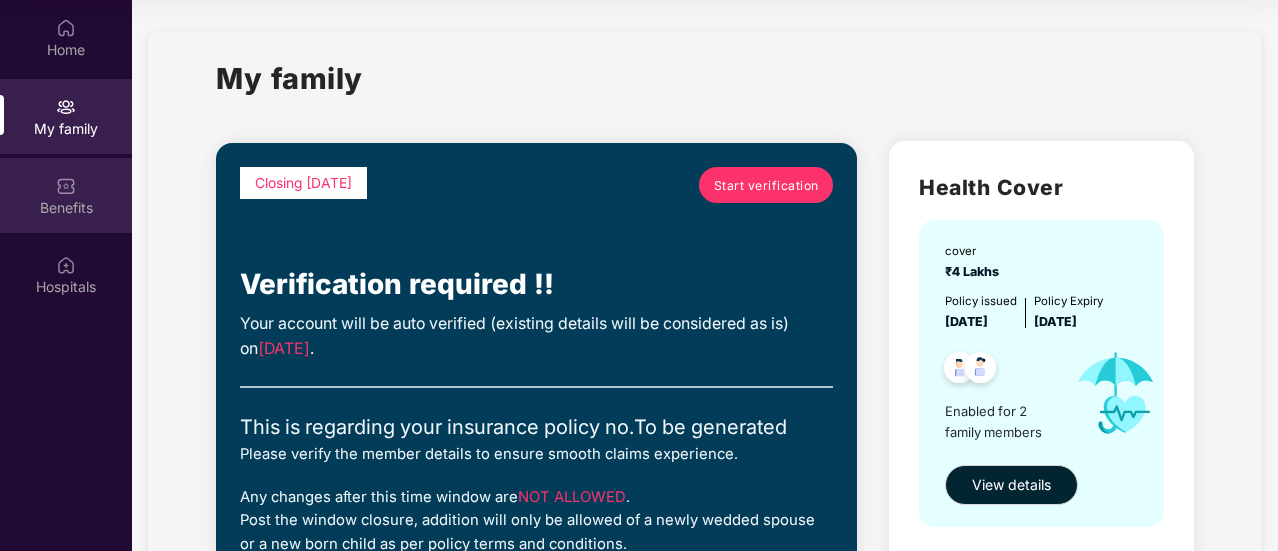 click on "Benefits" at bounding box center (66, 208) 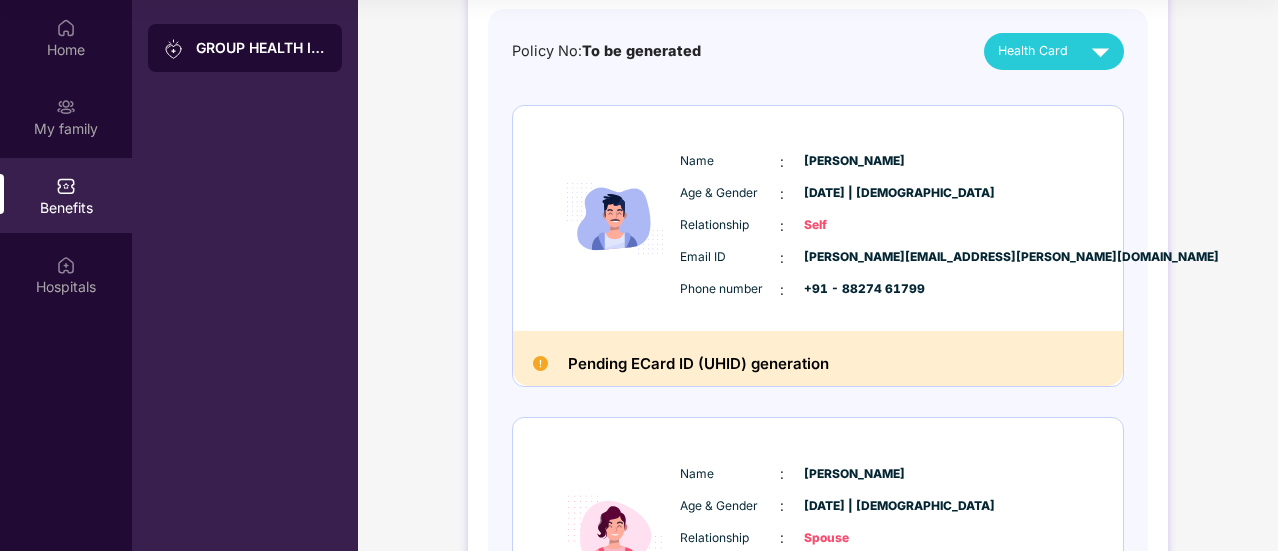 scroll, scrollTop: 0, scrollLeft: 0, axis: both 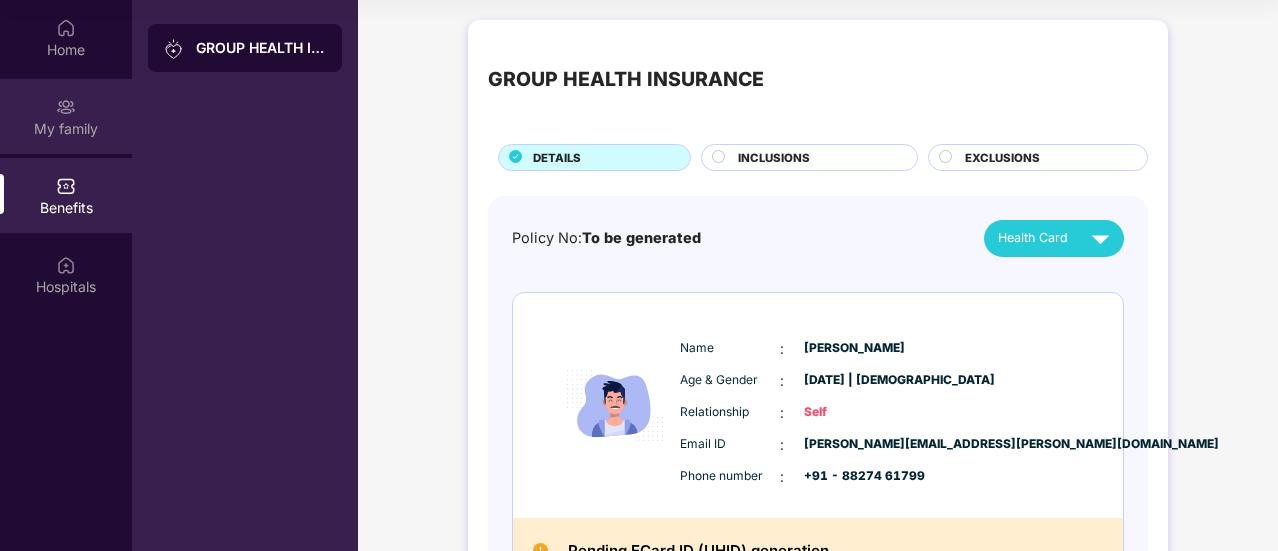 click on "My family" at bounding box center [66, 116] 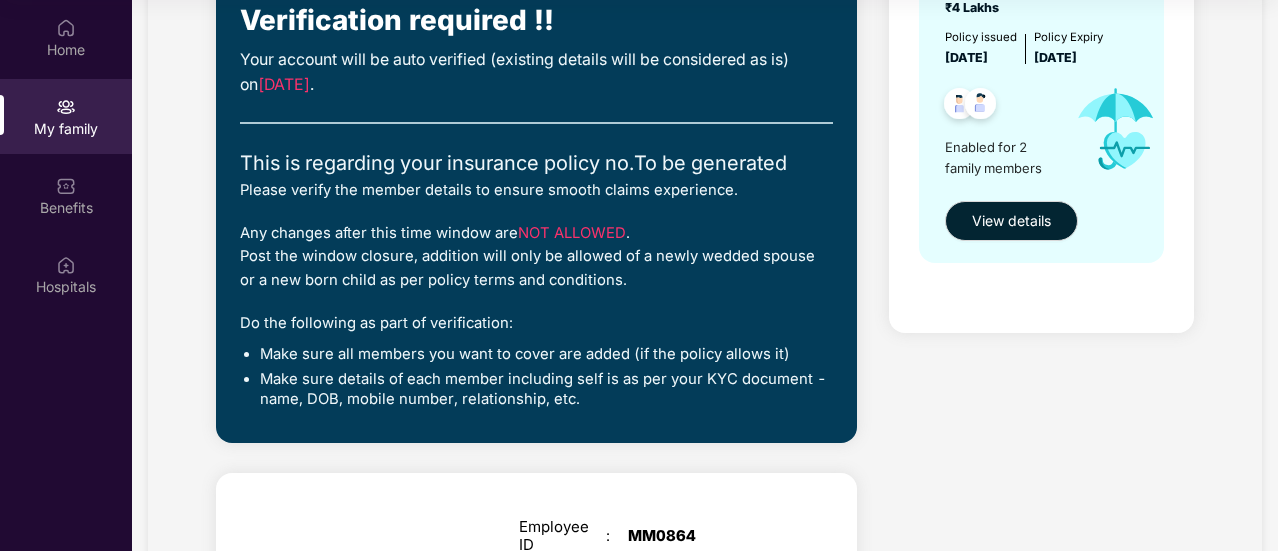 scroll, scrollTop: 7, scrollLeft: 0, axis: vertical 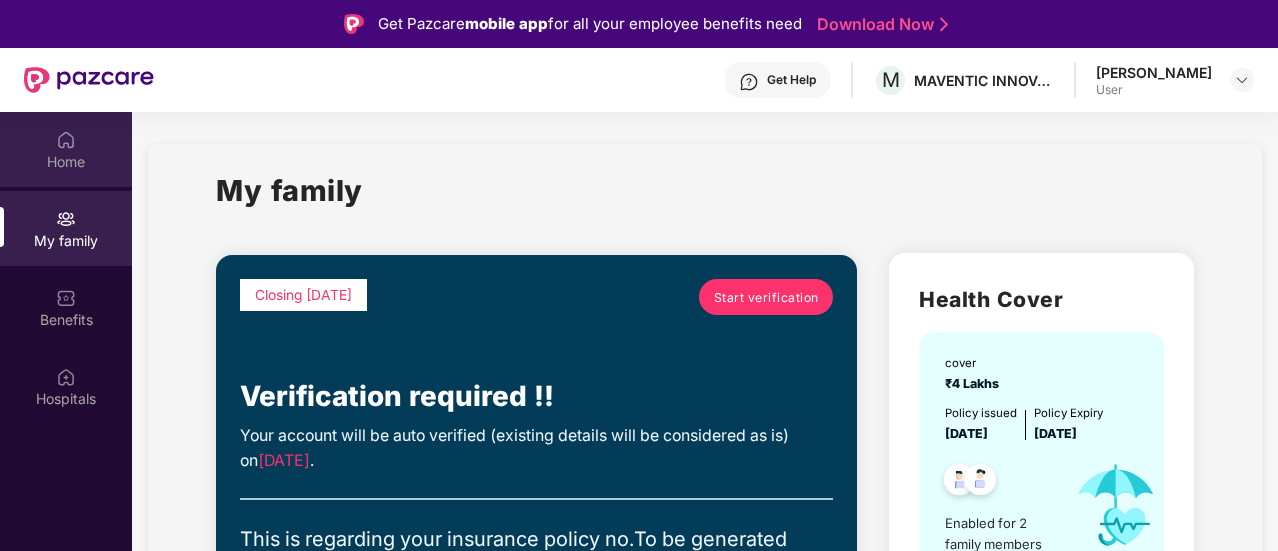 click at bounding box center (66, 140) 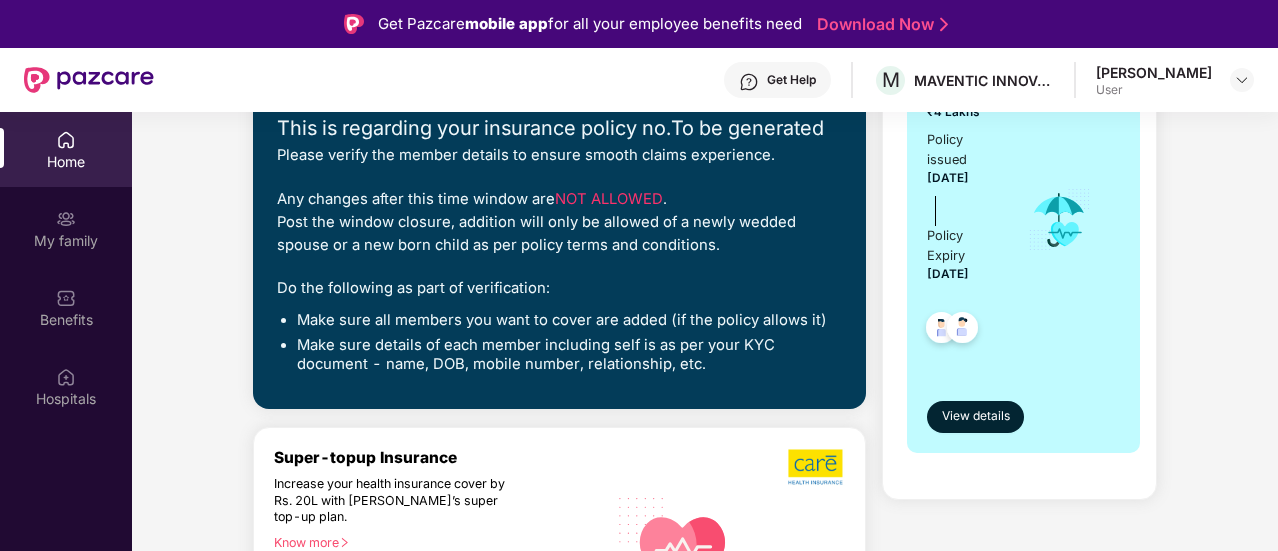 scroll, scrollTop: 0, scrollLeft: 0, axis: both 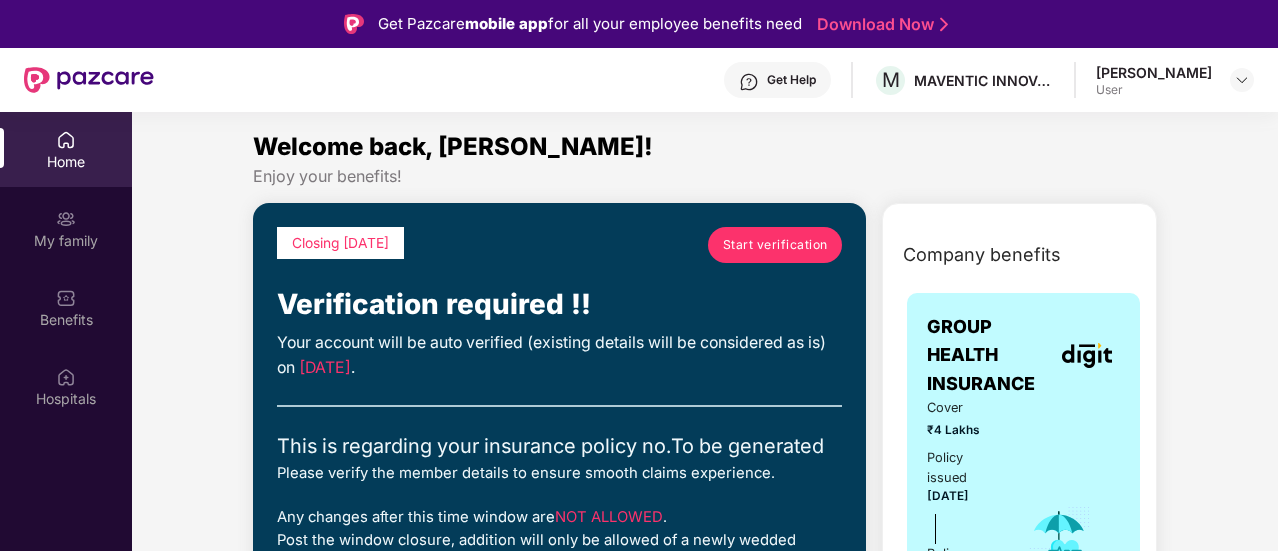 click on "Start verification" at bounding box center (775, 244) 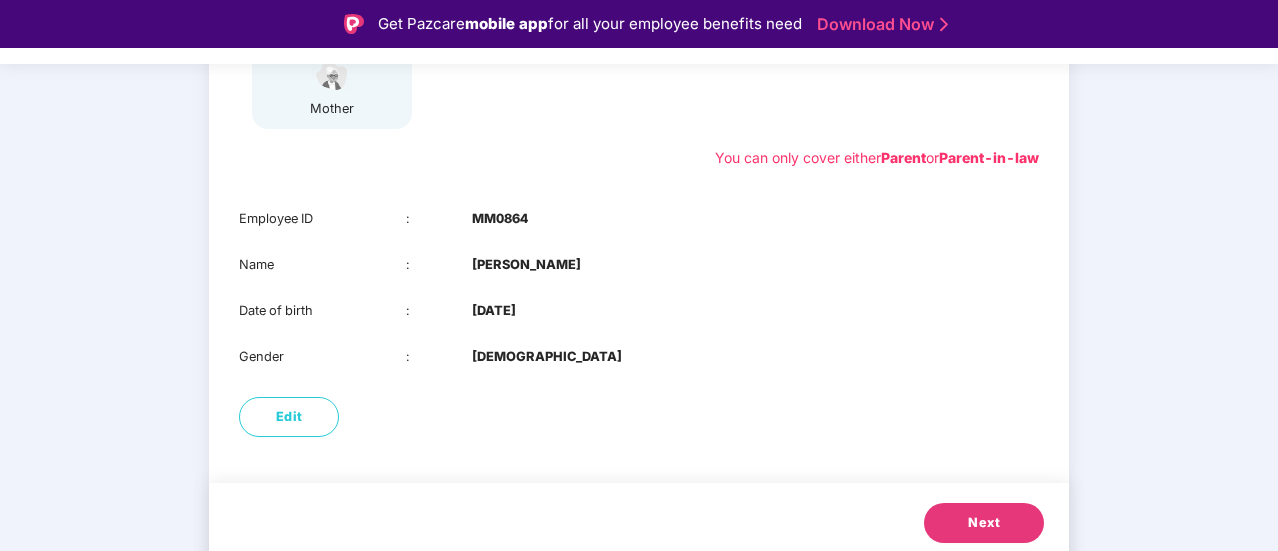scroll, scrollTop: 403, scrollLeft: 0, axis: vertical 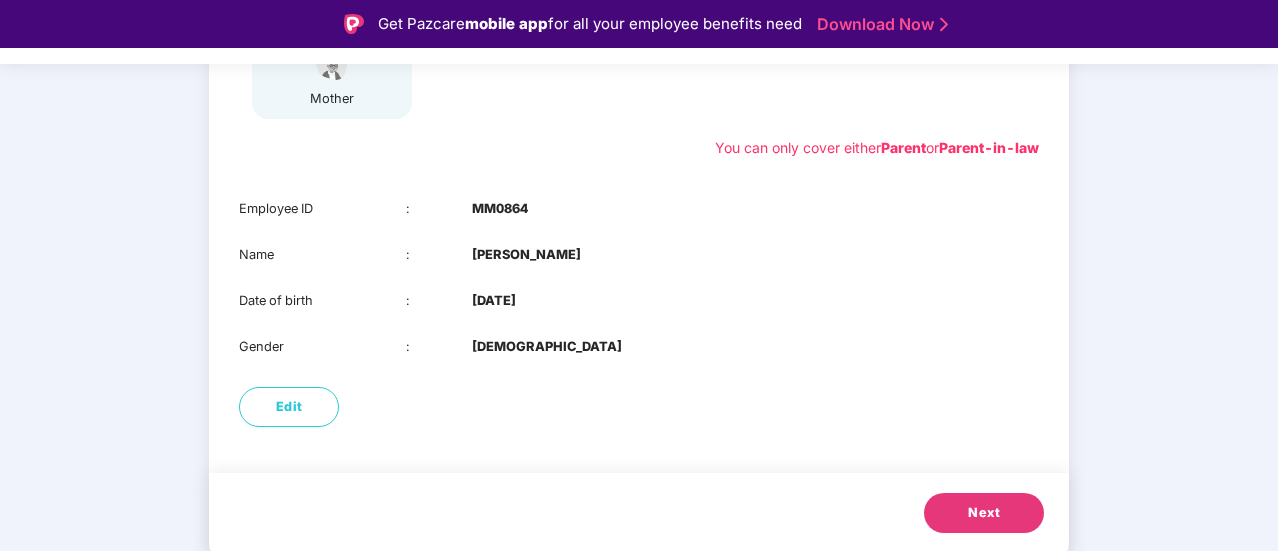 click on "Next" at bounding box center (984, 513) 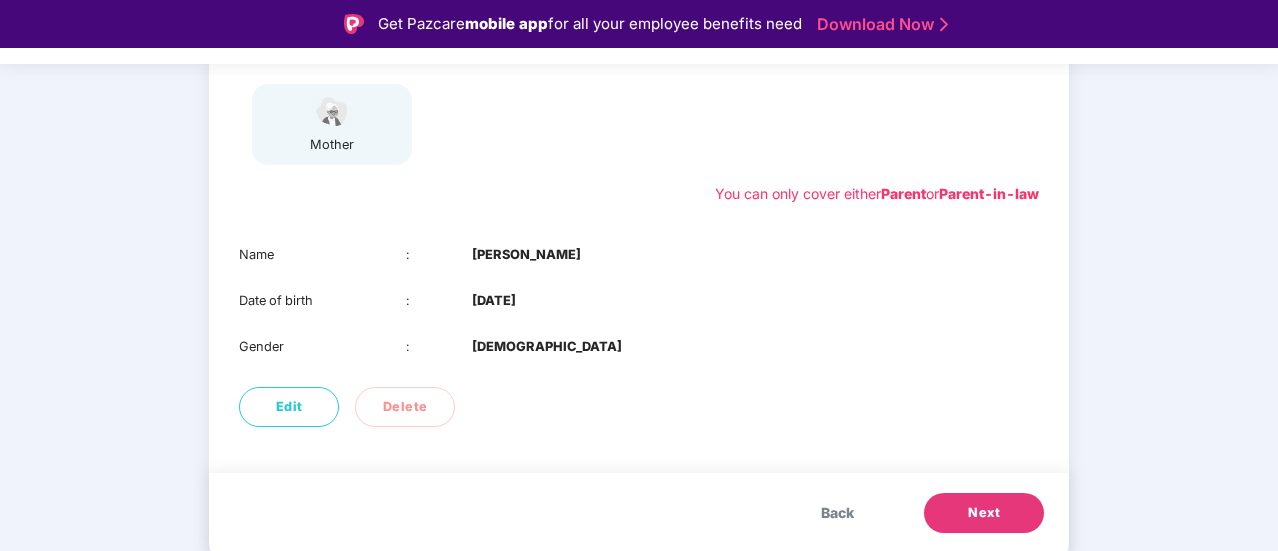 scroll, scrollTop: 48, scrollLeft: 0, axis: vertical 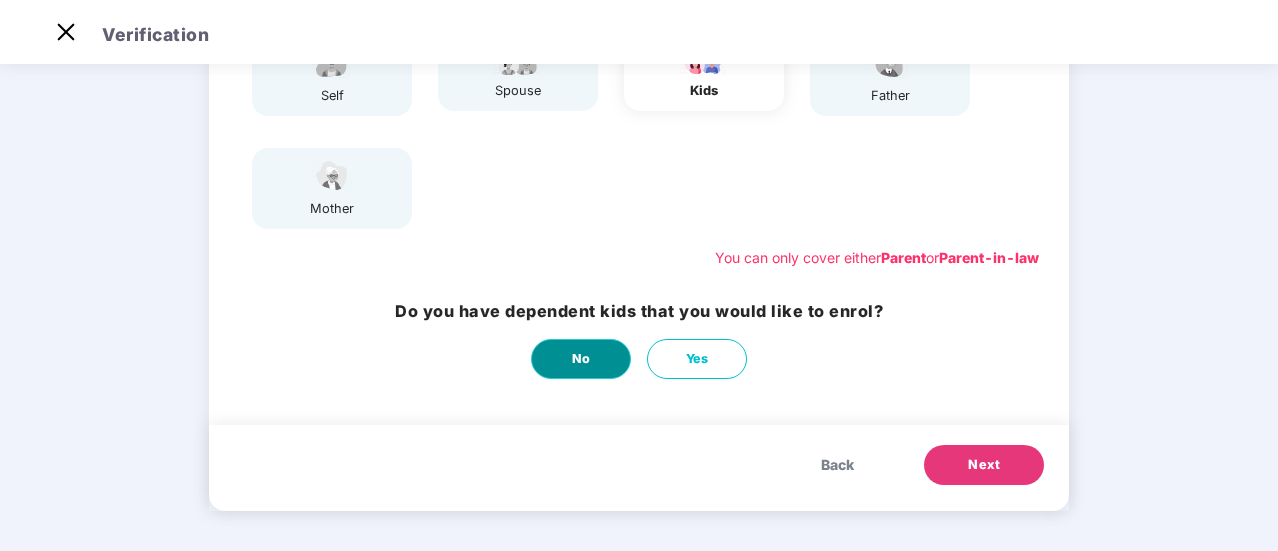 click on "No" at bounding box center [581, 359] 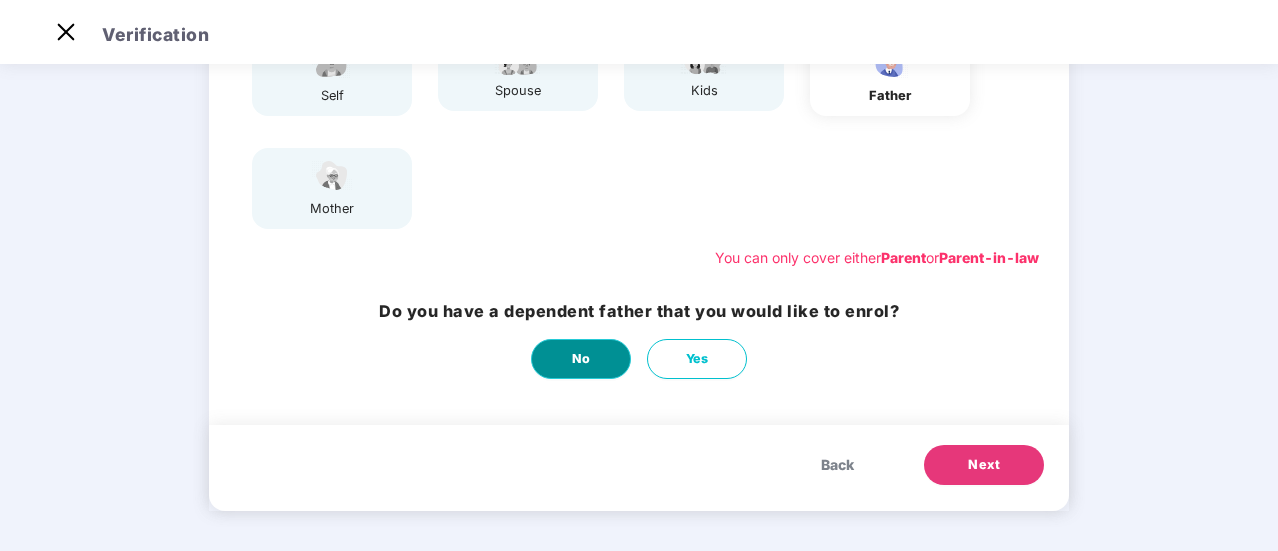 scroll, scrollTop: 0, scrollLeft: 0, axis: both 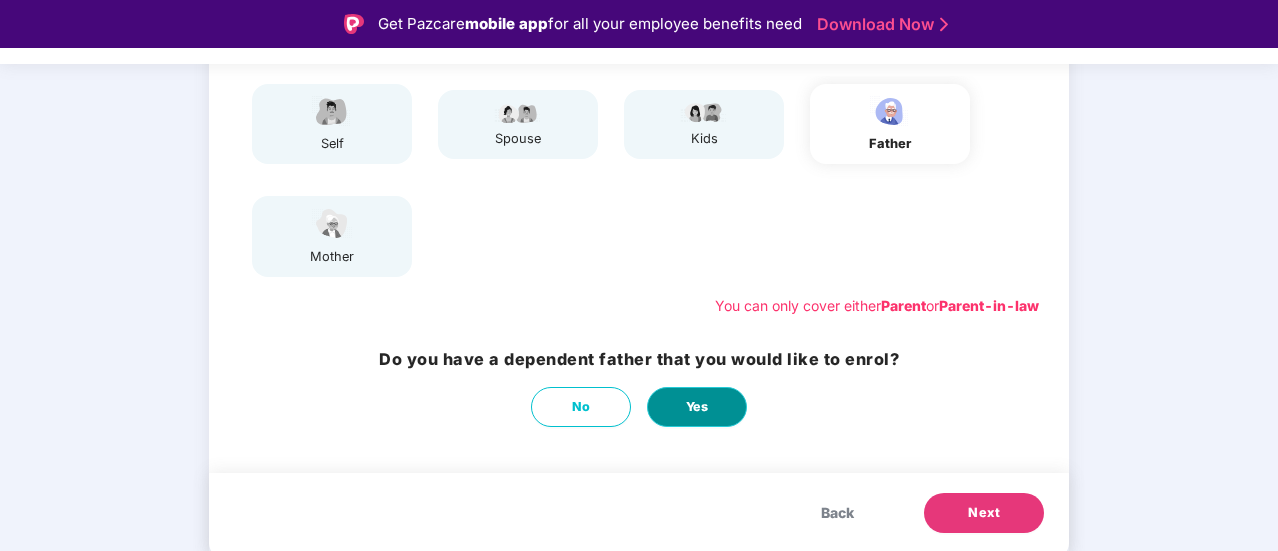 click on "Yes" at bounding box center [697, 407] 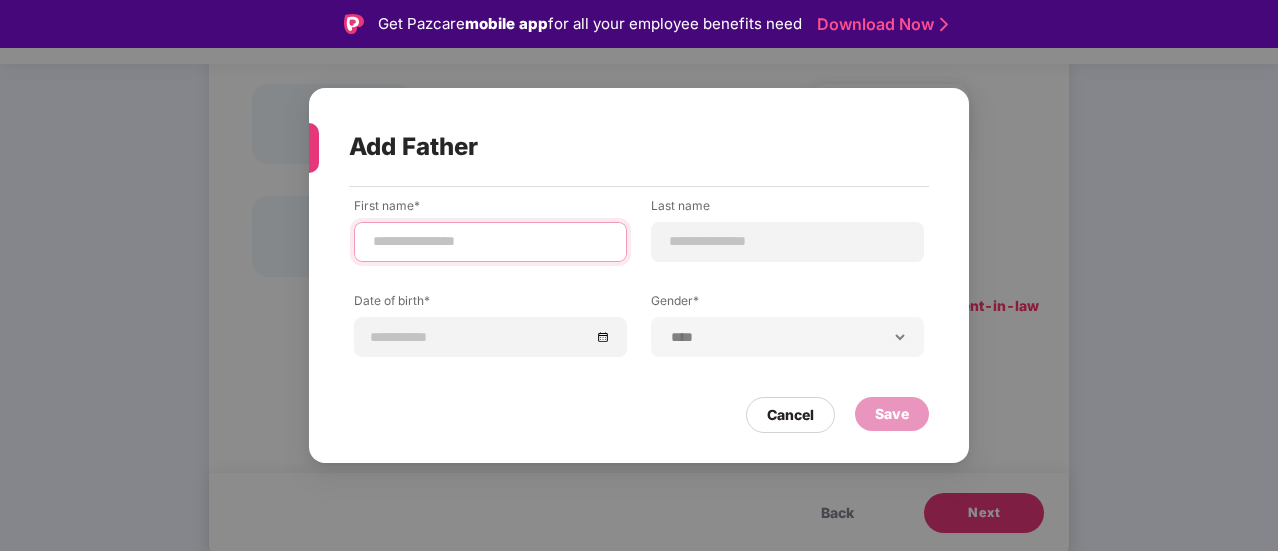 click at bounding box center [490, 241] 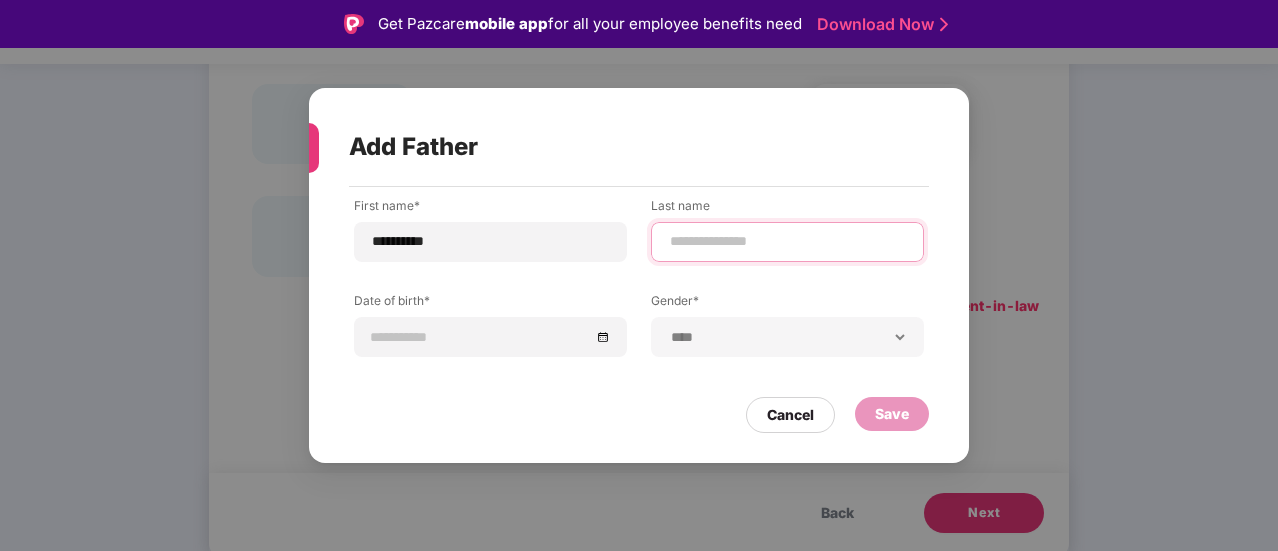 click at bounding box center (787, 241) 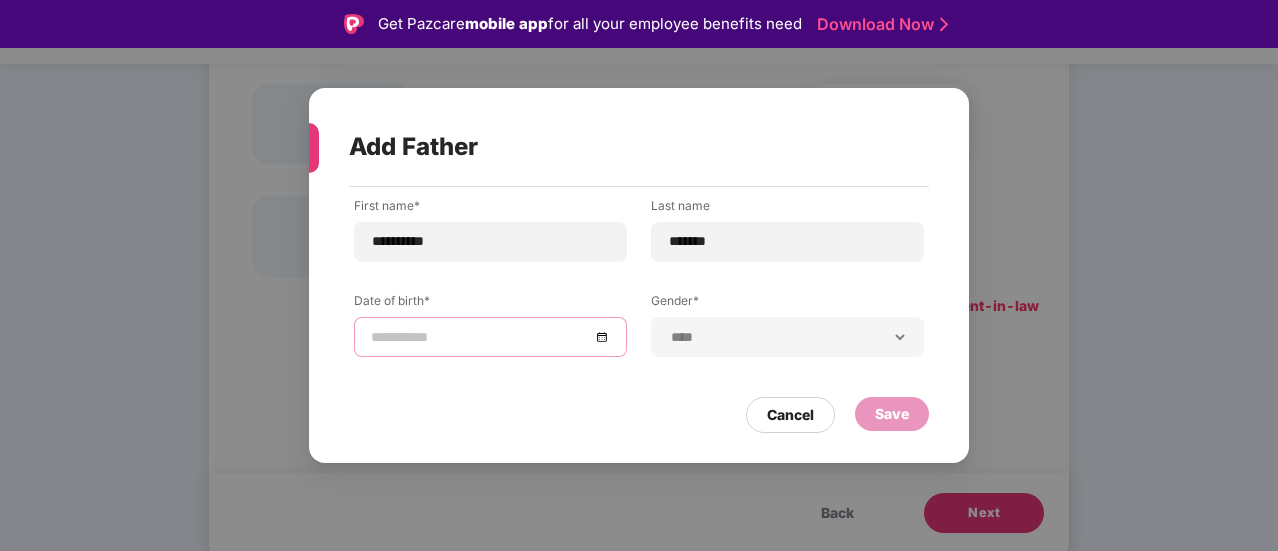 click at bounding box center [480, 337] 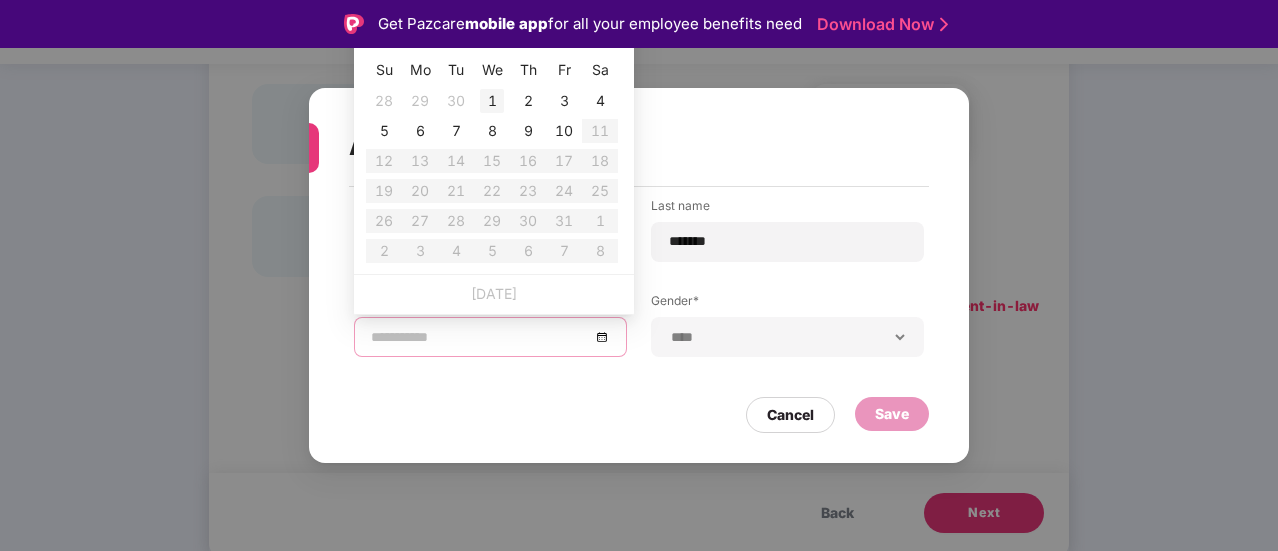 click on "1" at bounding box center (492, 101) 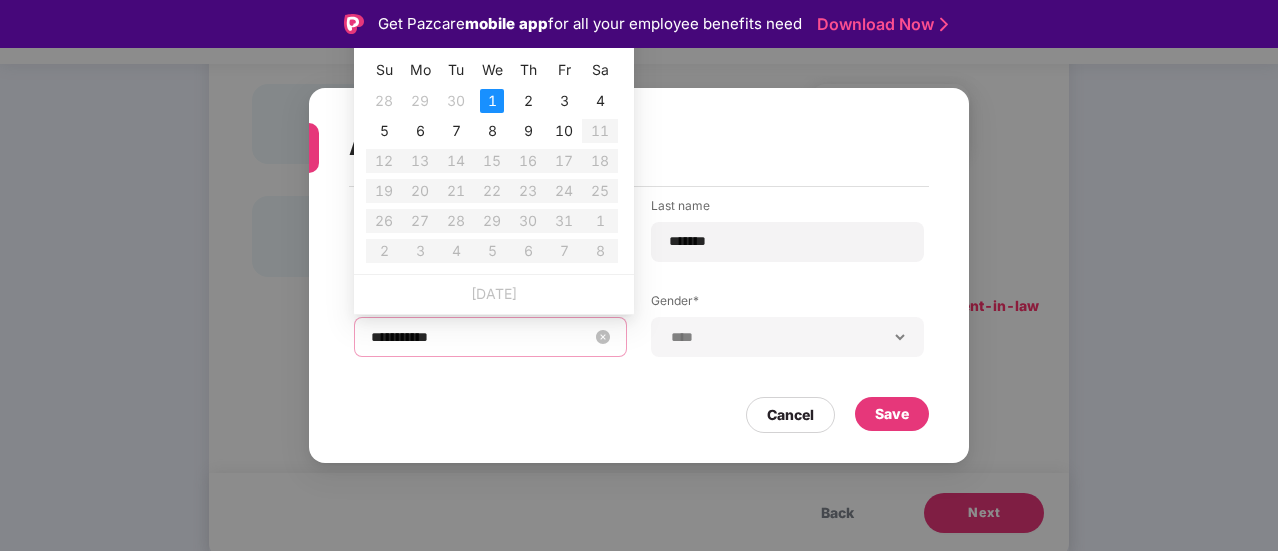 click on "**********" at bounding box center (480, 337) 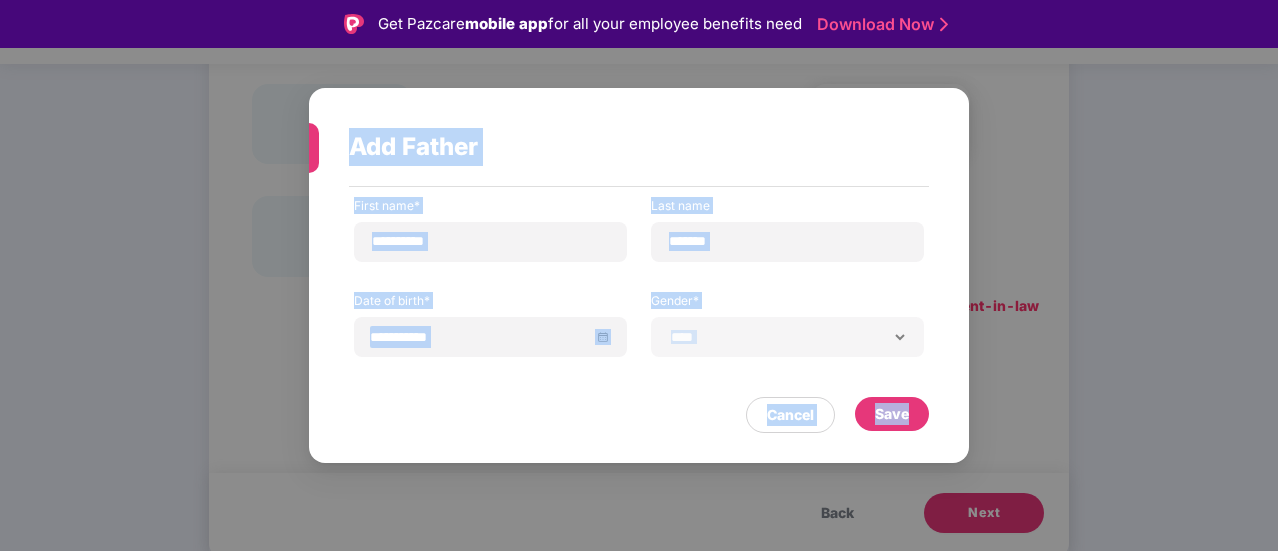 drag, startPoint x: 1277, startPoint y: 407, endPoint x: 1279, endPoint y: 361, distance: 46.043457 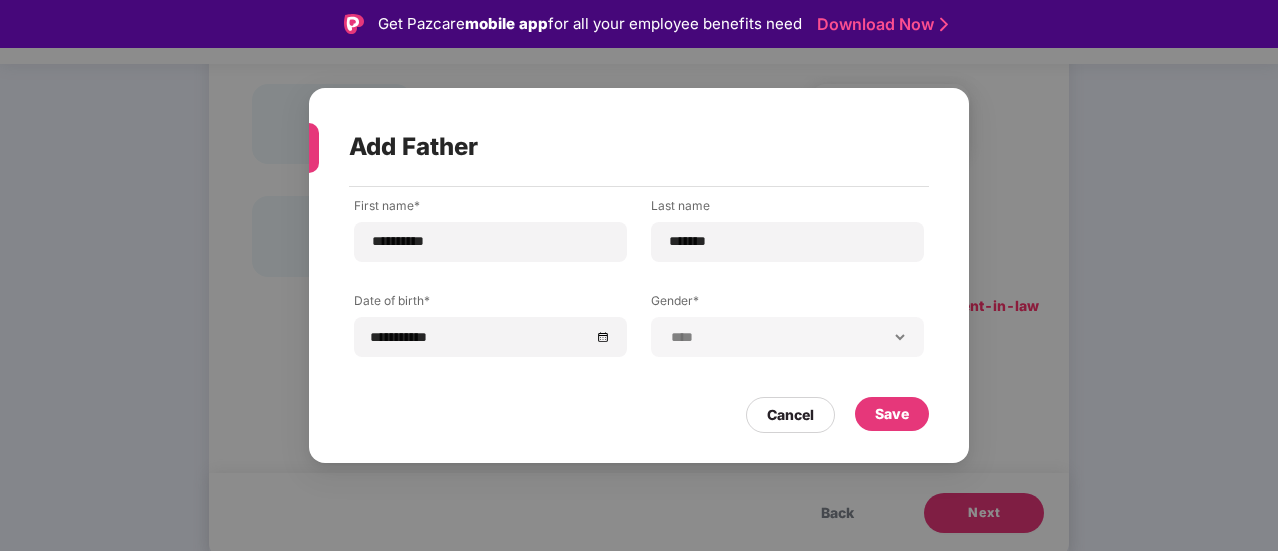 drag, startPoint x: 1275, startPoint y: 344, endPoint x: 1275, endPoint y: 277, distance: 67 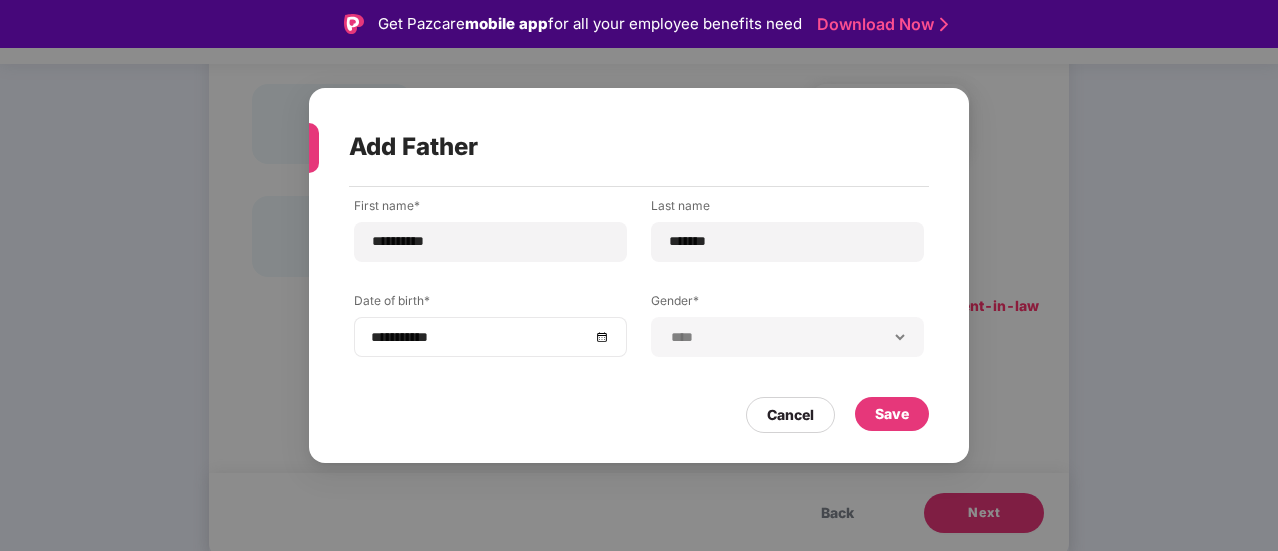 click on "**********" at bounding box center [490, 337] 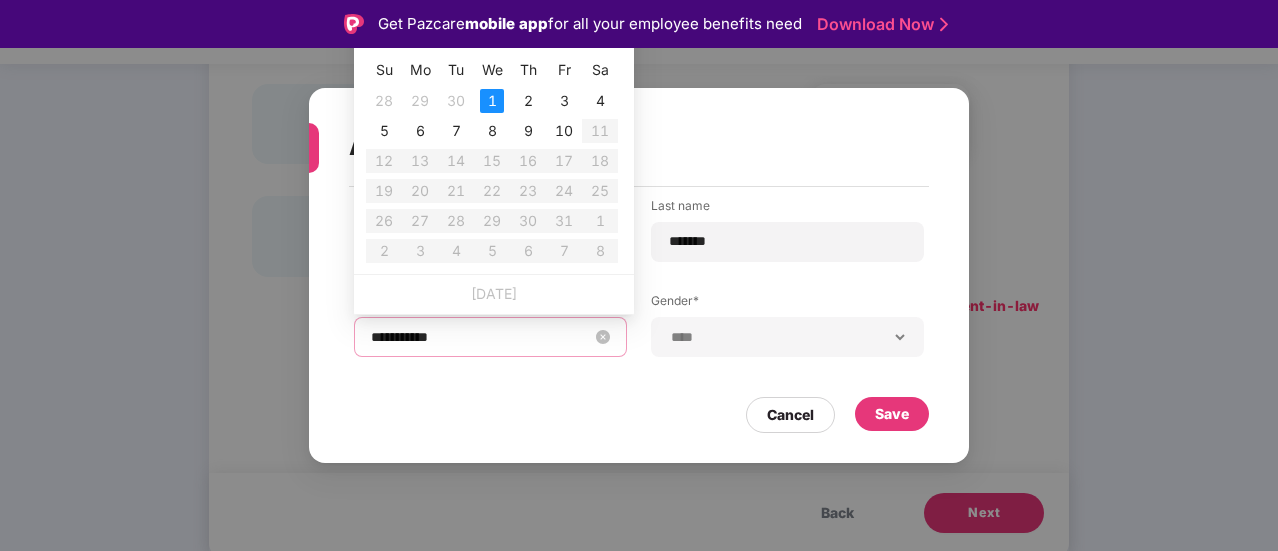 click on "**********" at bounding box center (480, 337) 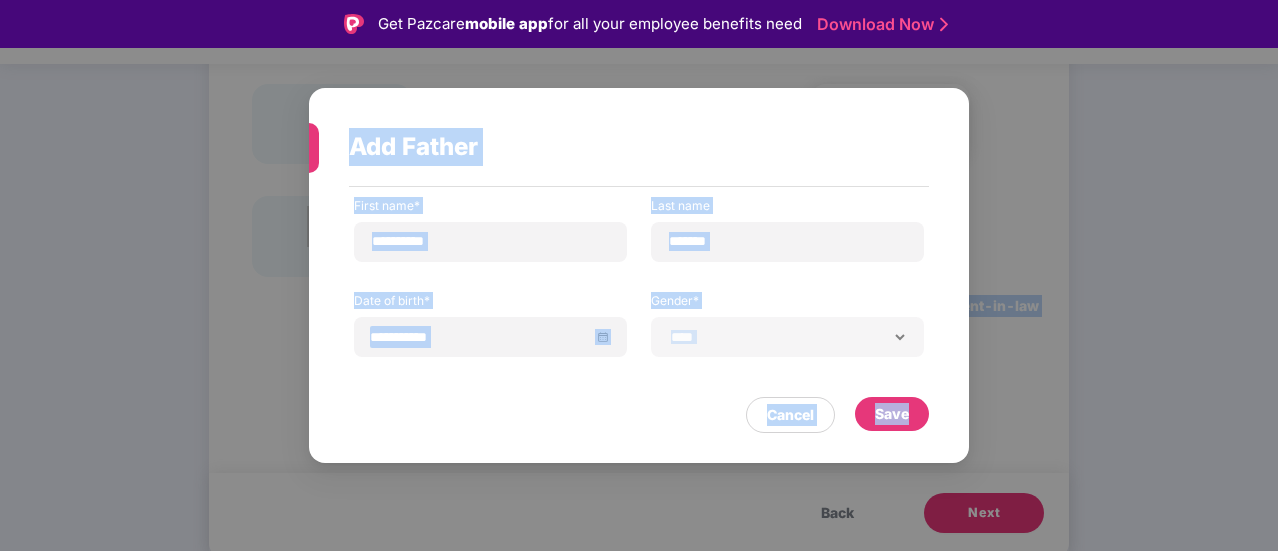 drag, startPoint x: 1276, startPoint y: 317, endPoint x: 1279, endPoint y: 267, distance: 50.08992 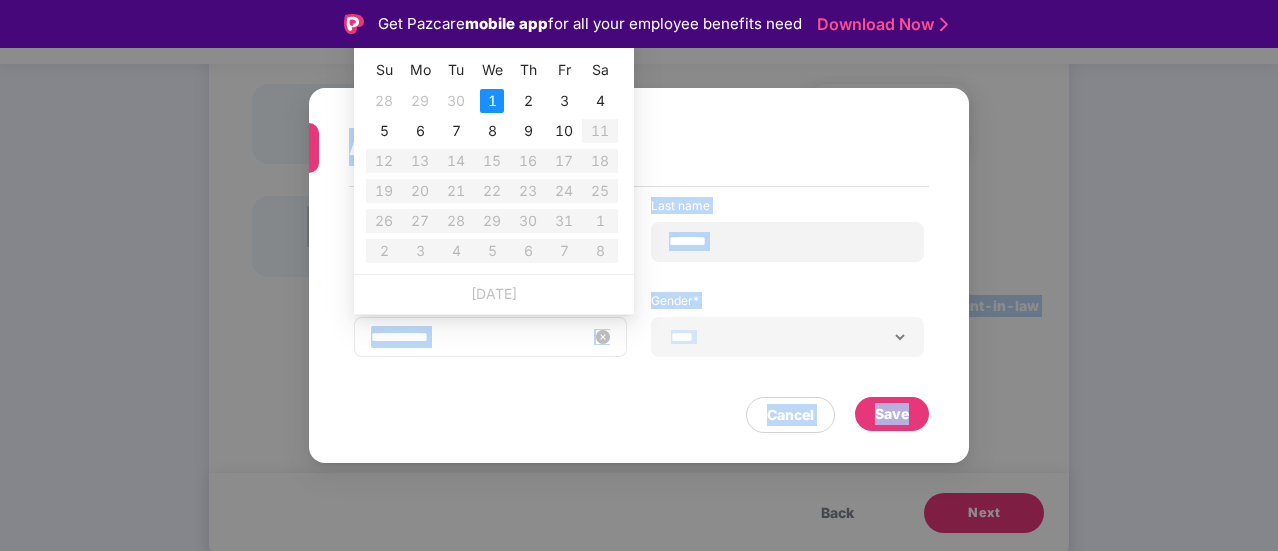 click on "**********" at bounding box center (480, 337) 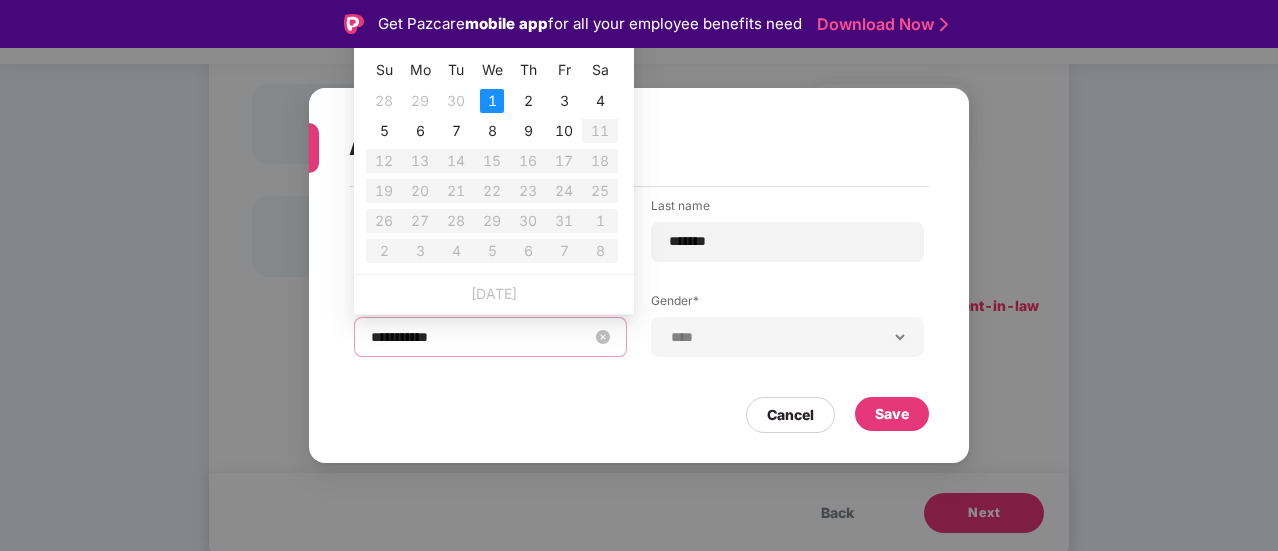 click on "**********" at bounding box center (480, 337) 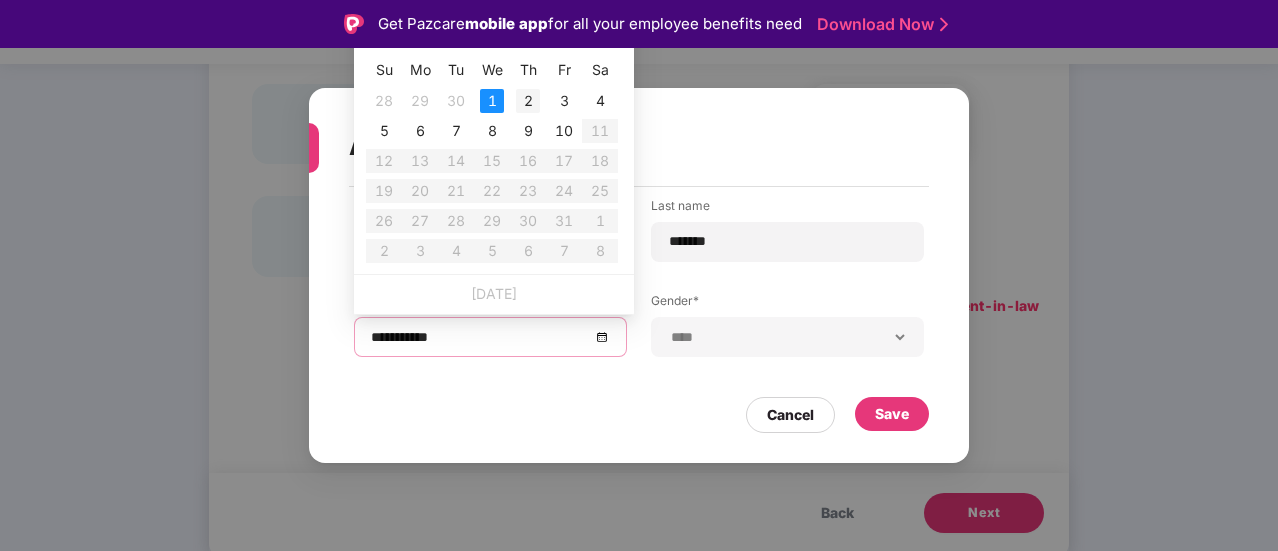 type on "**********" 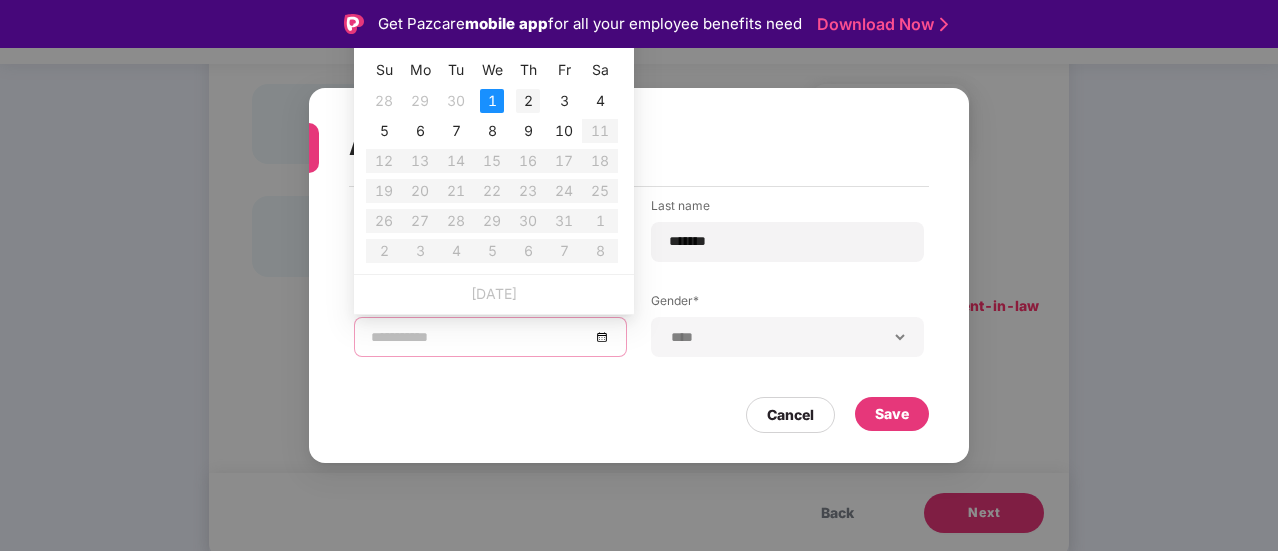 click on "2" at bounding box center [528, 101] 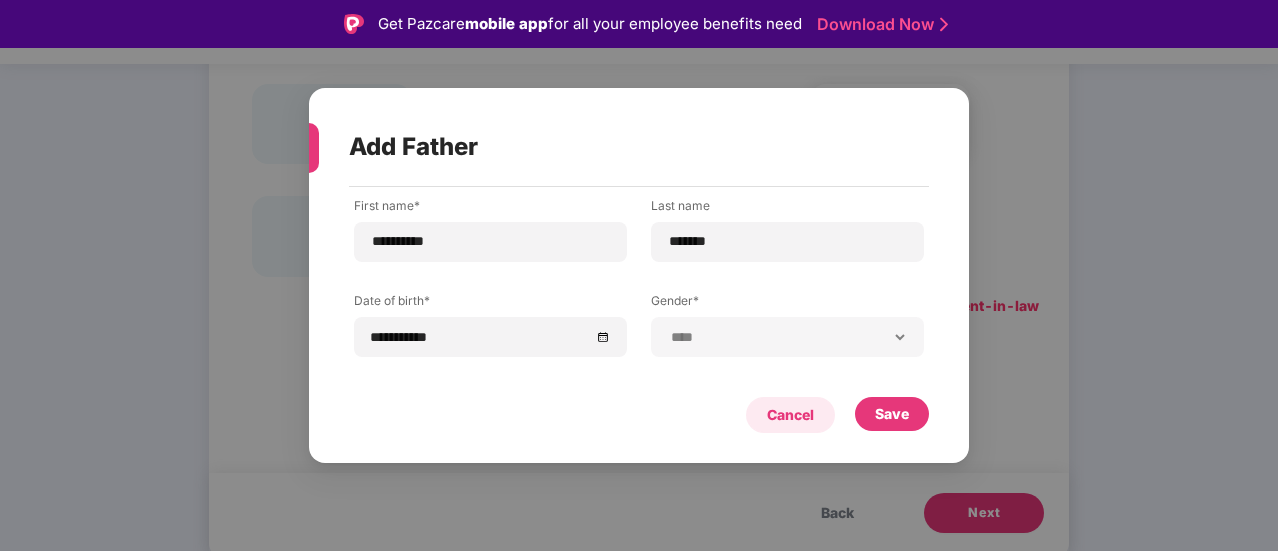 click on "Cancel" at bounding box center (790, 415) 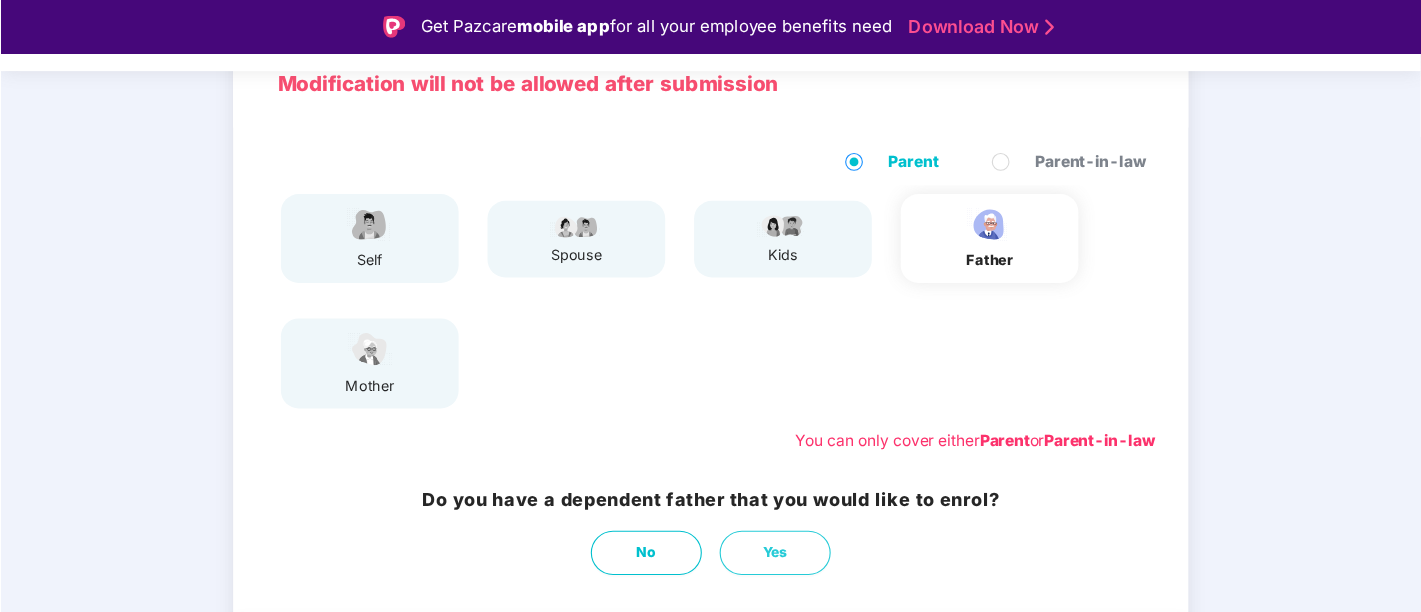scroll, scrollTop: 150, scrollLeft: 0, axis: vertical 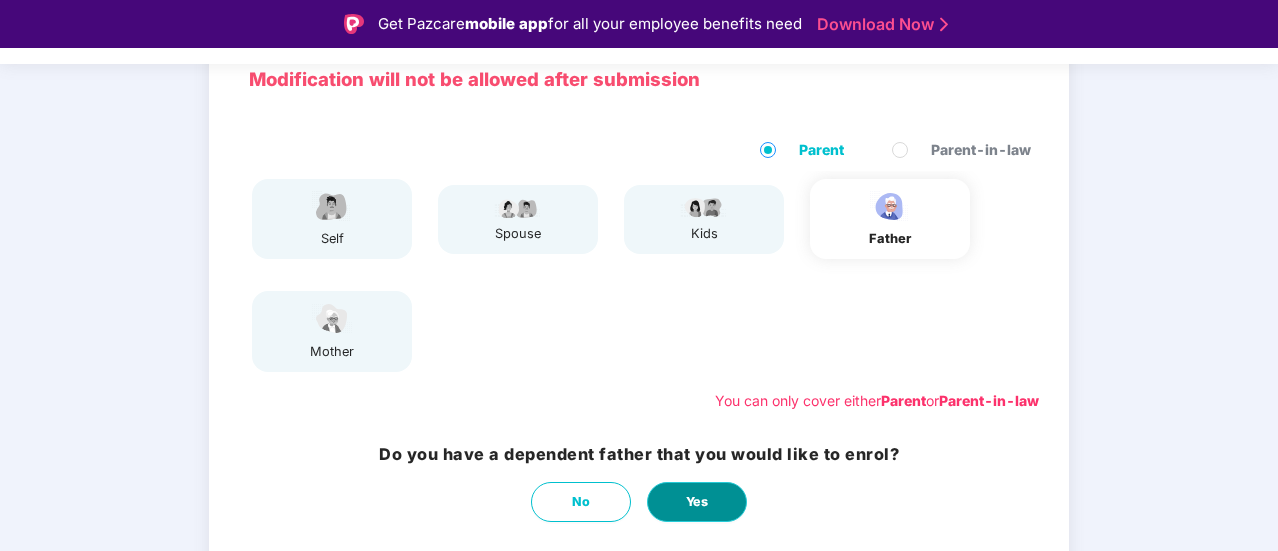 click on "Yes" at bounding box center (697, 502) 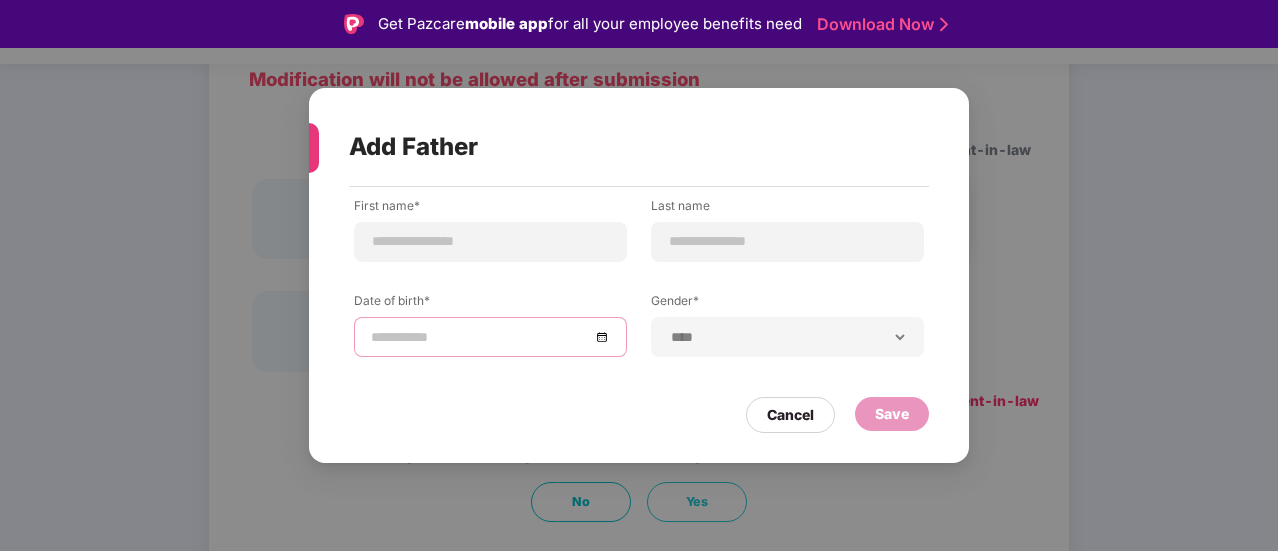 click at bounding box center [480, 337] 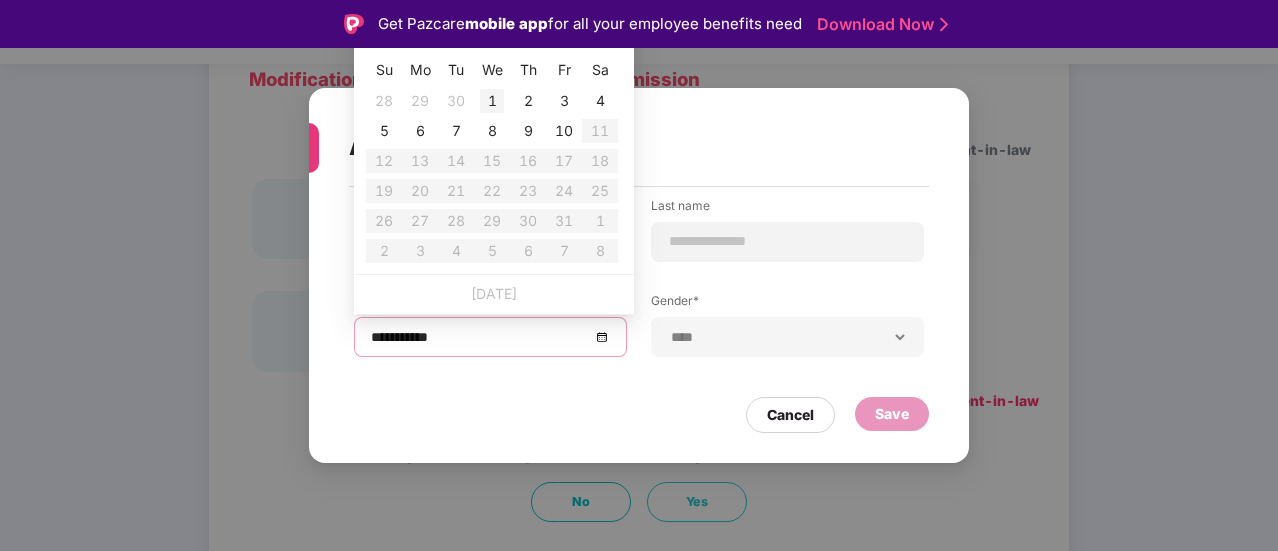 type on "**********" 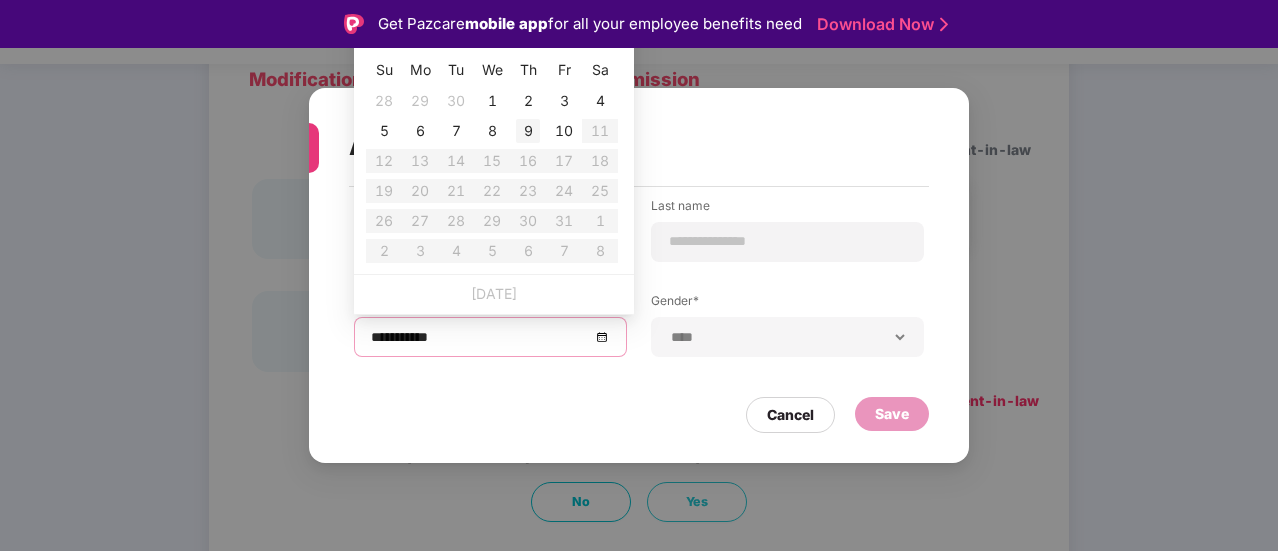 type on "**********" 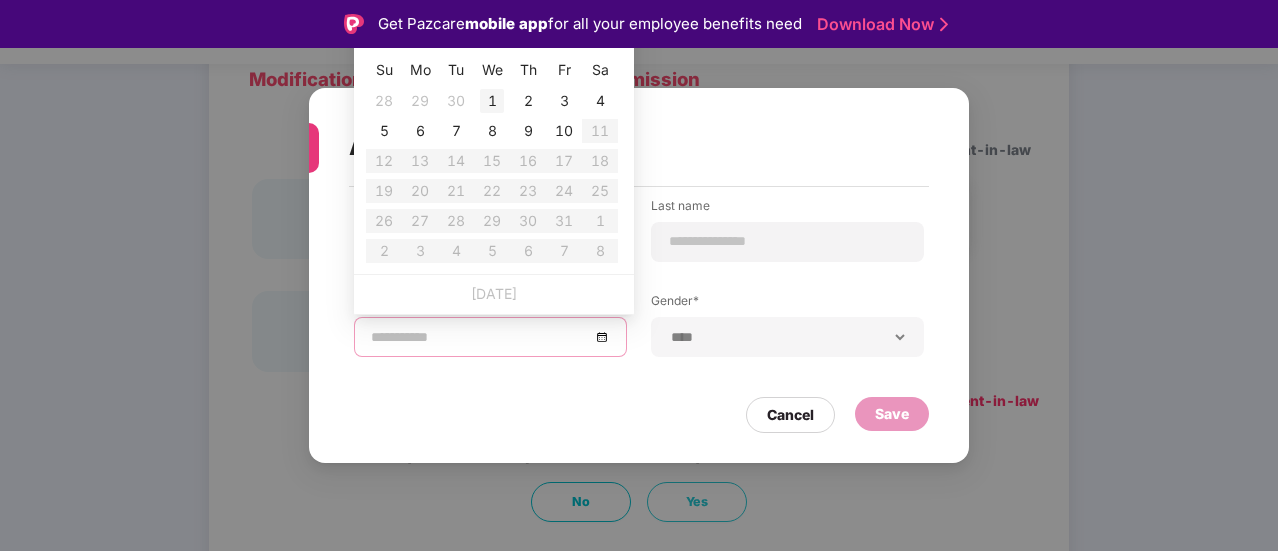 click on "1" at bounding box center (492, 101) 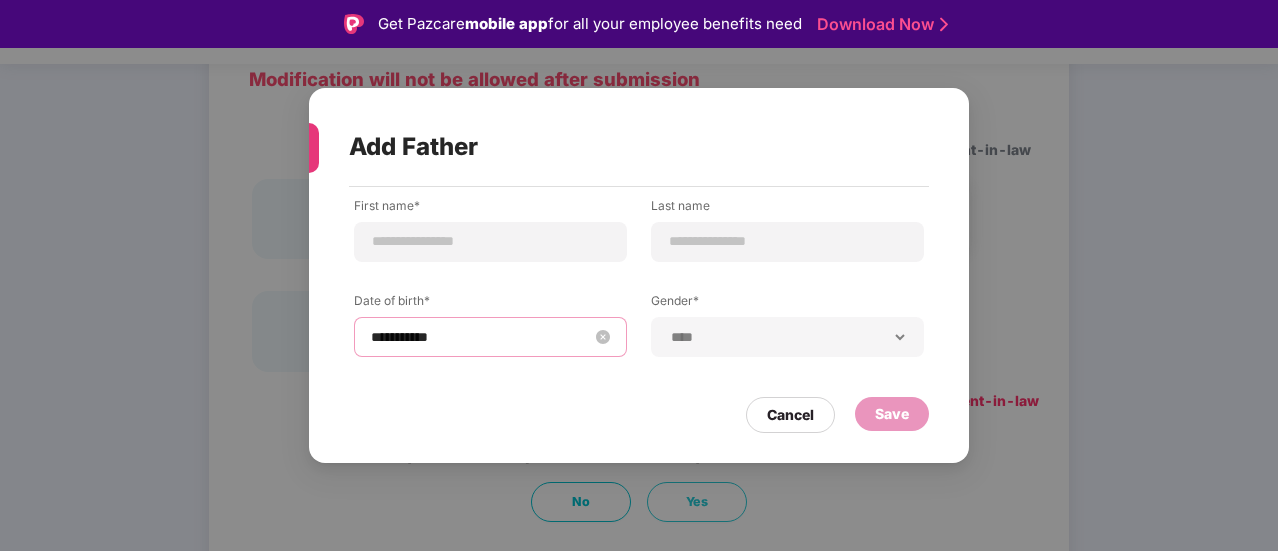 click on "**********" at bounding box center (480, 337) 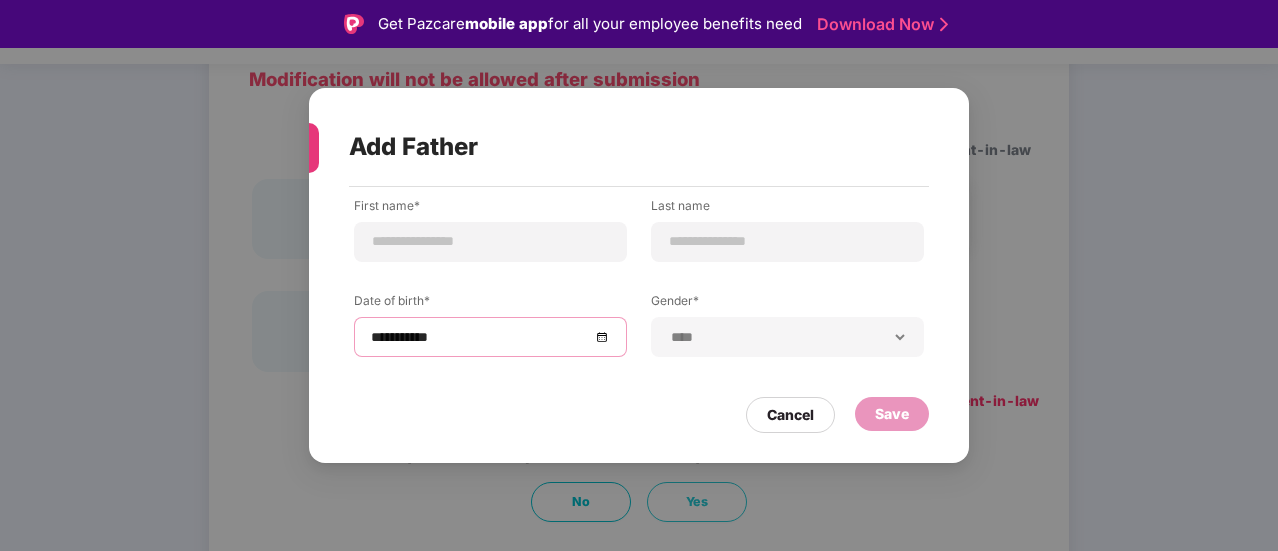 click on "Download Now" at bounding box center (879, 24) 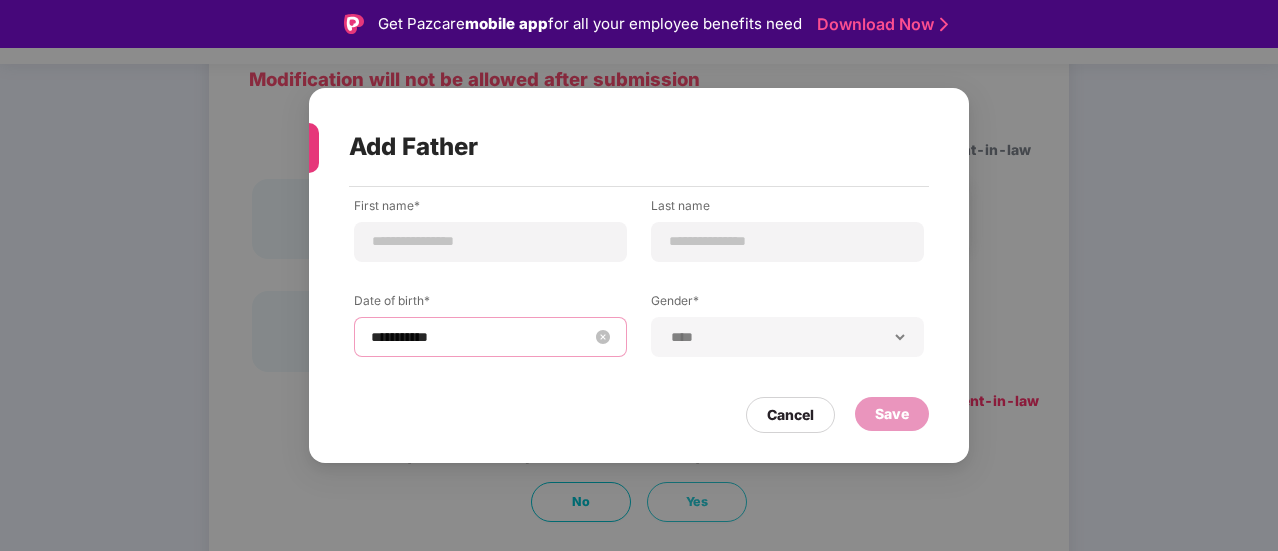 click on "**********" at bounding box center (480, 337) 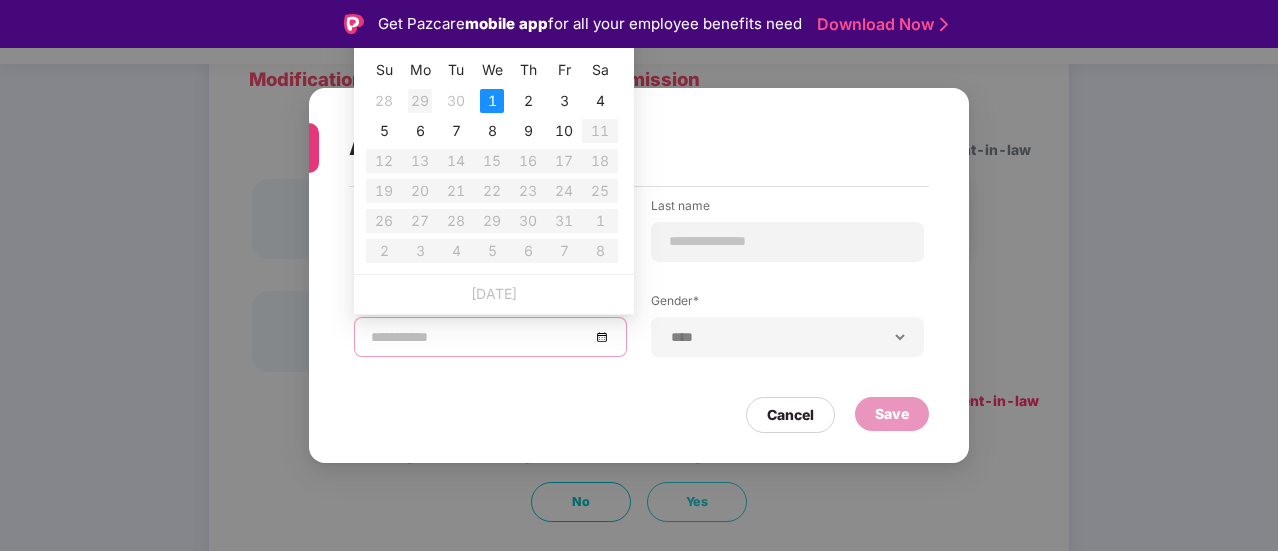 click on "29" at bounding box center (420, 101) 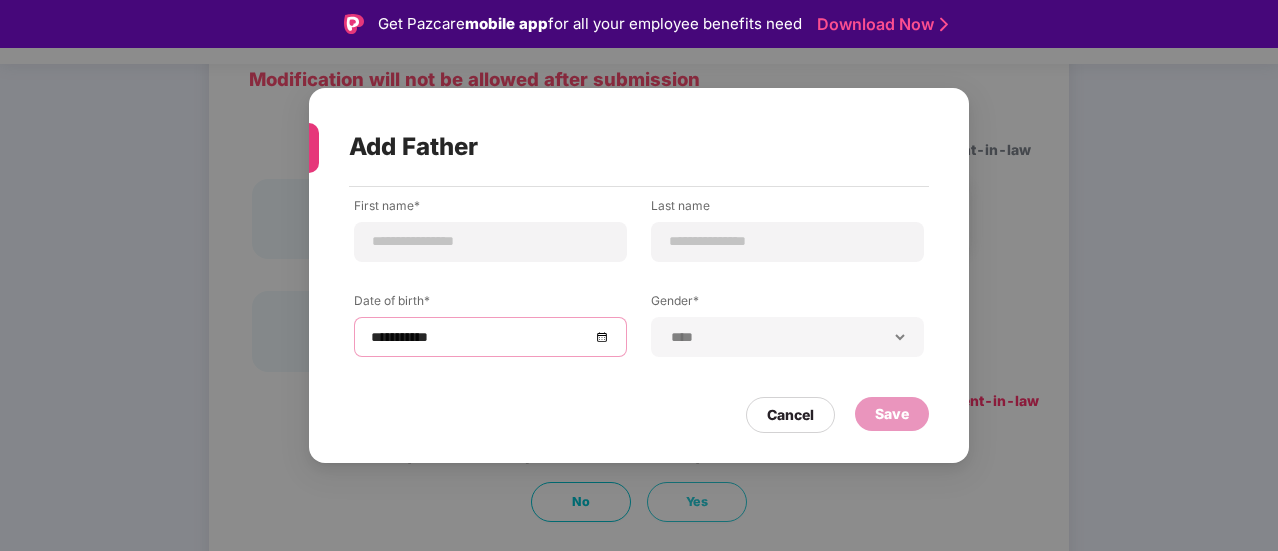 click on "**********" at bounding box center (490, 337) 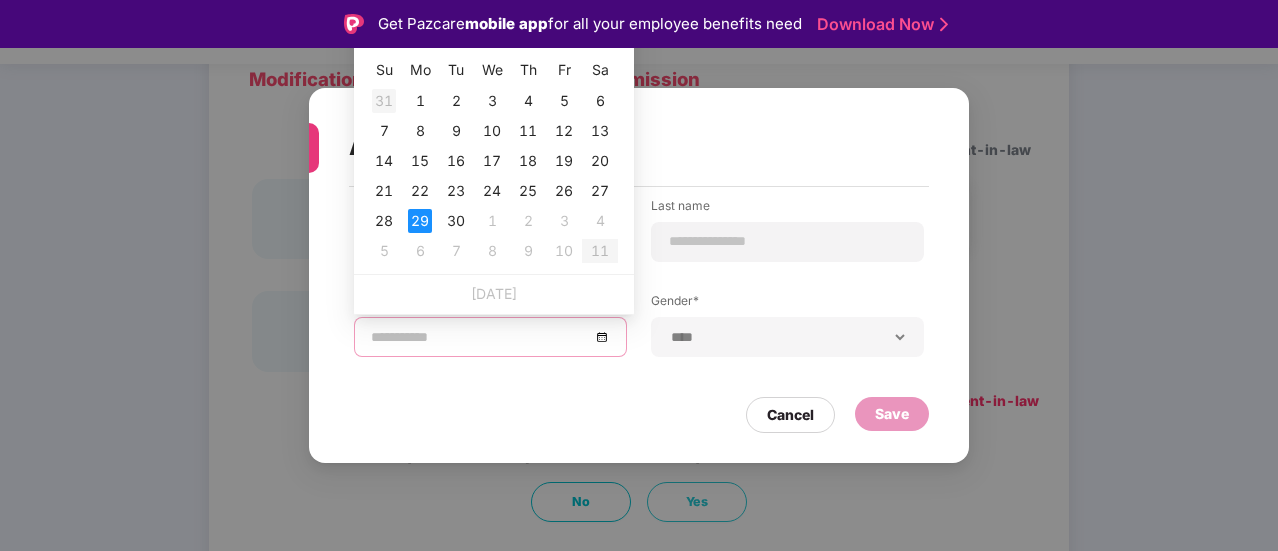 click on "31" at bounding box center (384, 101) 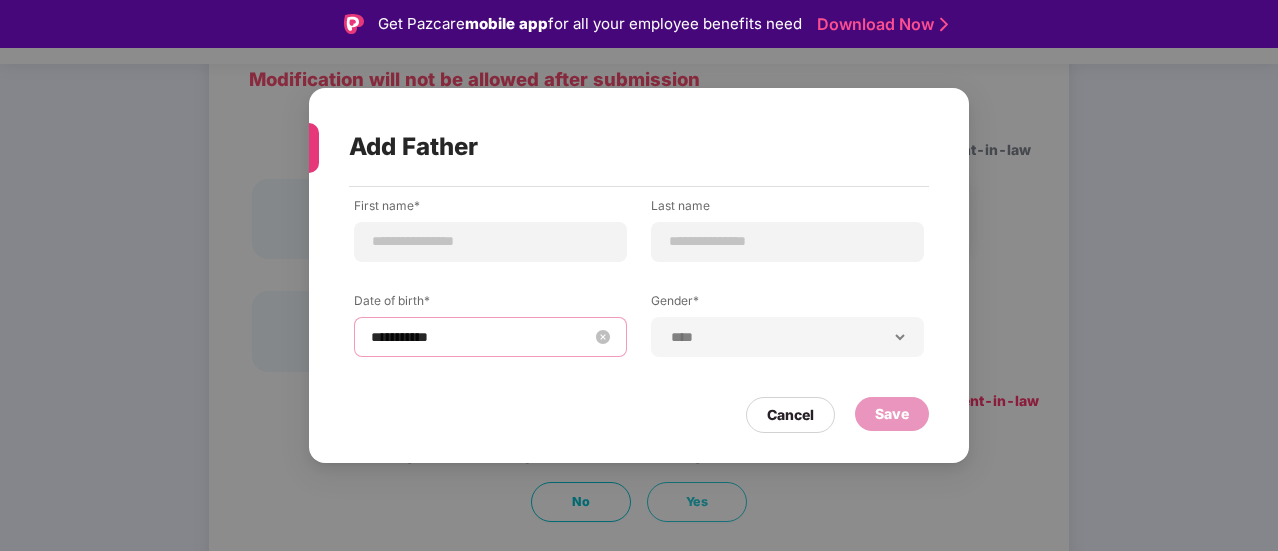 drag, startPoint x: 422, startPoint y: 350, endPoint x: 380, endPoint y: 339, distance: 43.416588 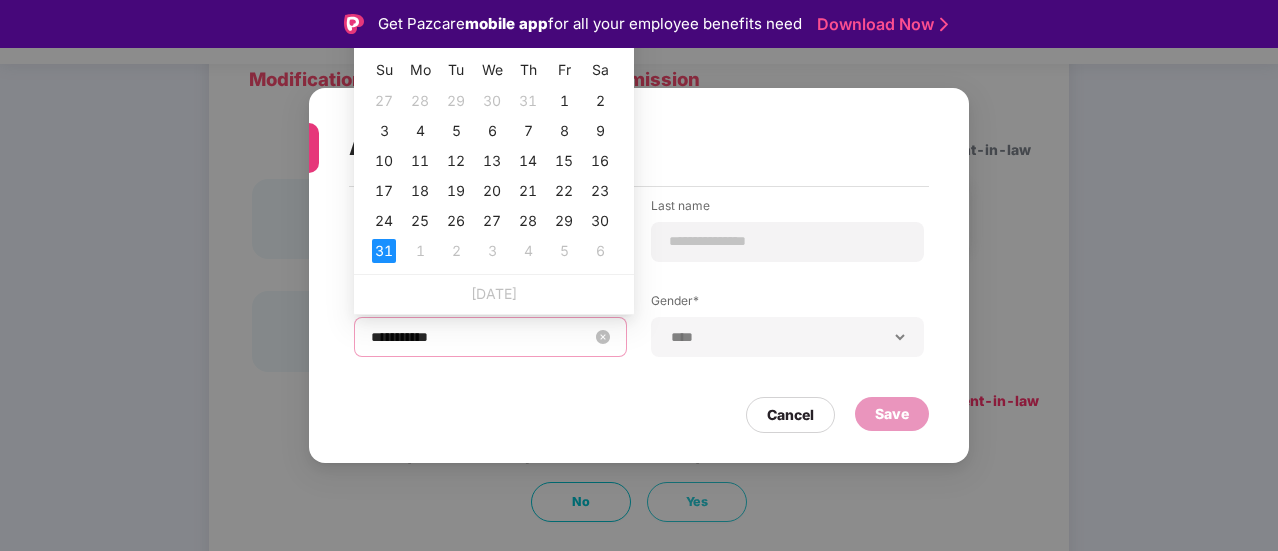 click on "**********" at bounding box center (480, 337) 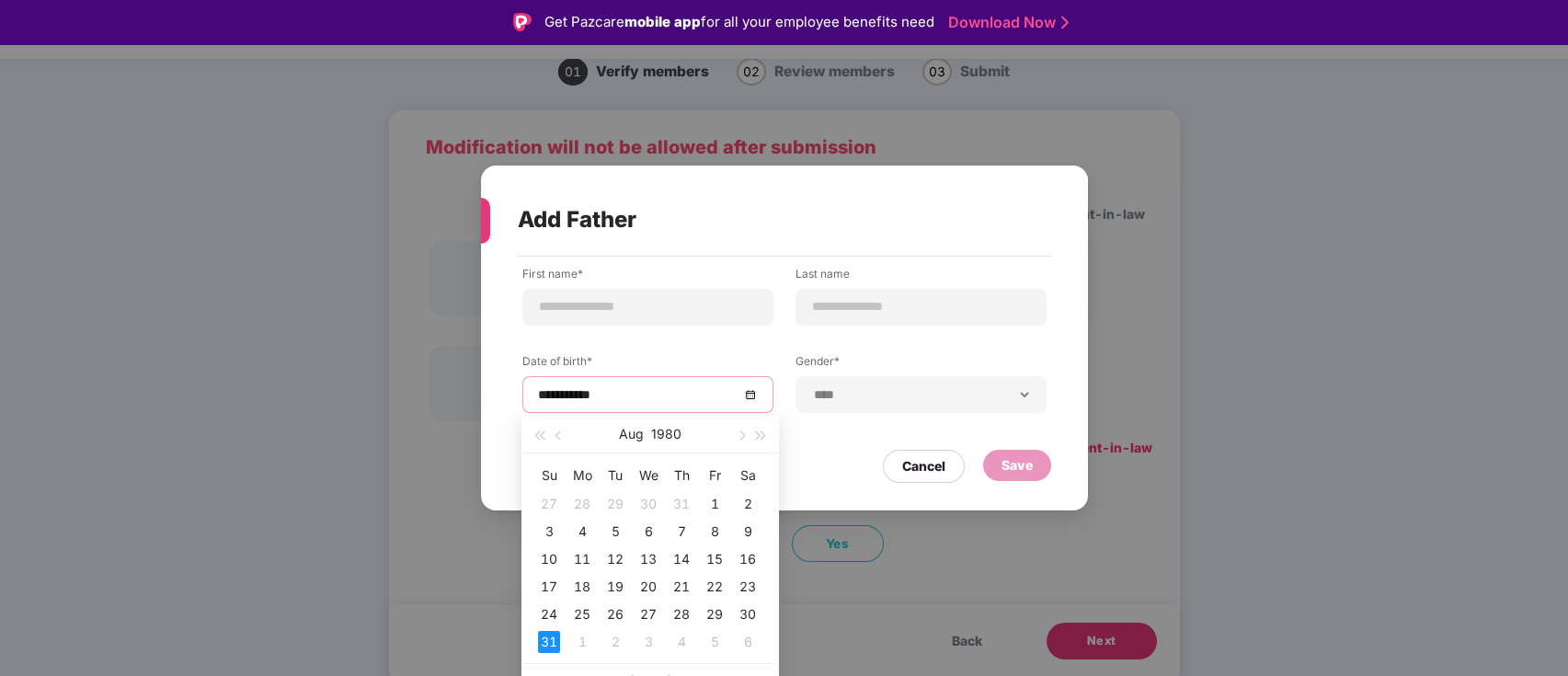 scroll, scrollTop: 67, scrollLeft: 0, axis: vertical 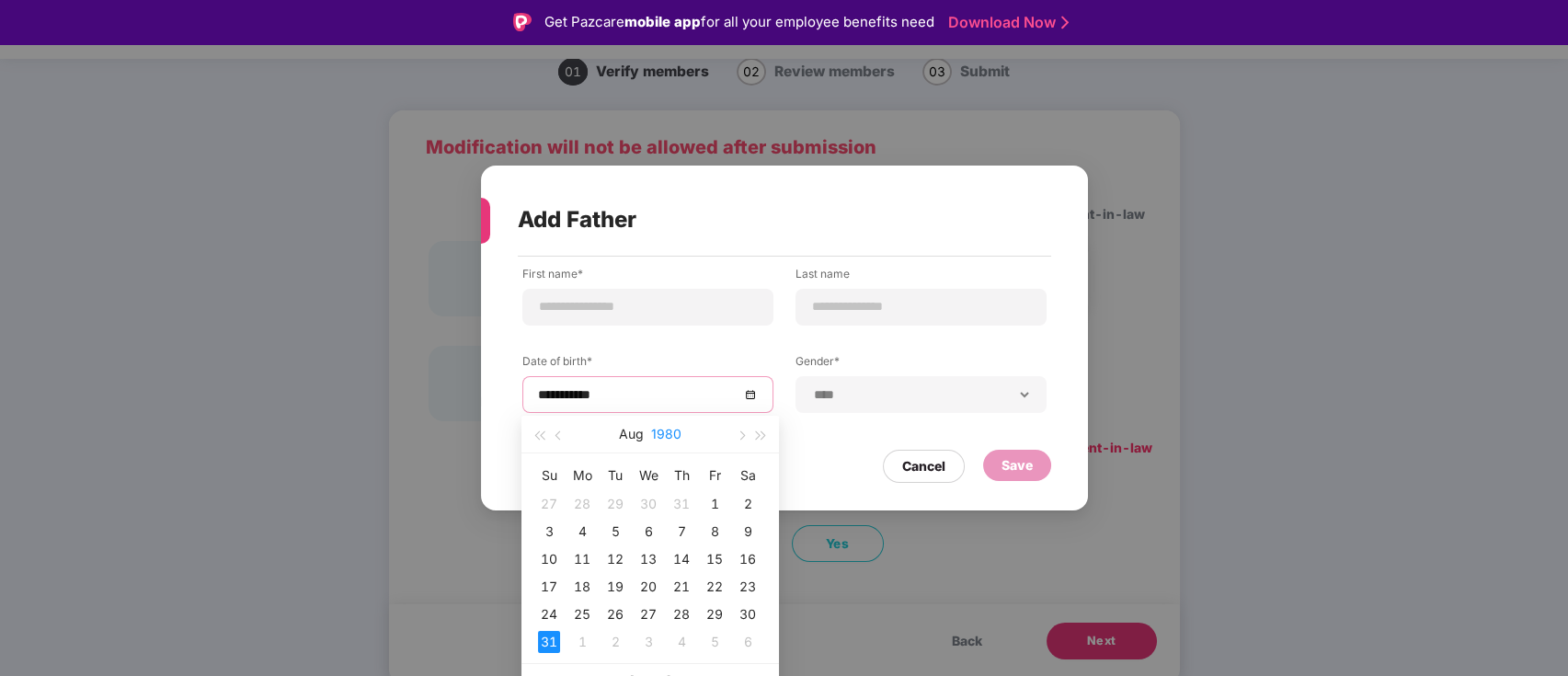 drag, startPoint x: 1160, startPoint y: 1, endPoint x: 657, endPoint y: 430, distance: 661.0976 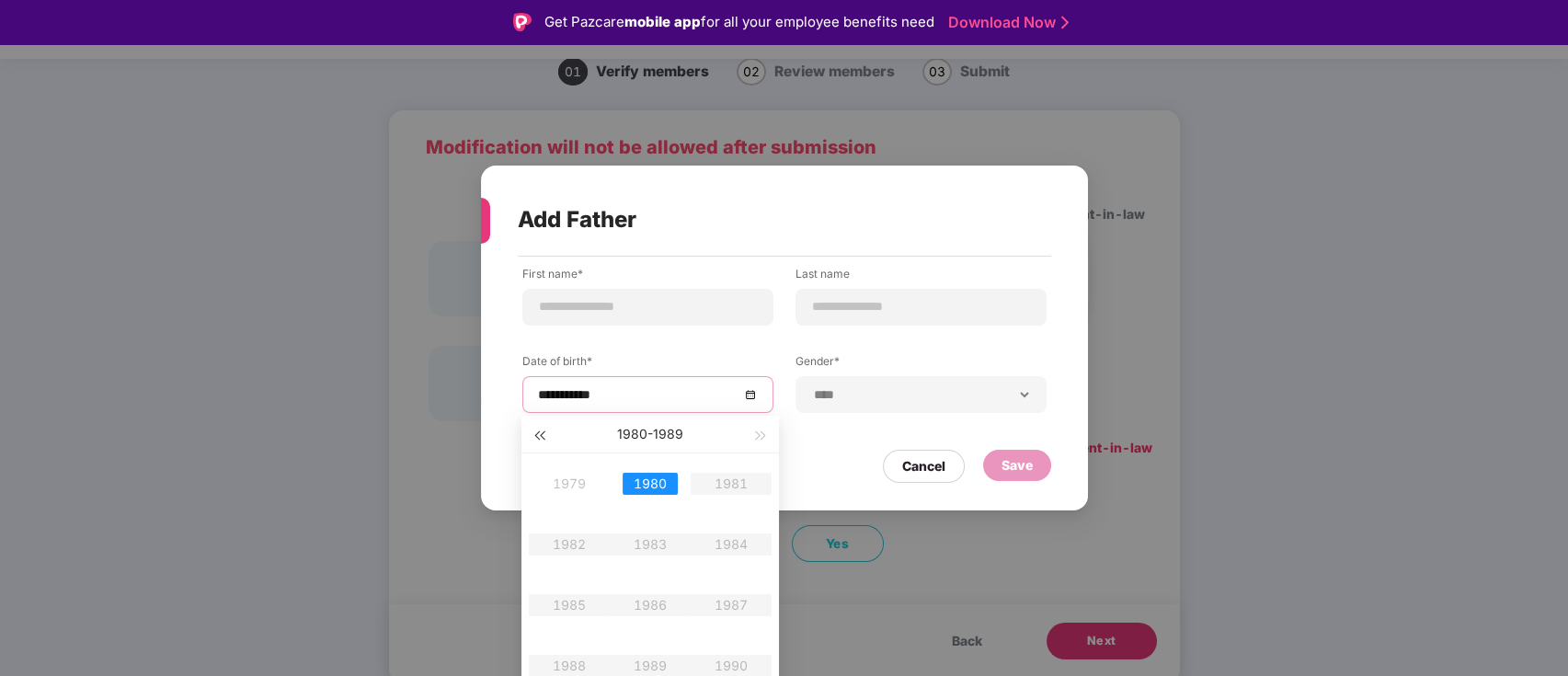 click at bounding box center [539, 434] 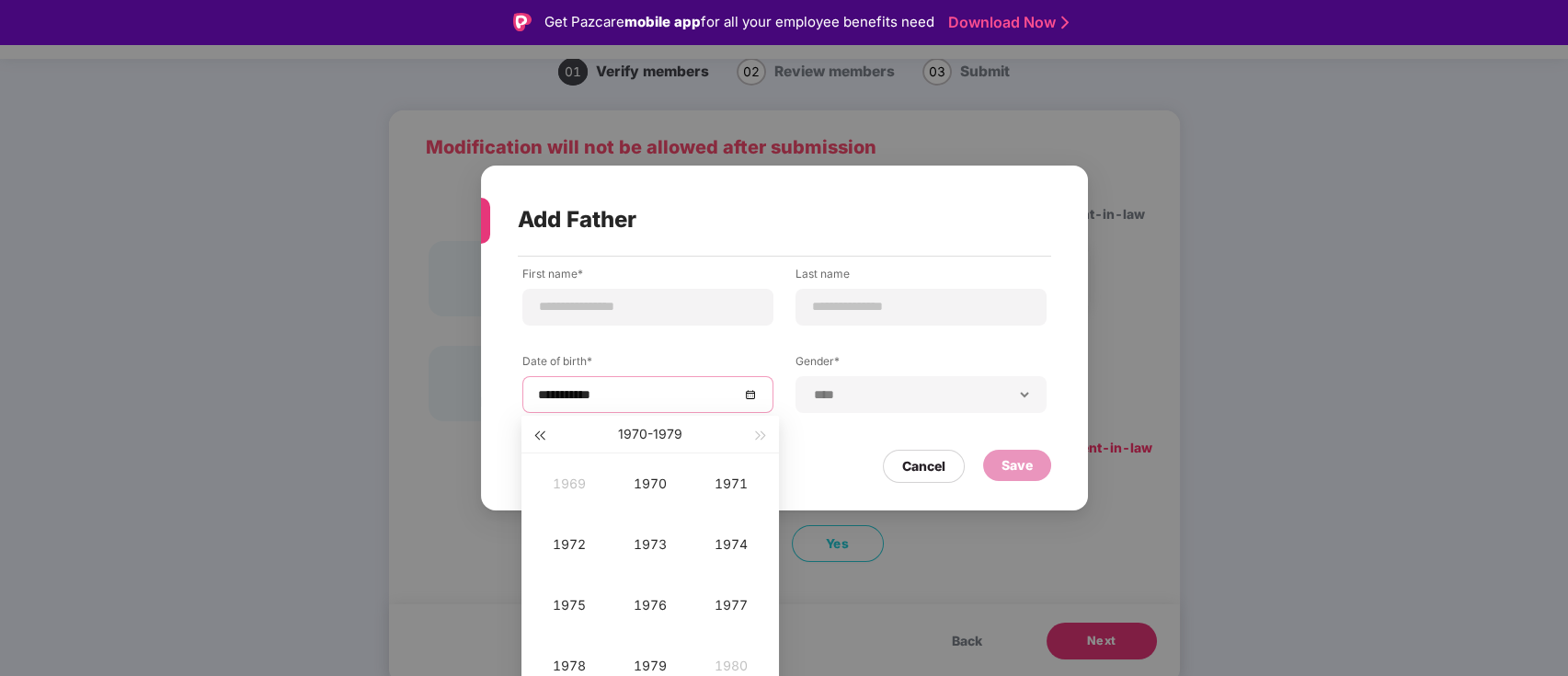 click at bounding box center (539, 434) 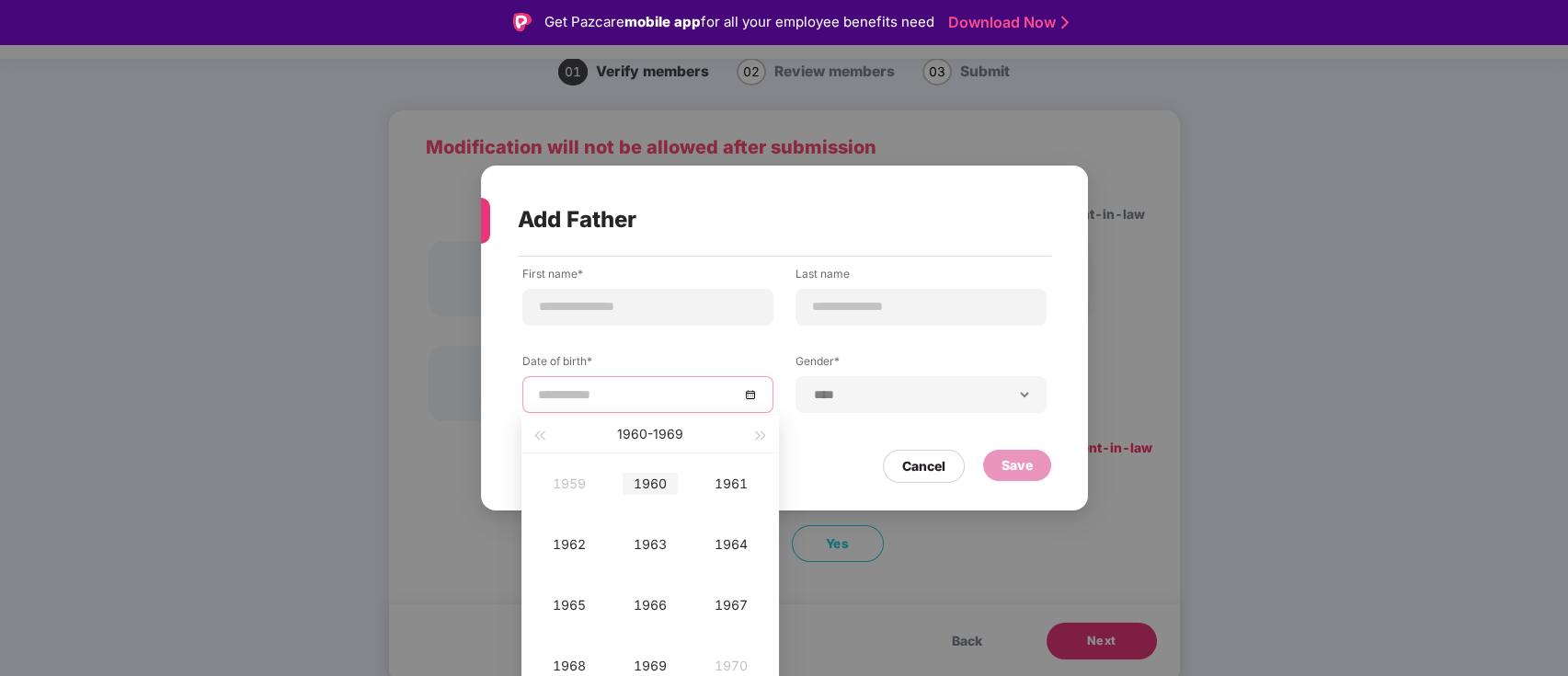 click on "1960" at bounding box center (650, 484) 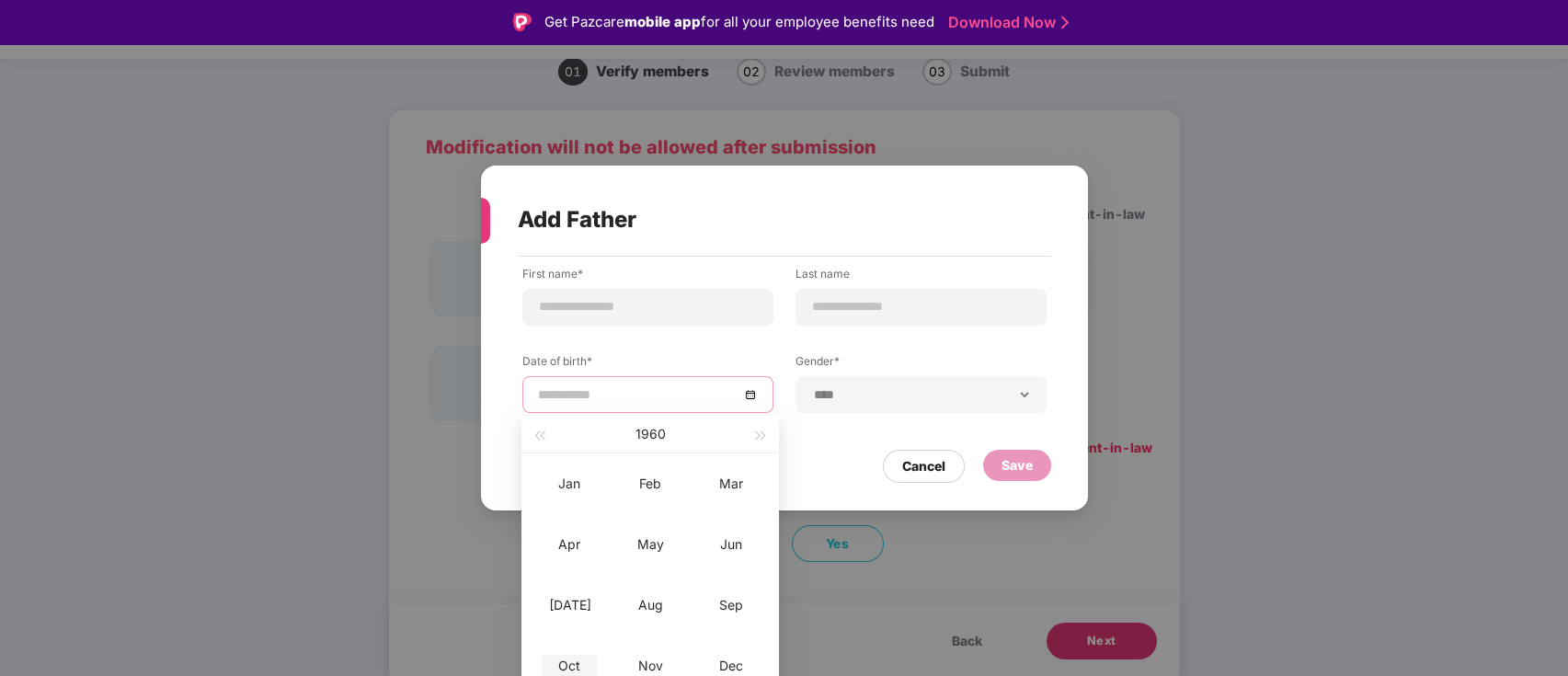 click on "Oct" at bounding box center (569, 666) 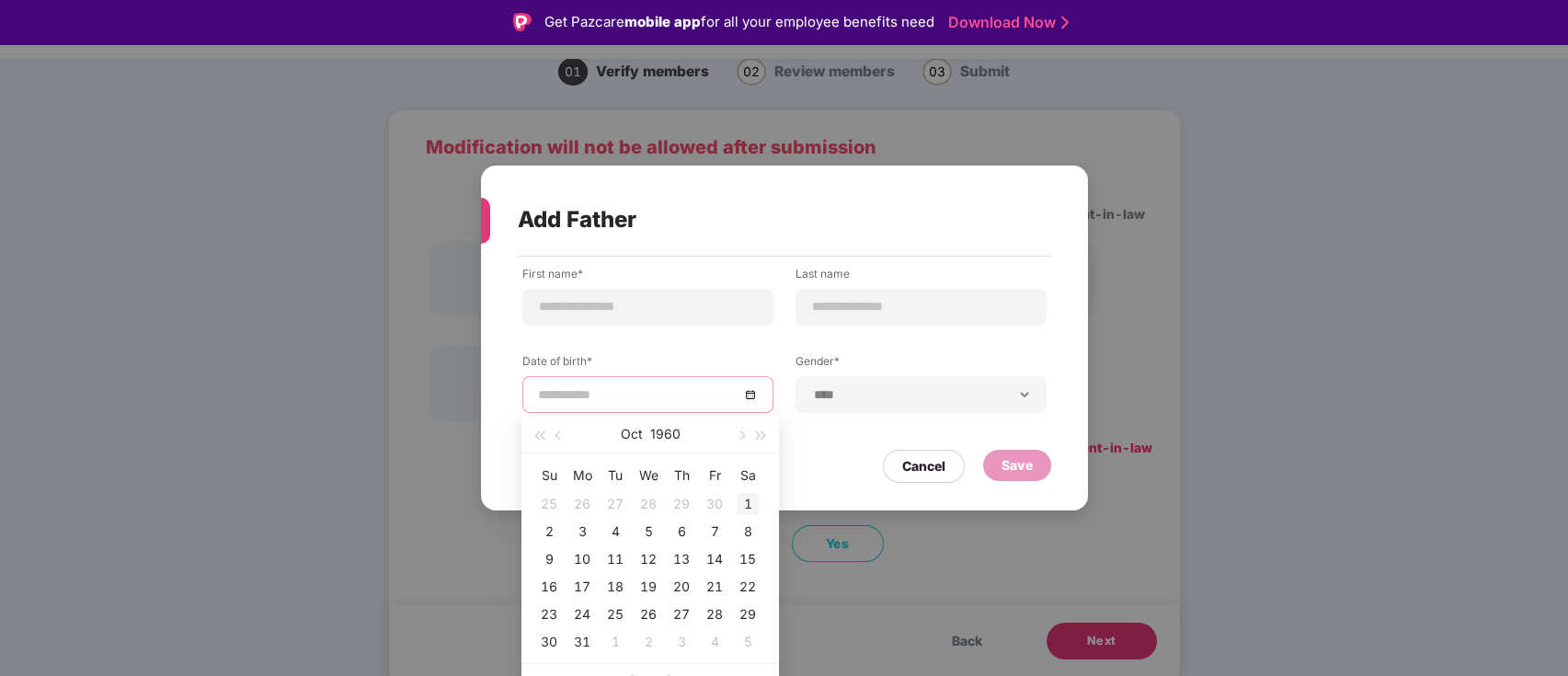 type on "**********" 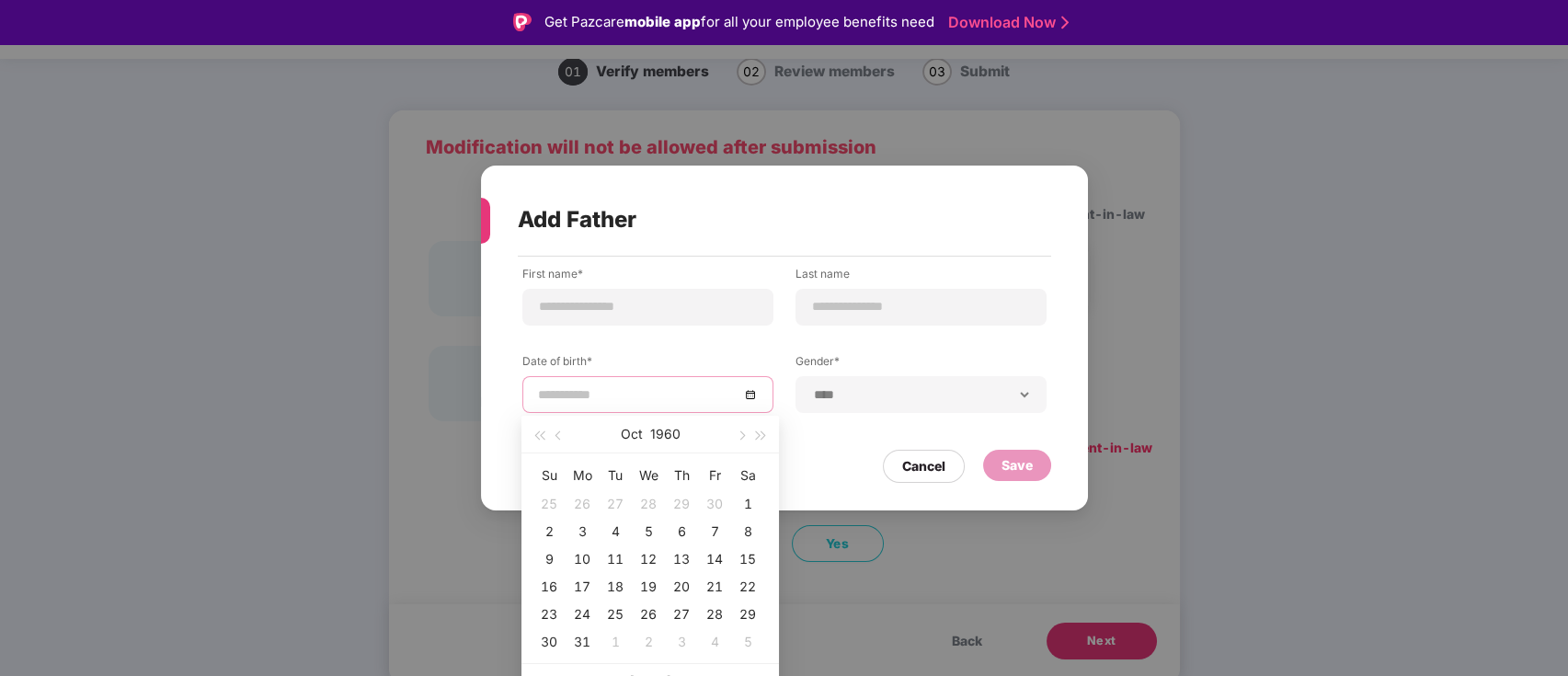 click at bounding box center [638, 395] 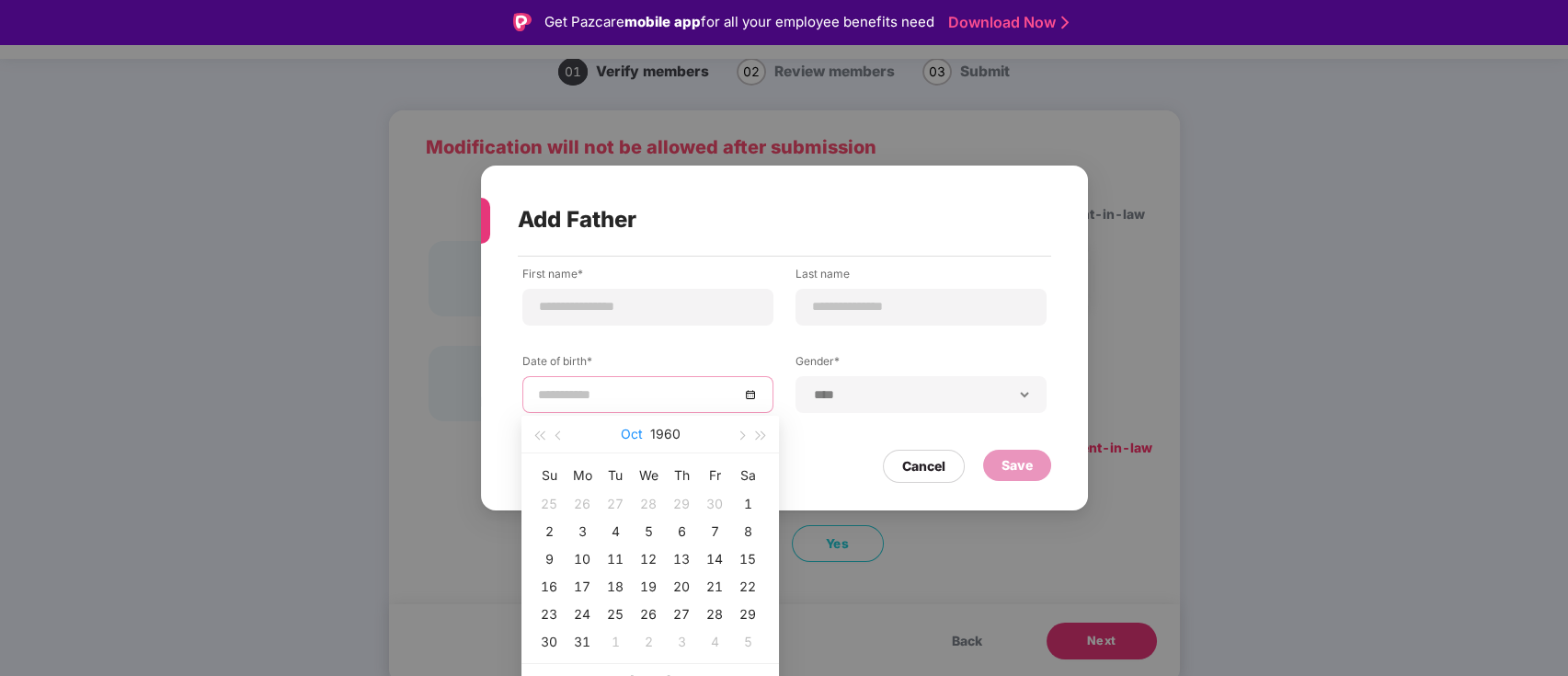 click on "Oct" at bounding box center [632, 434] 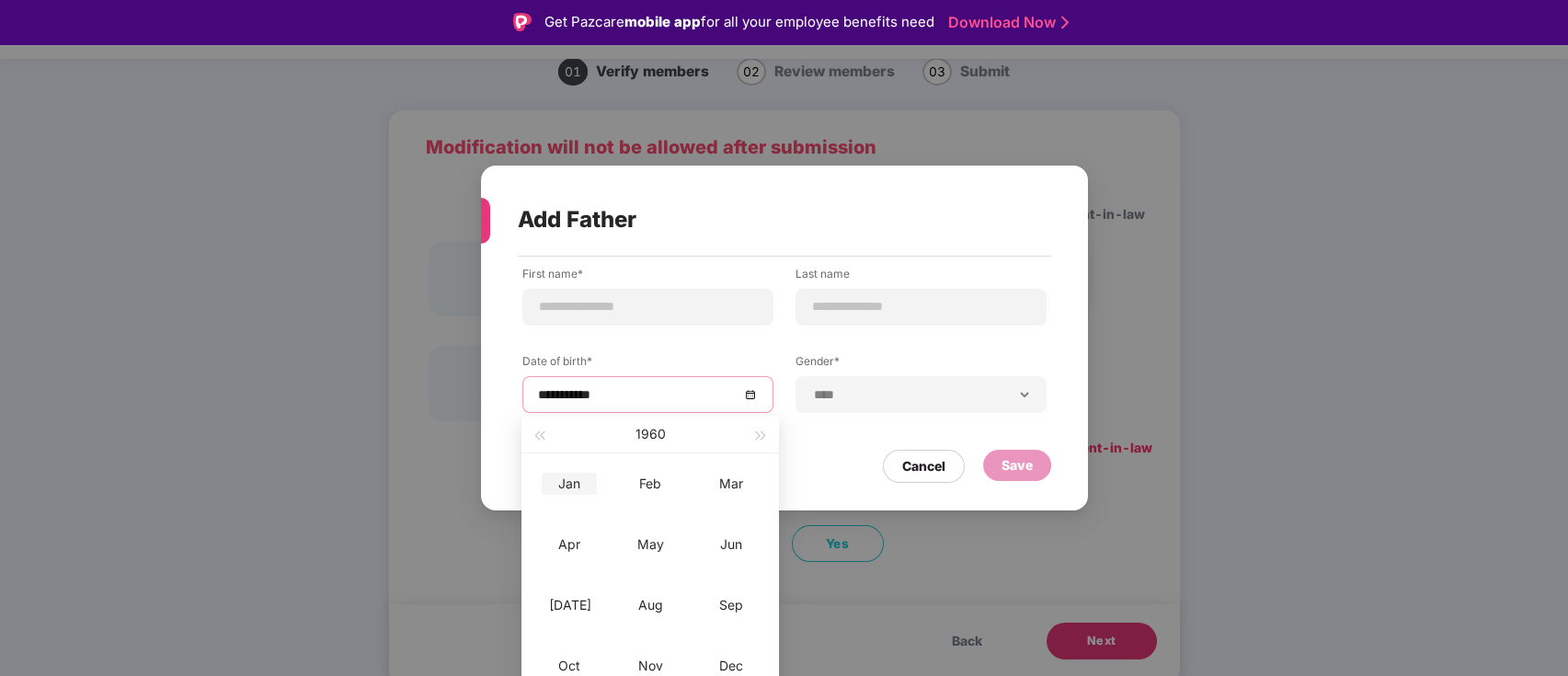 type on "**********" 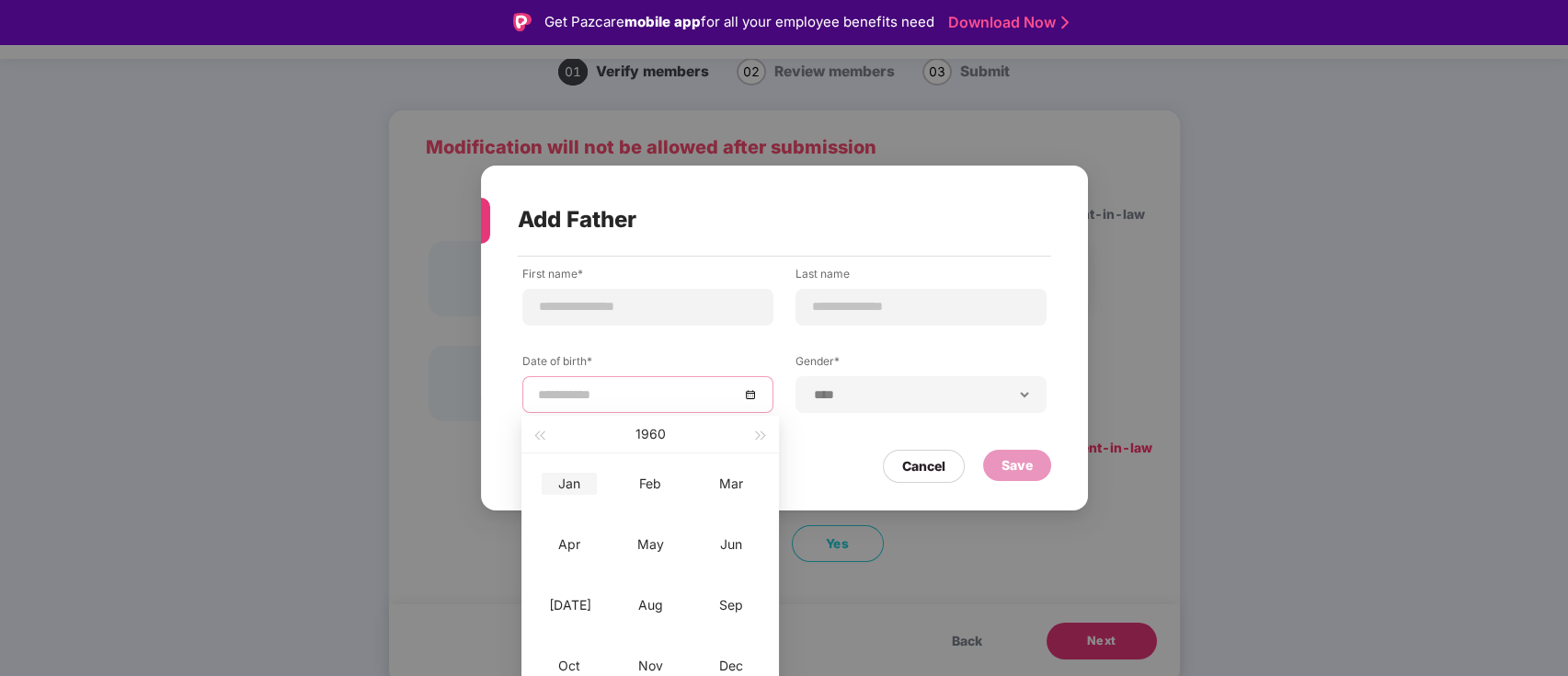 click on "Jan" at bounding box center (569, 484) 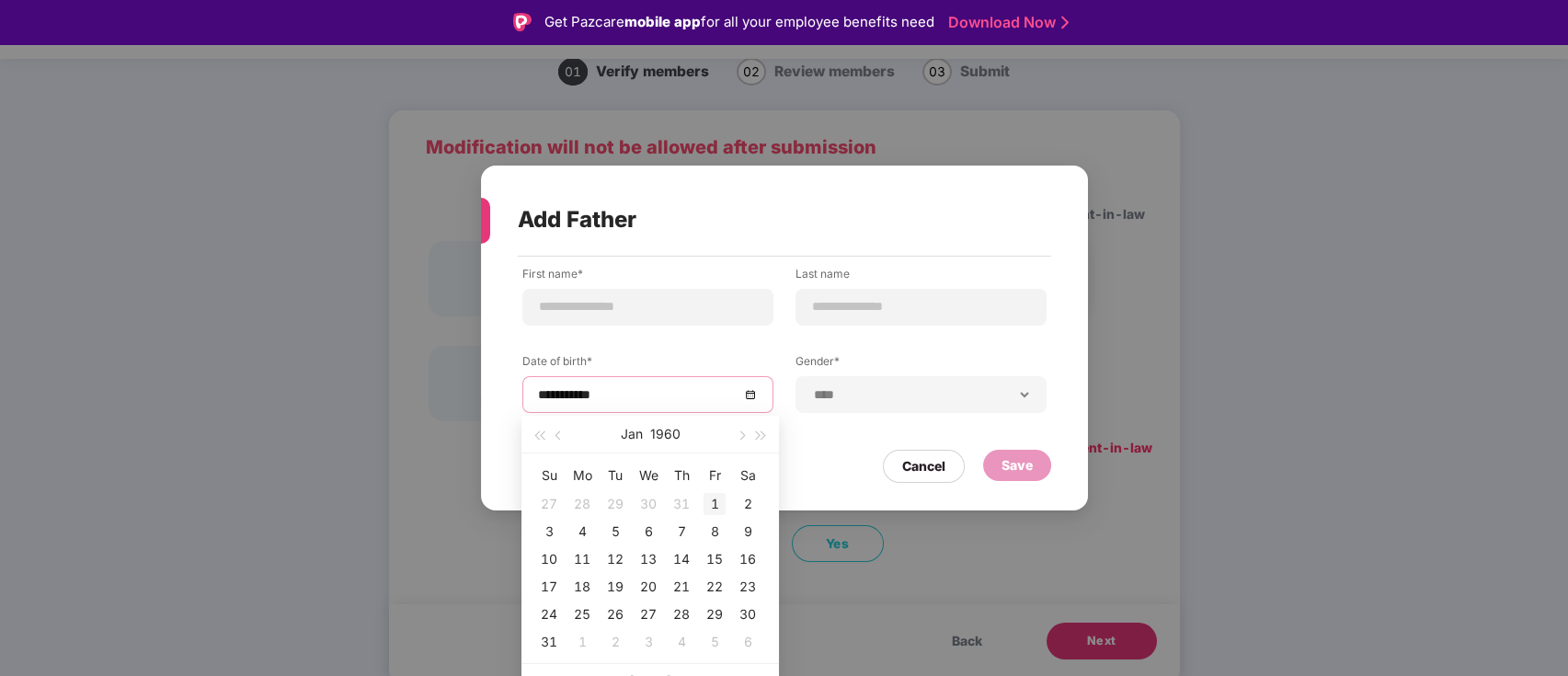 type on "**********" 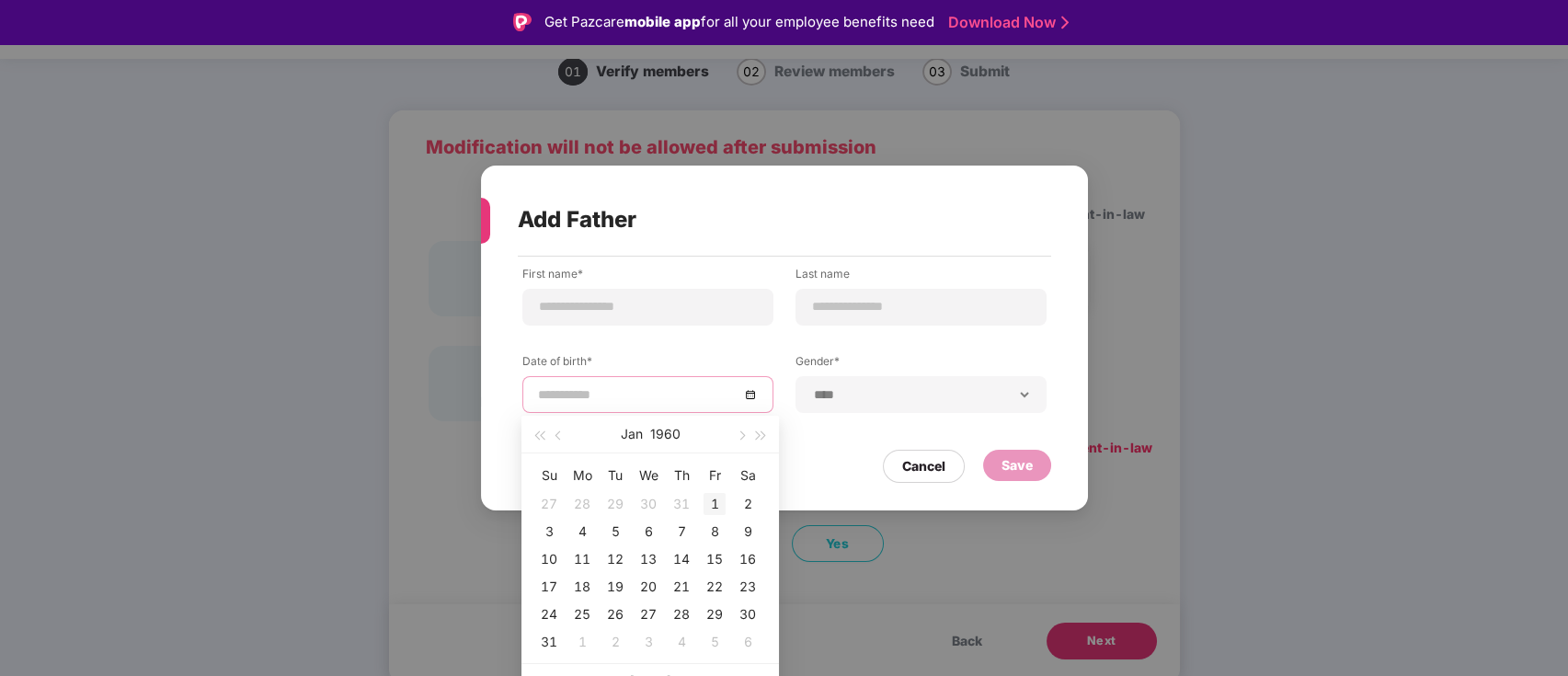 click on "1" at bounding box center [715, 504] 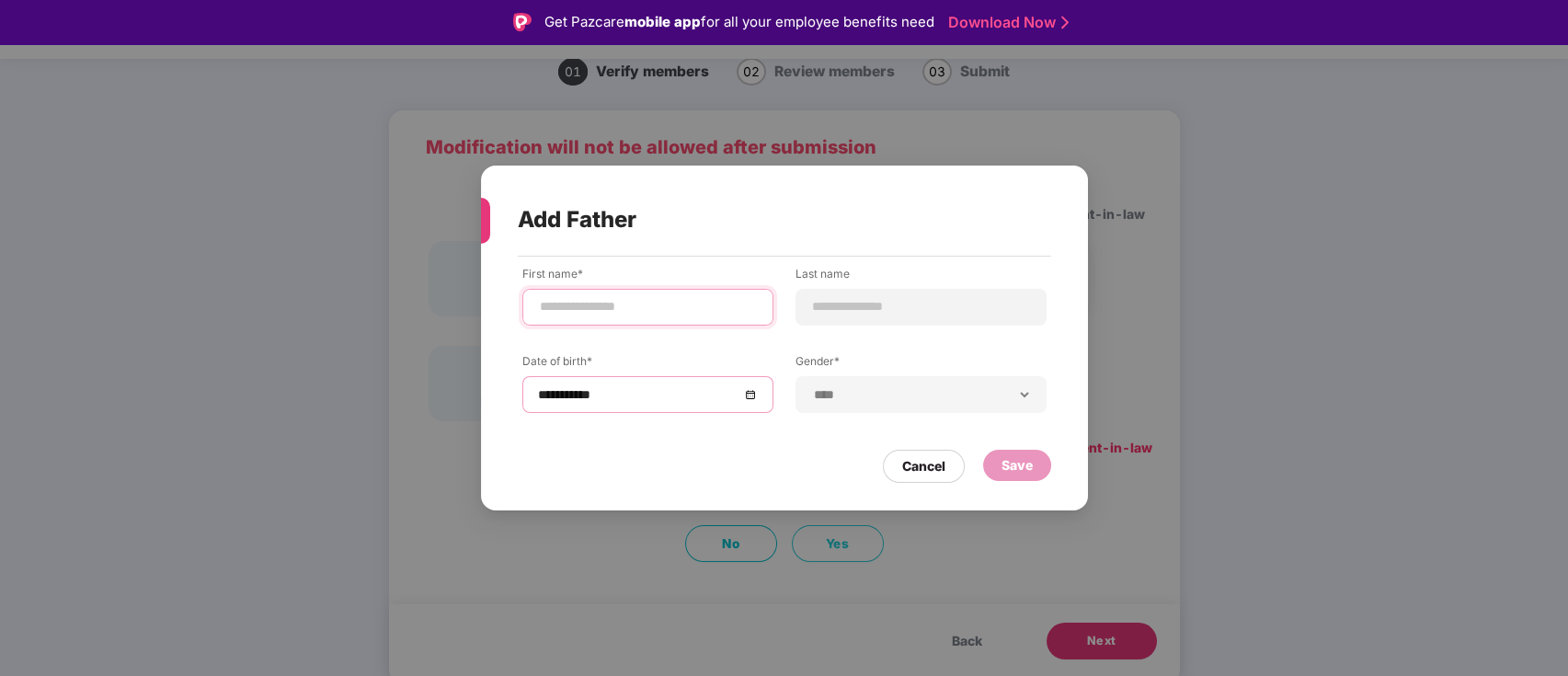 click at bounding box center (647, 306) 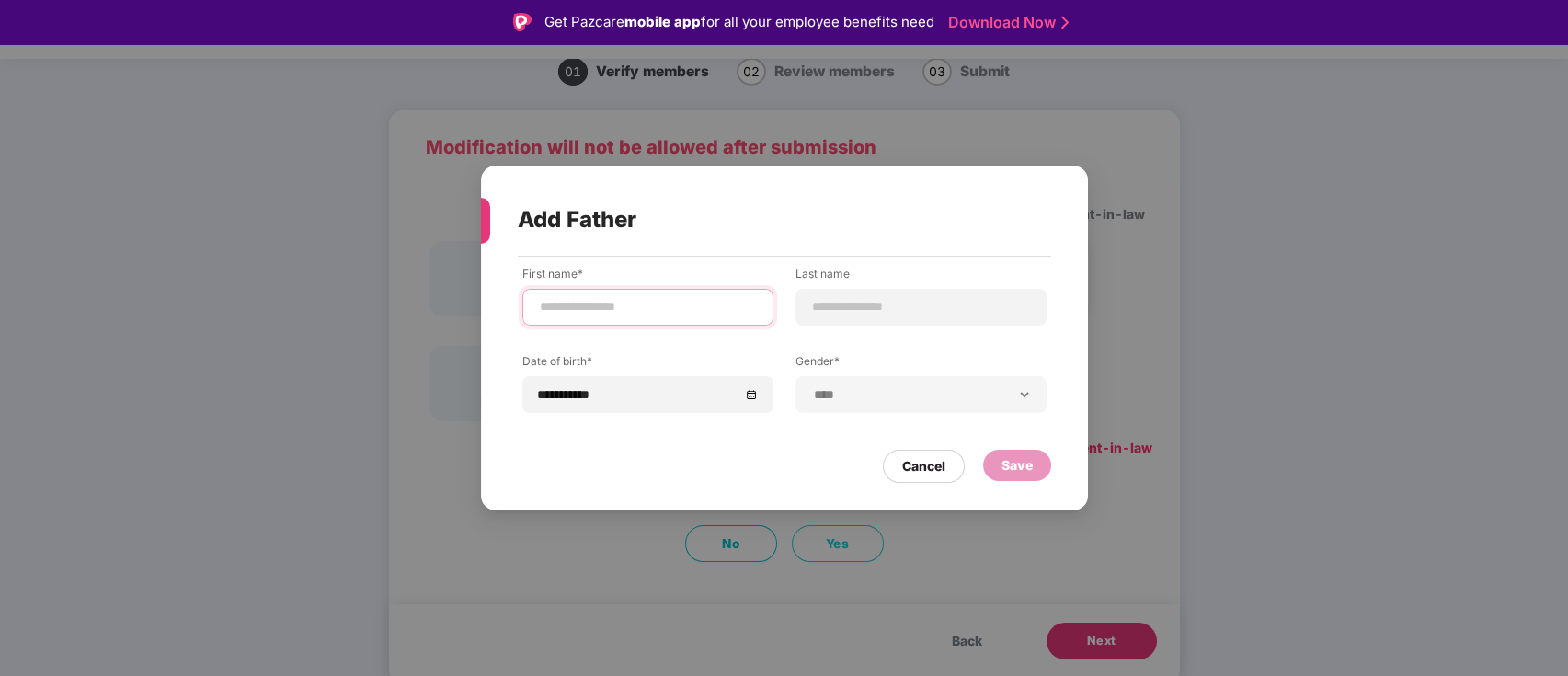 type on "*********" 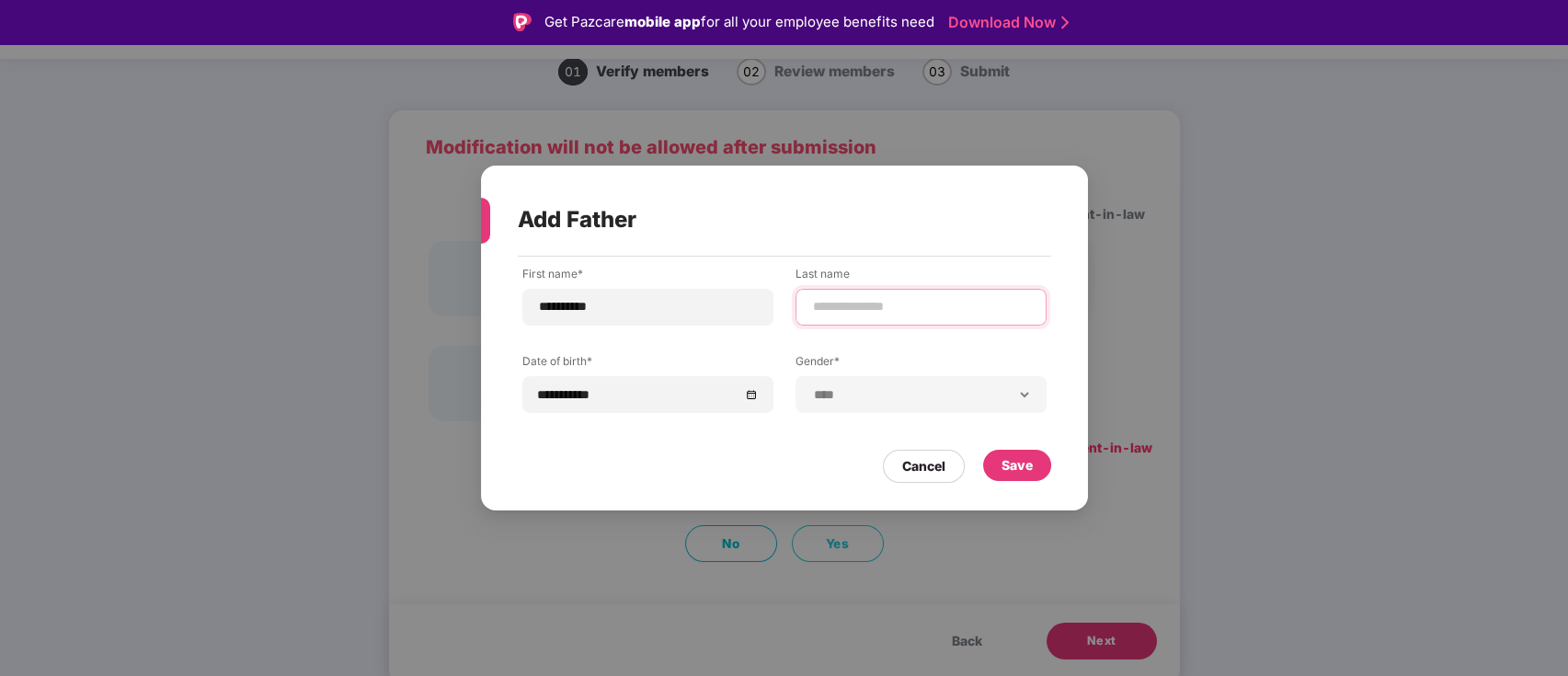 click at bounding box center (921, 306) 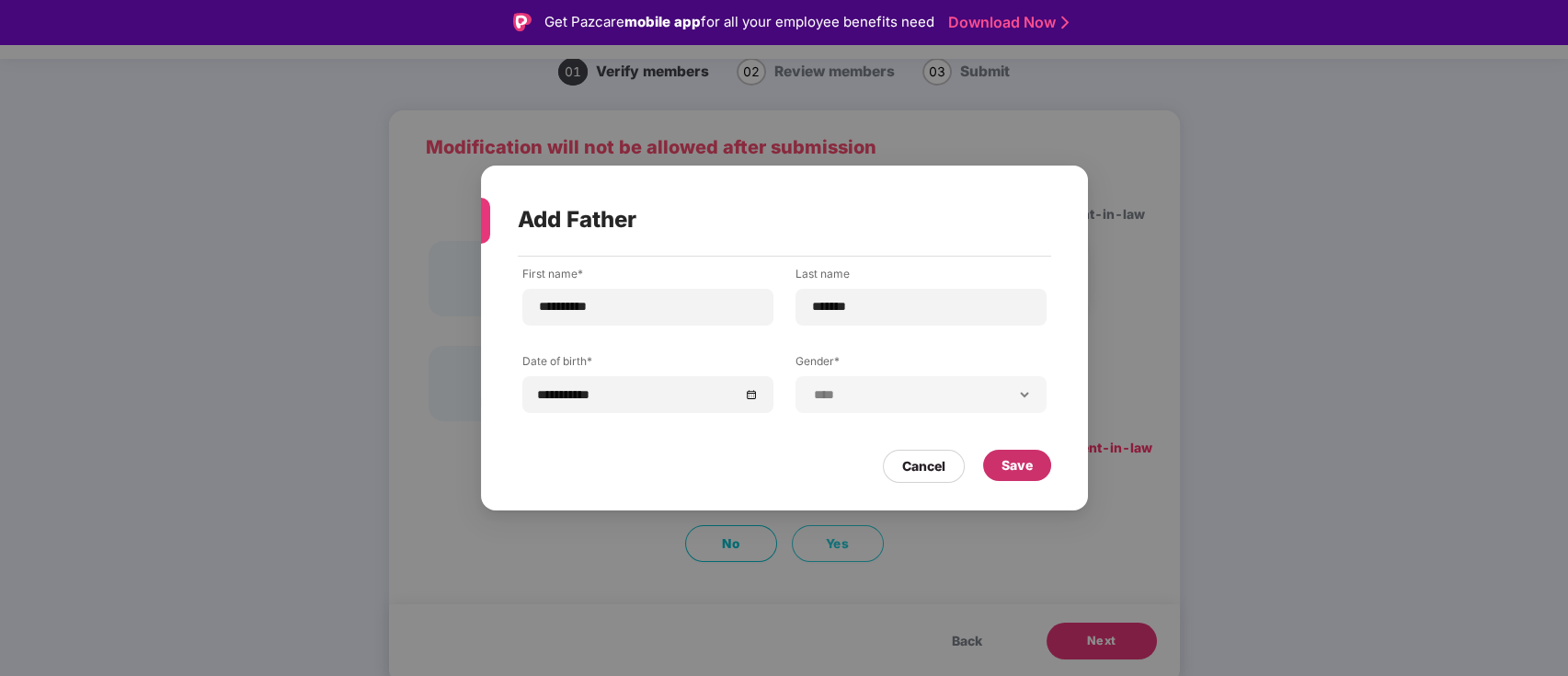 click on "Save" at bounding box center [1017, 465] 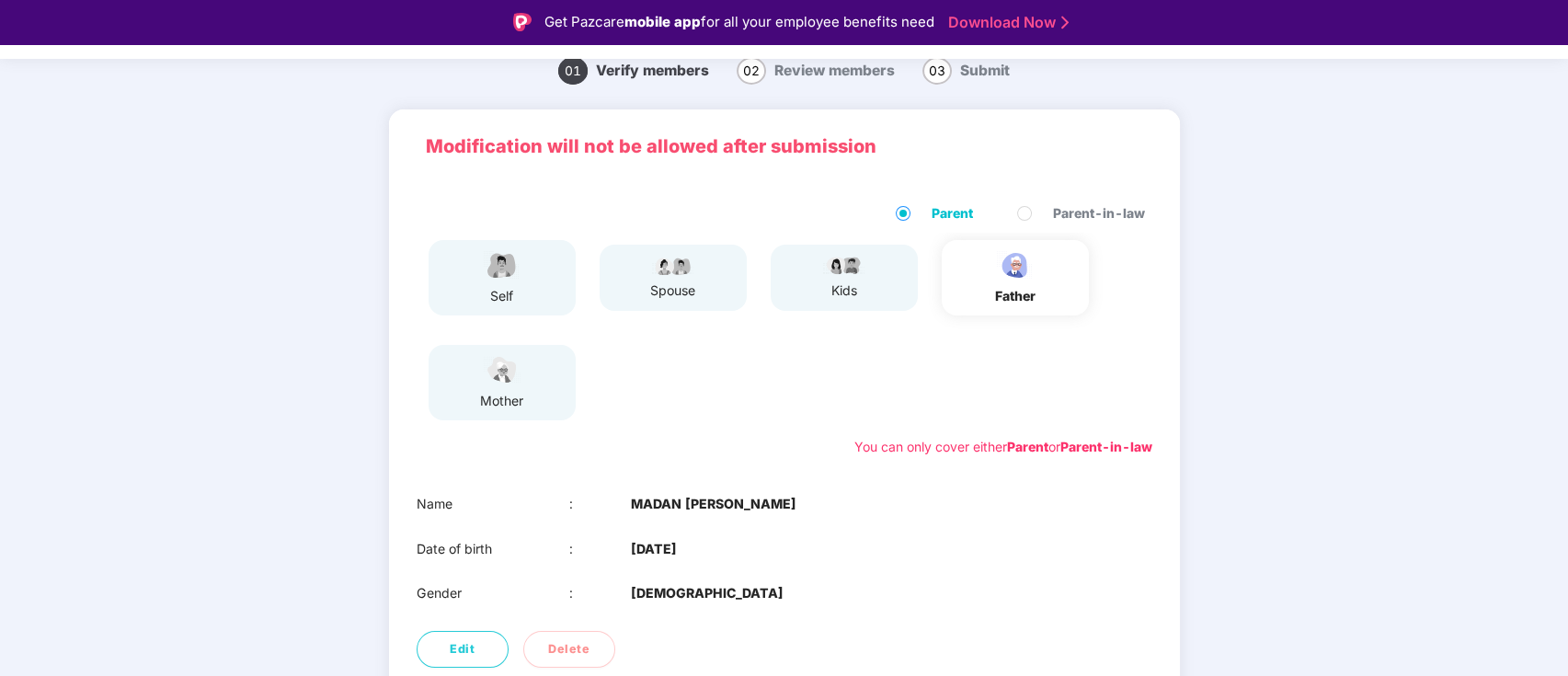 scroll, scrollTop: 174, scrollLeft: 0, axis: vertical 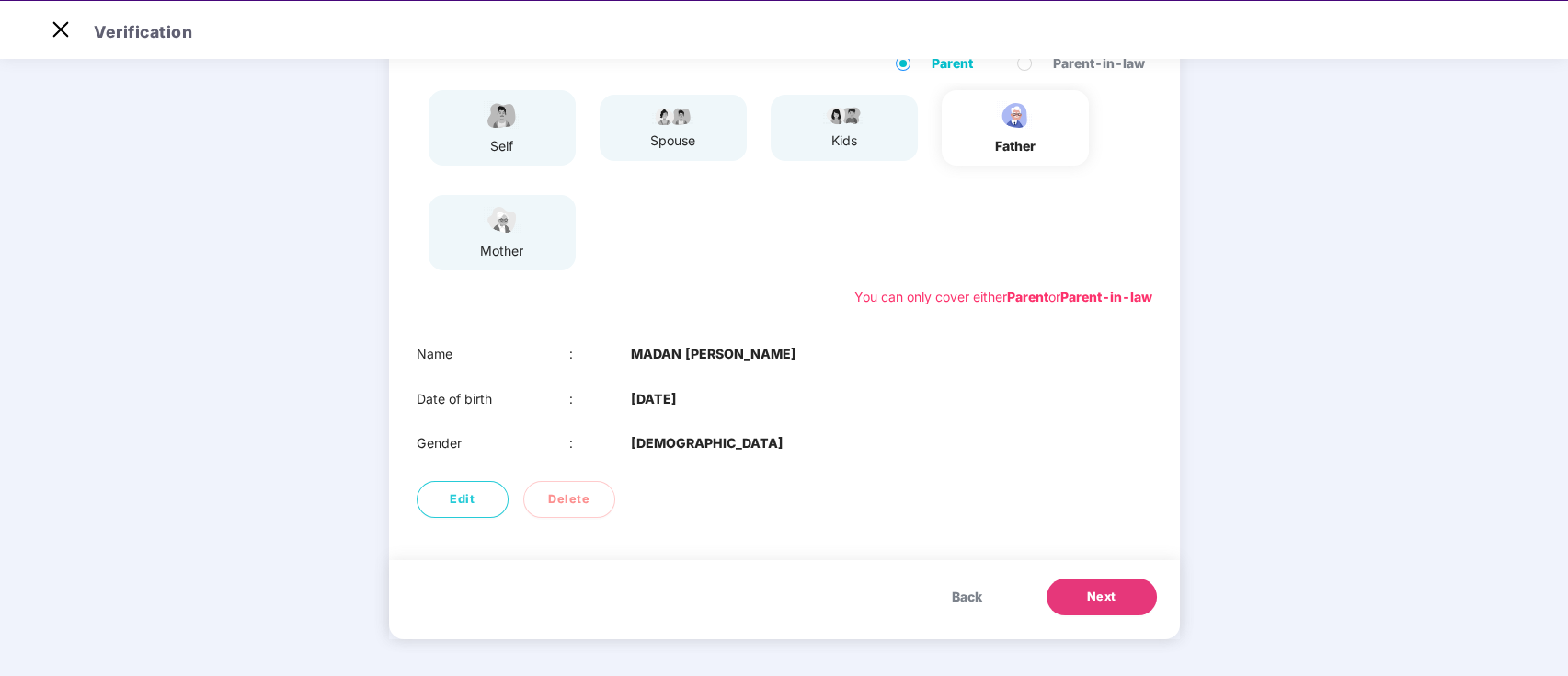 click on "Next" at bounding box center (1102, 597) 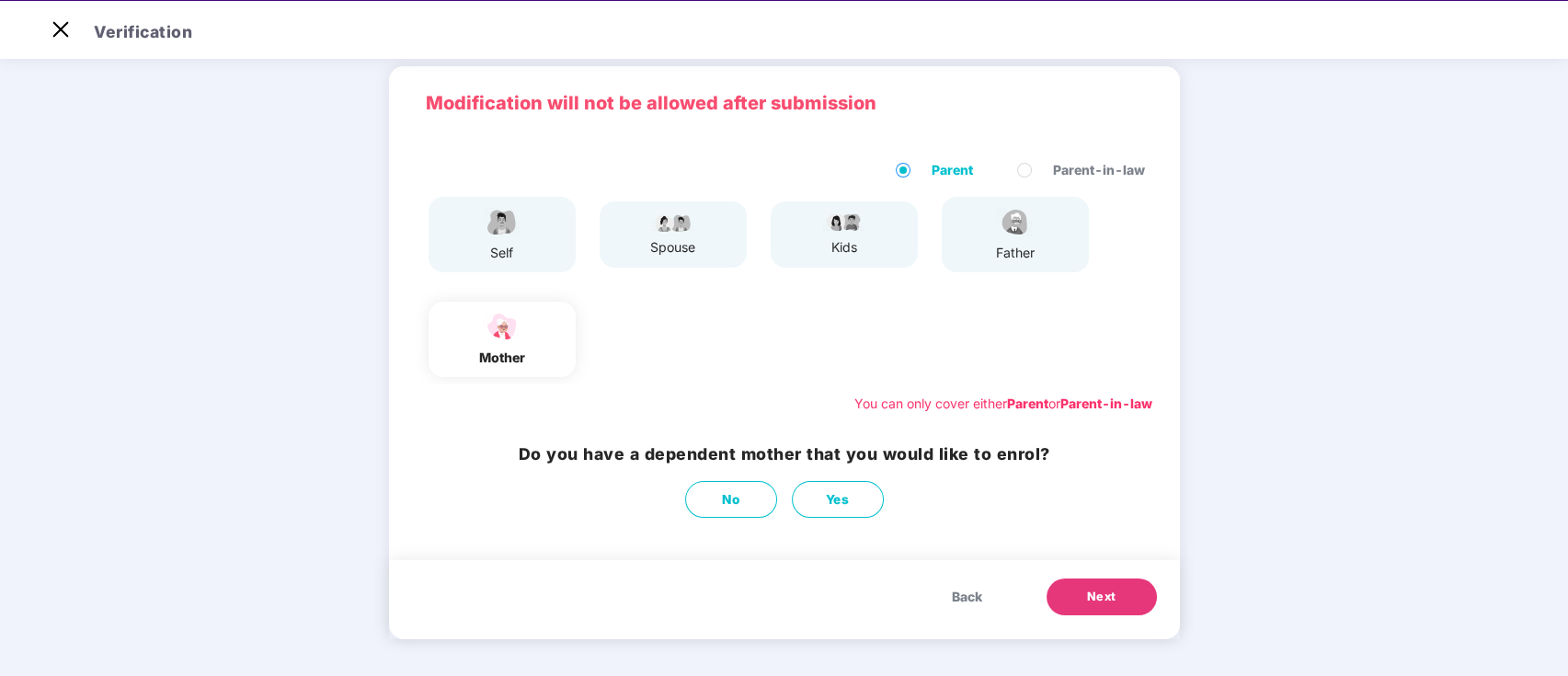 scroll, scrollTop: 67, scrollLeft: 0, axis: vertical 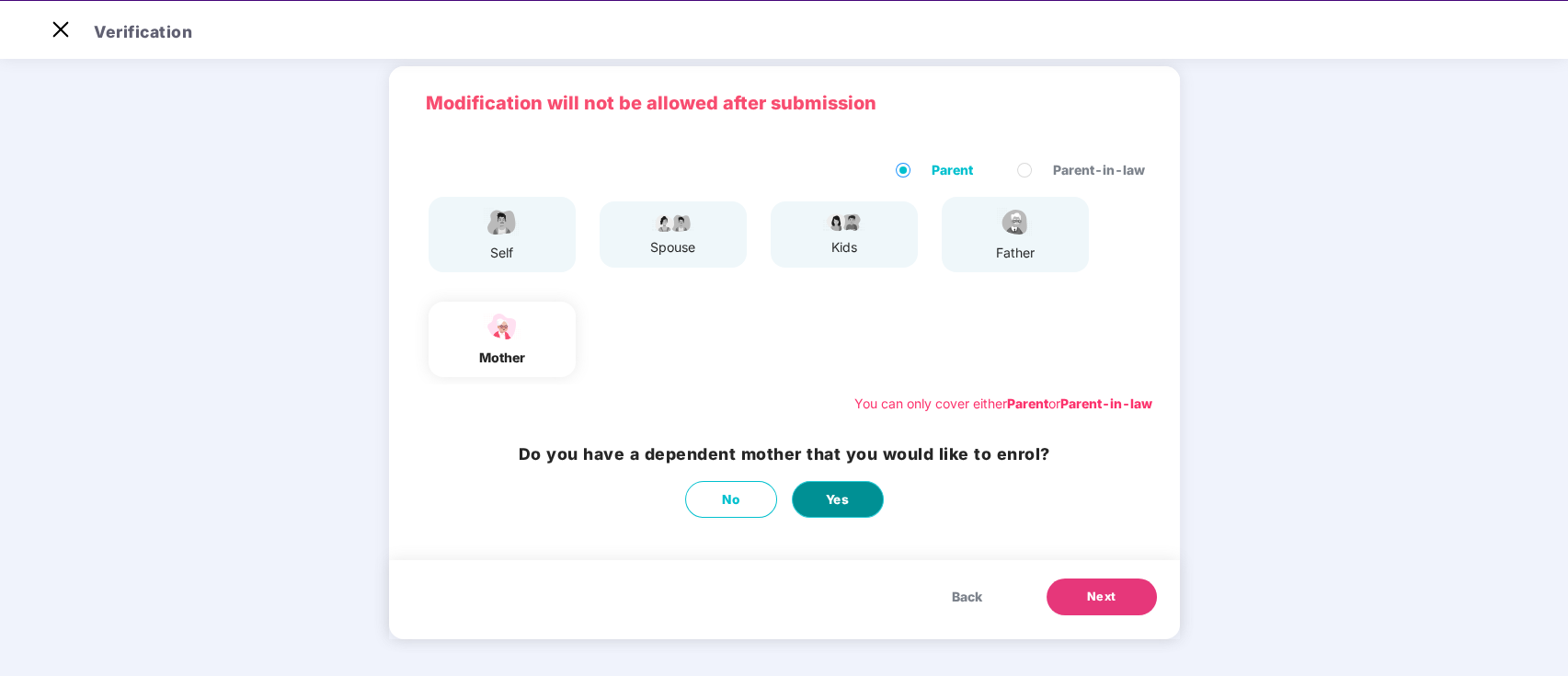 click on "Yes" at bounding box center (838, 499) 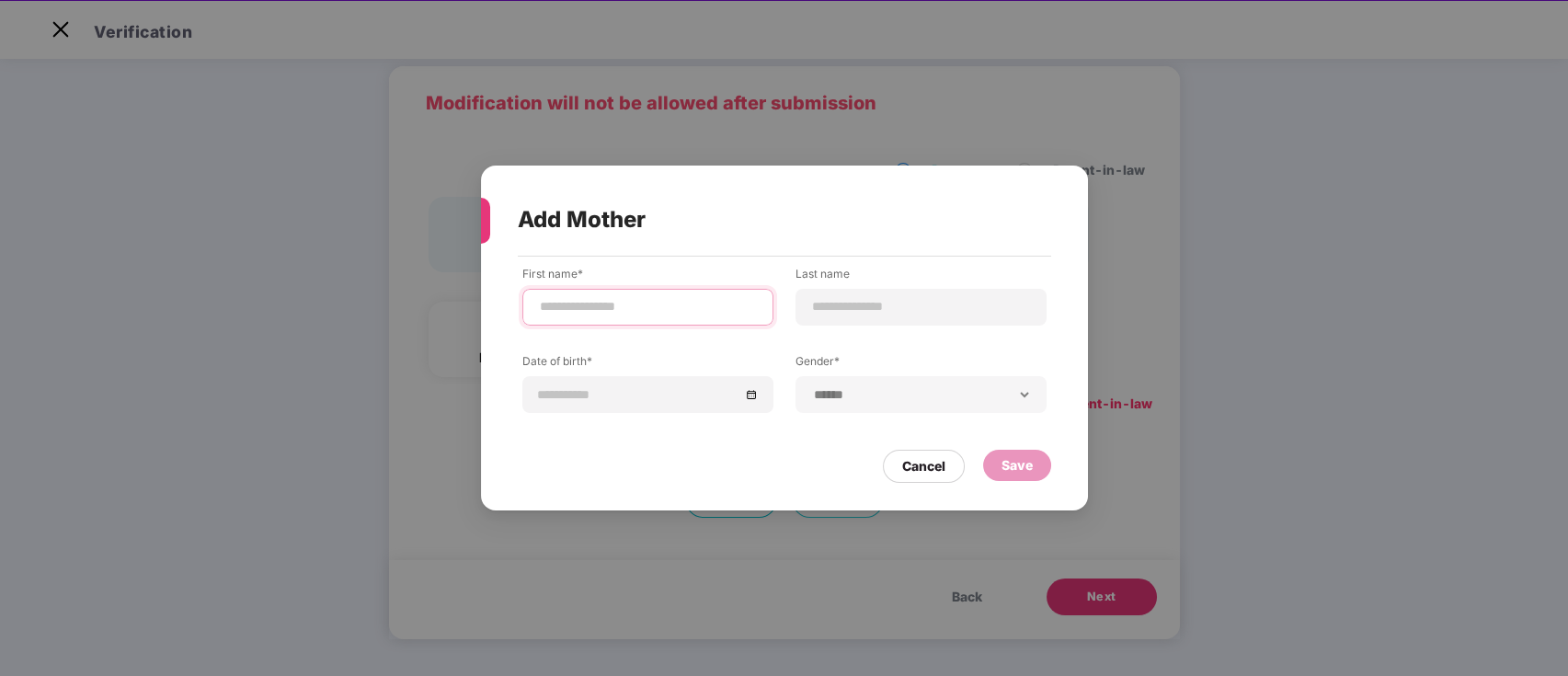 click at bounding box center (647, 306) 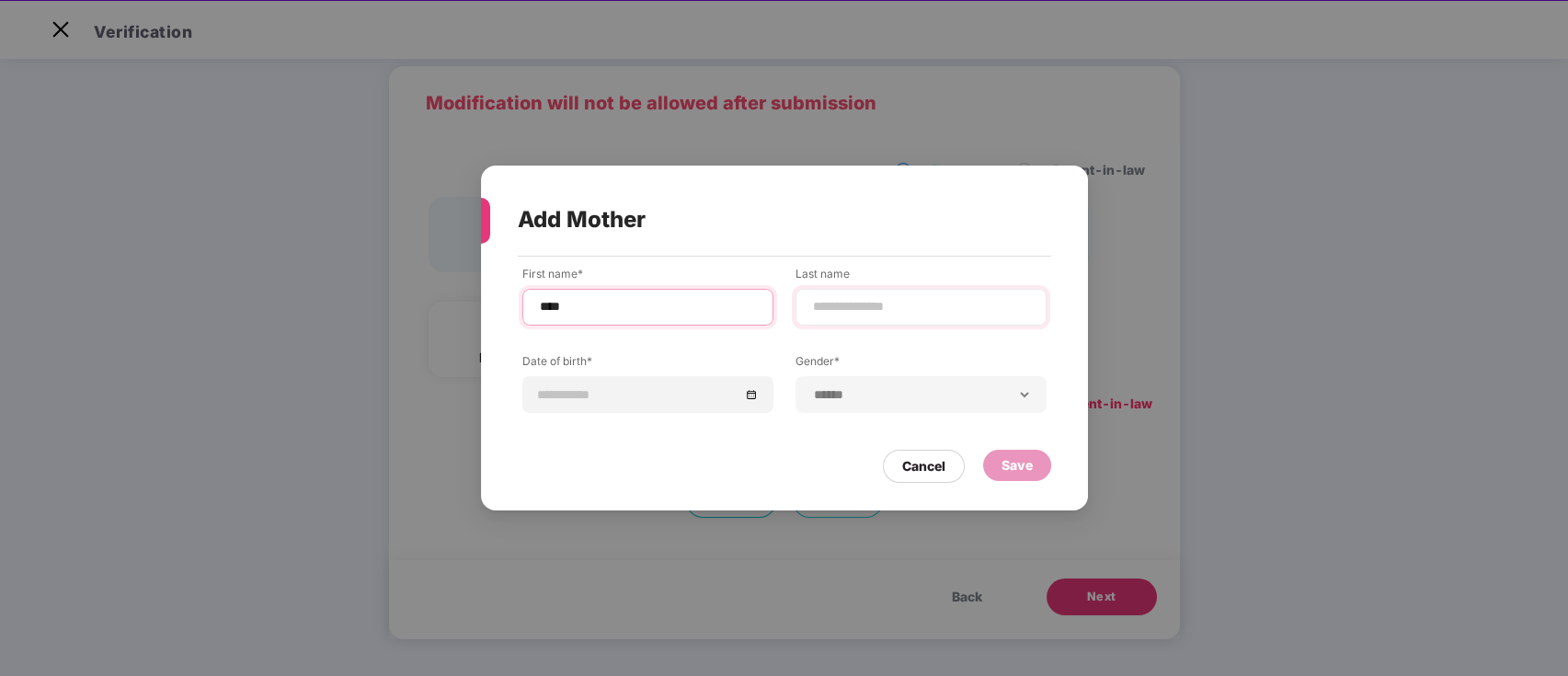 type on "***" 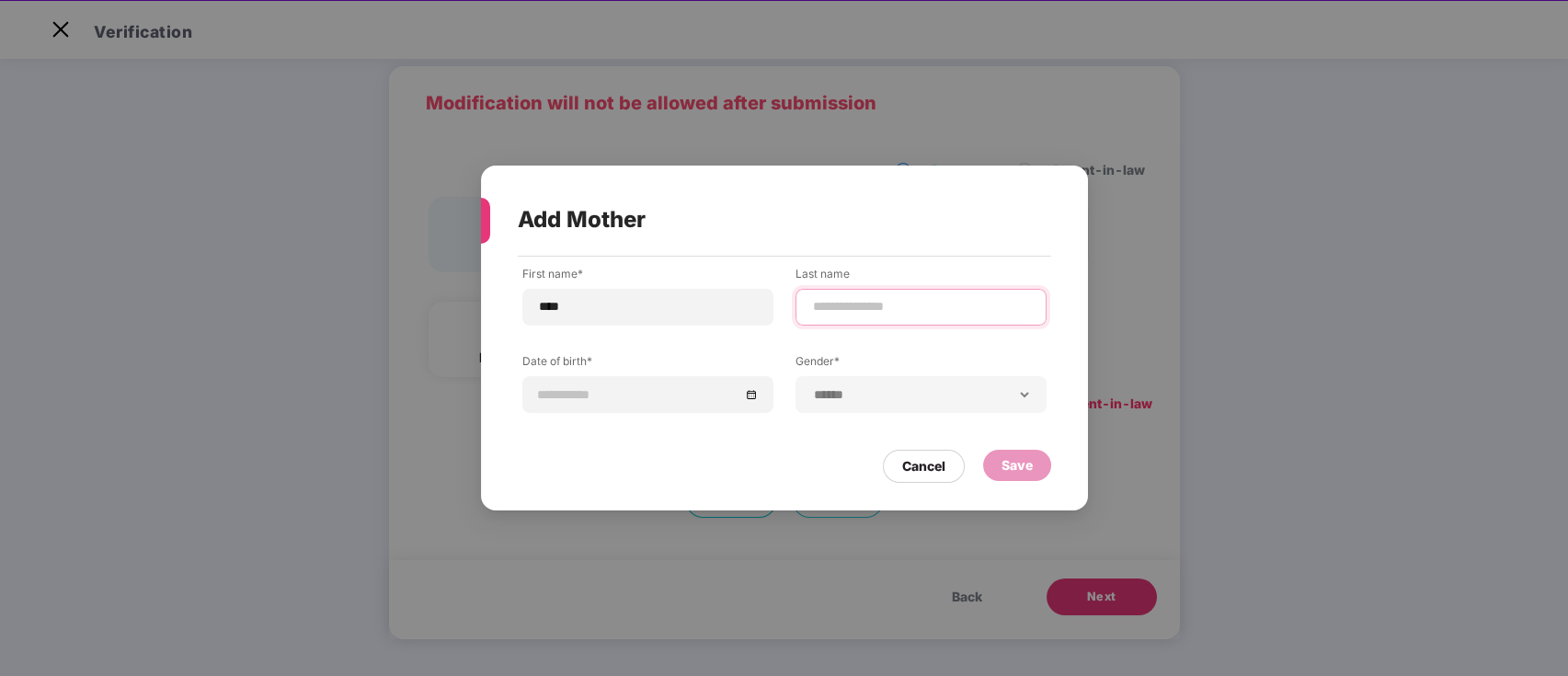 click at bounding box center (921, 306) 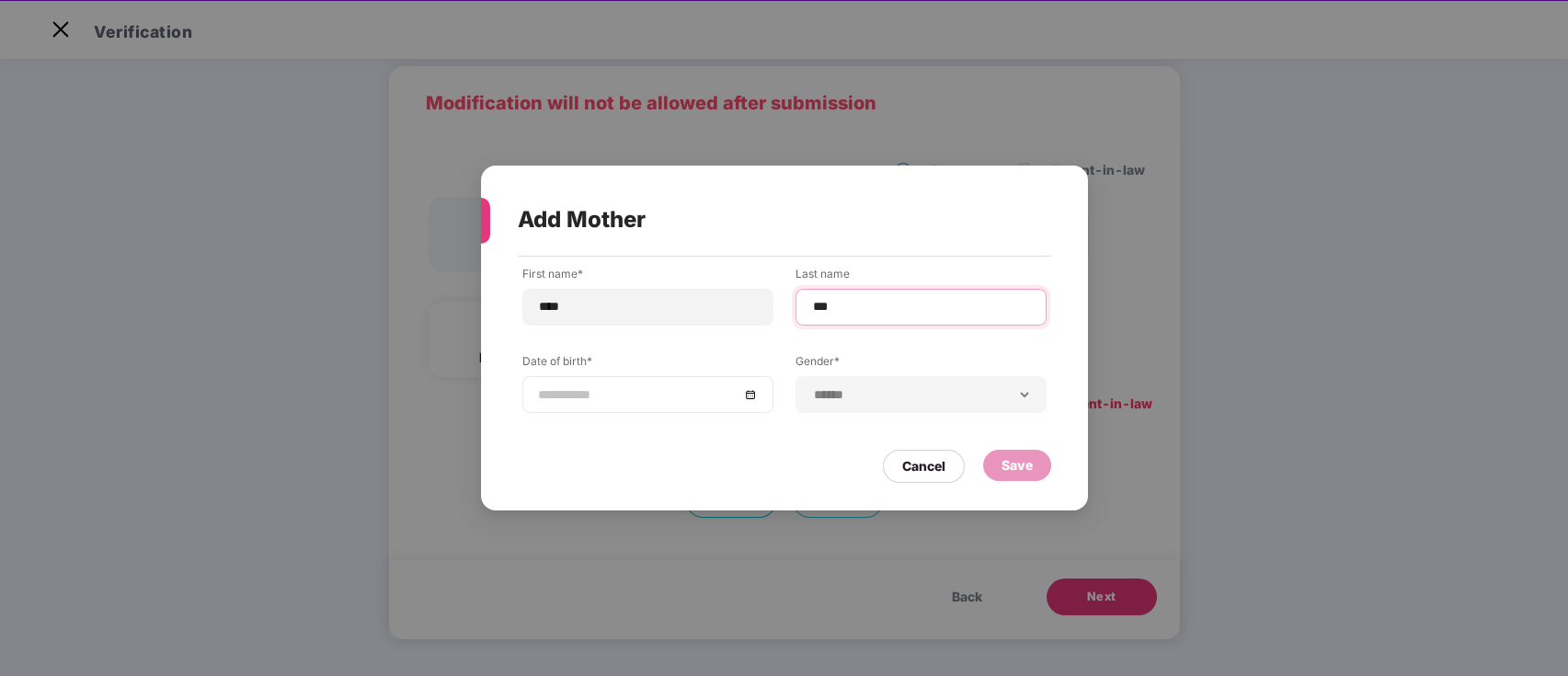type on "***" 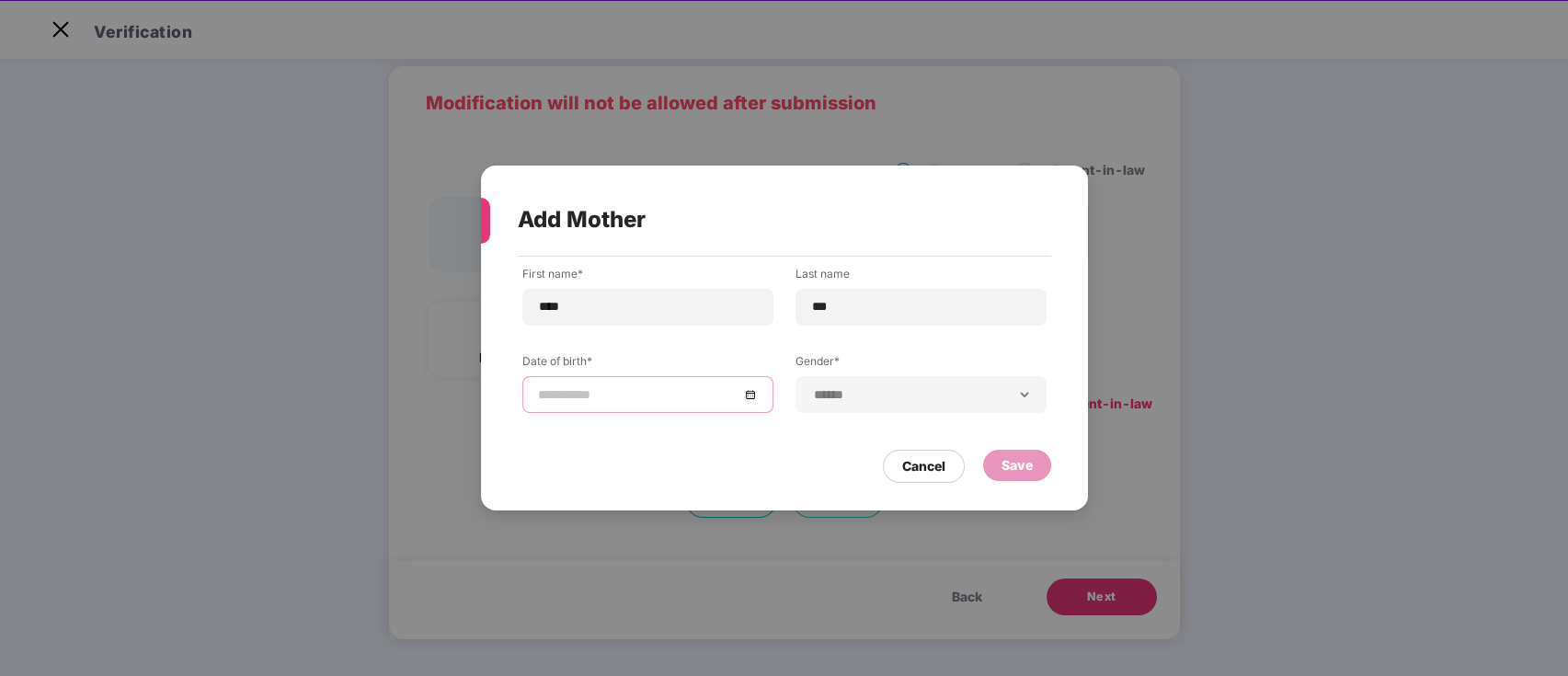 click at bounding box center [638, 395] 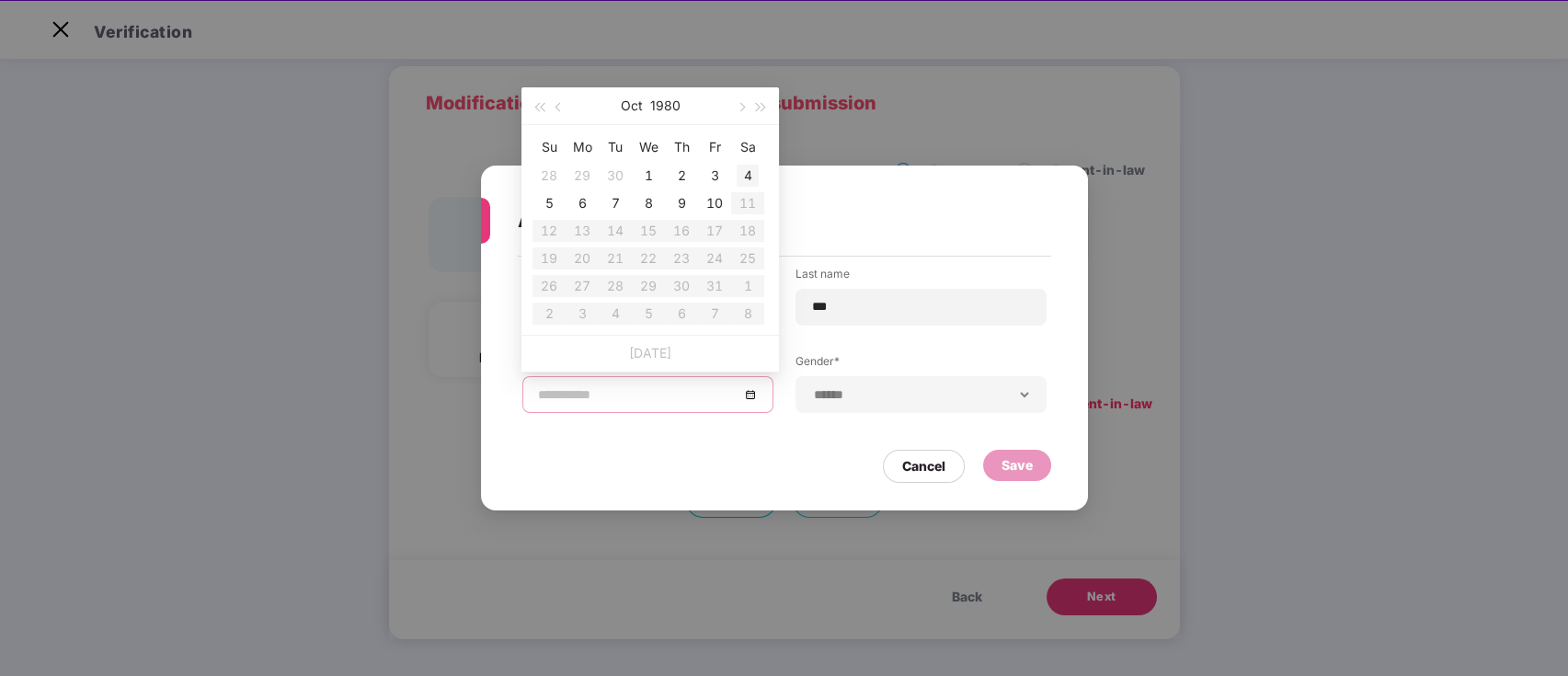 type on "**********" 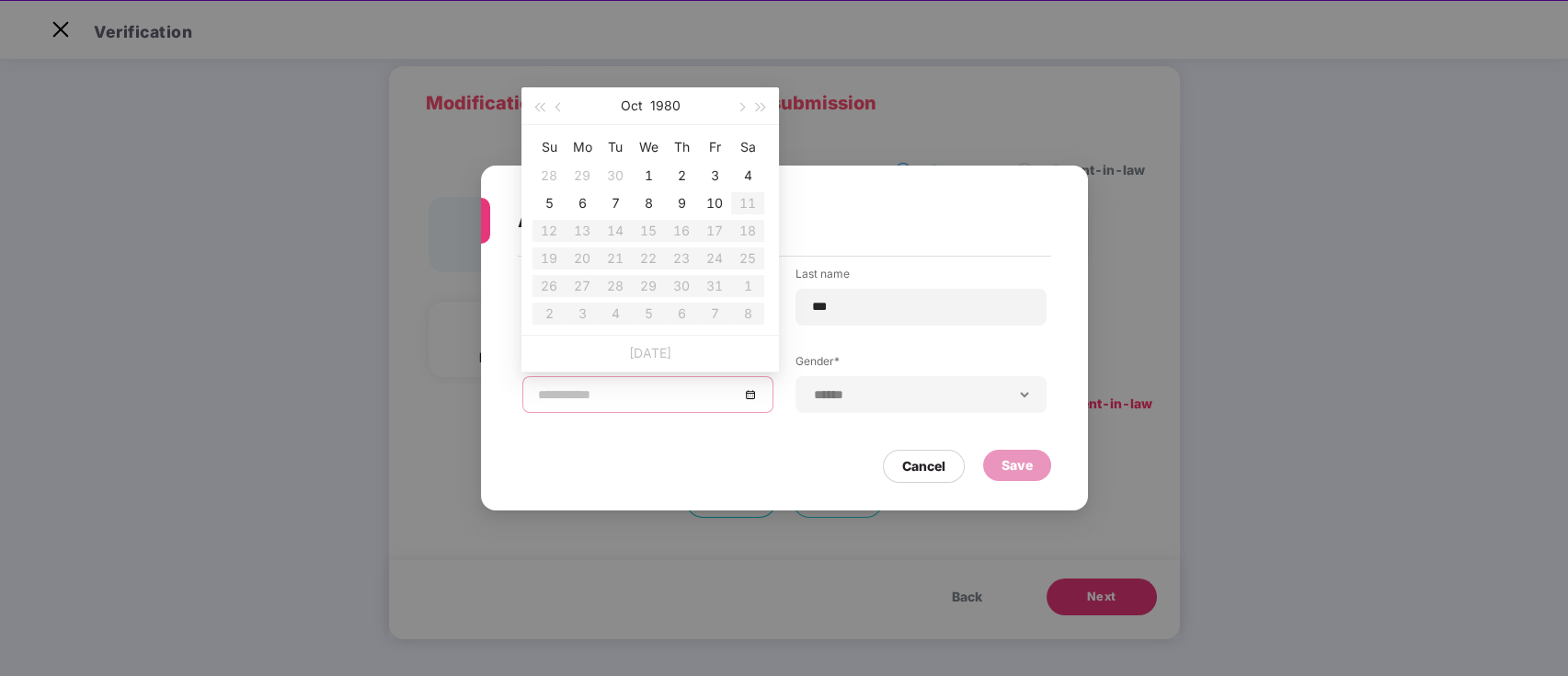 type on "**********" 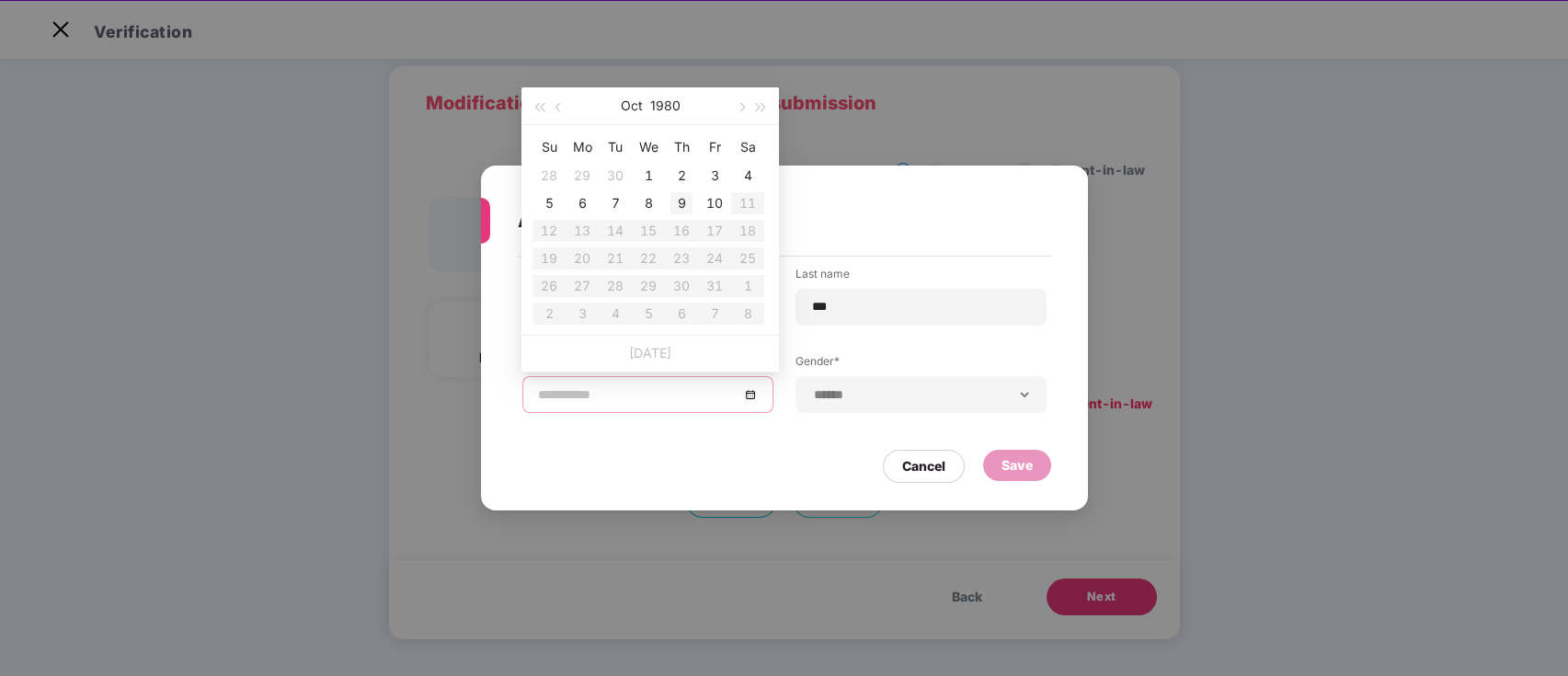 type on "**********" 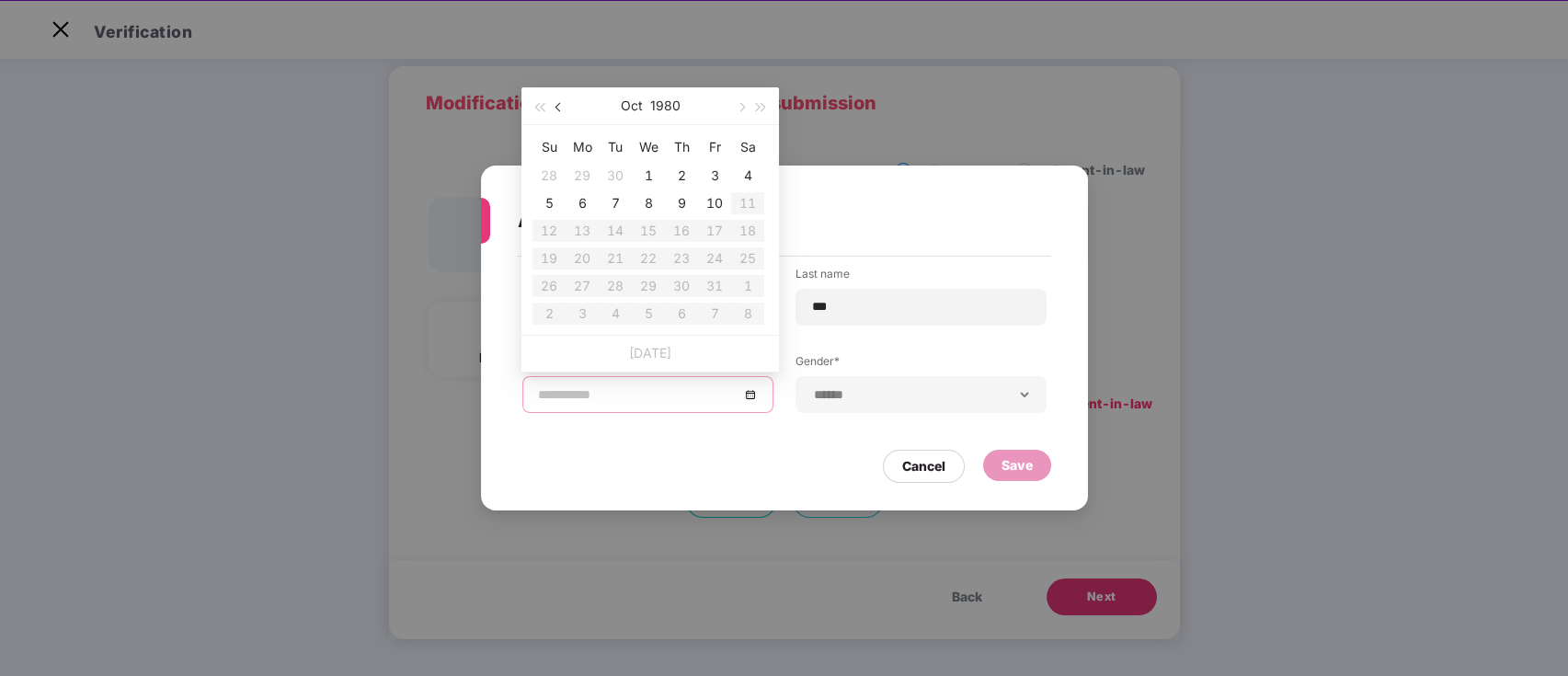 click at bounding box center [560, 108] 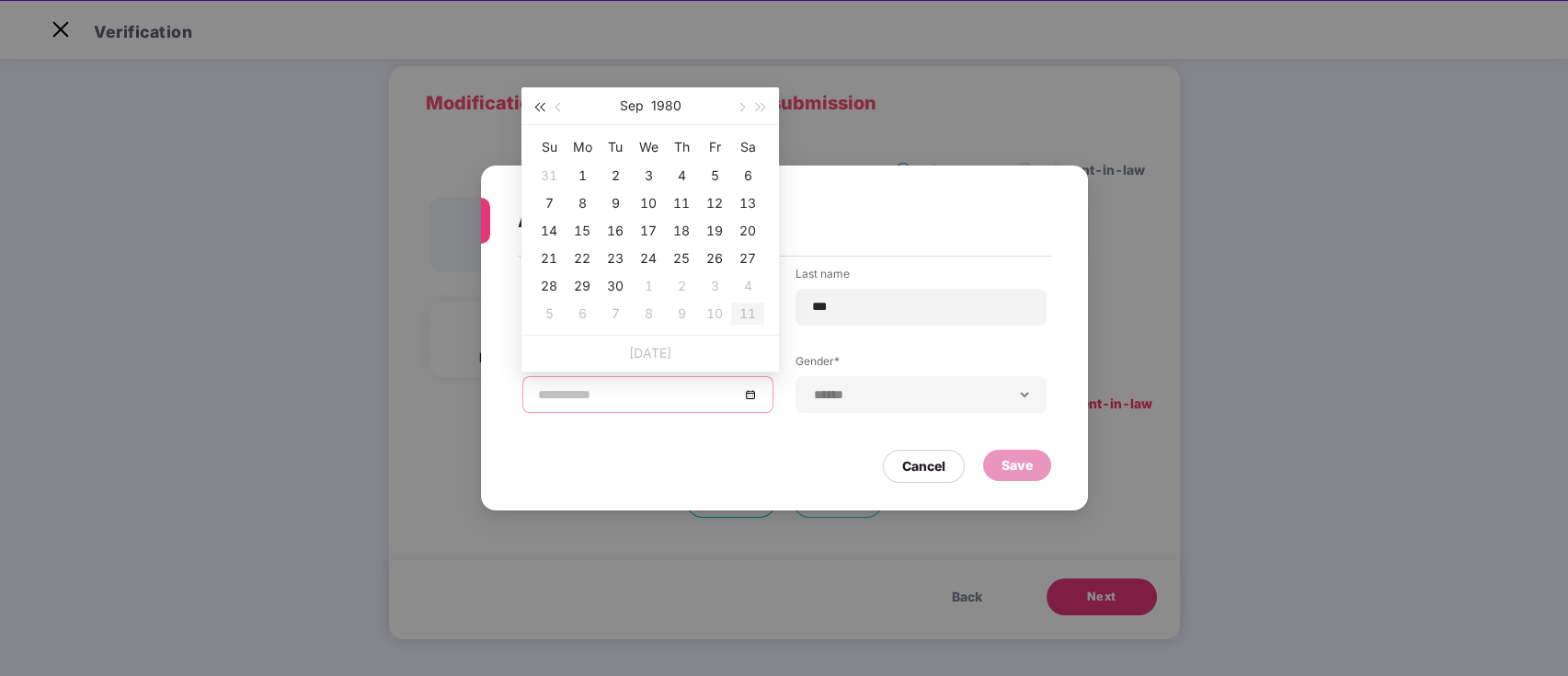 click at bounding box center [539, 108] 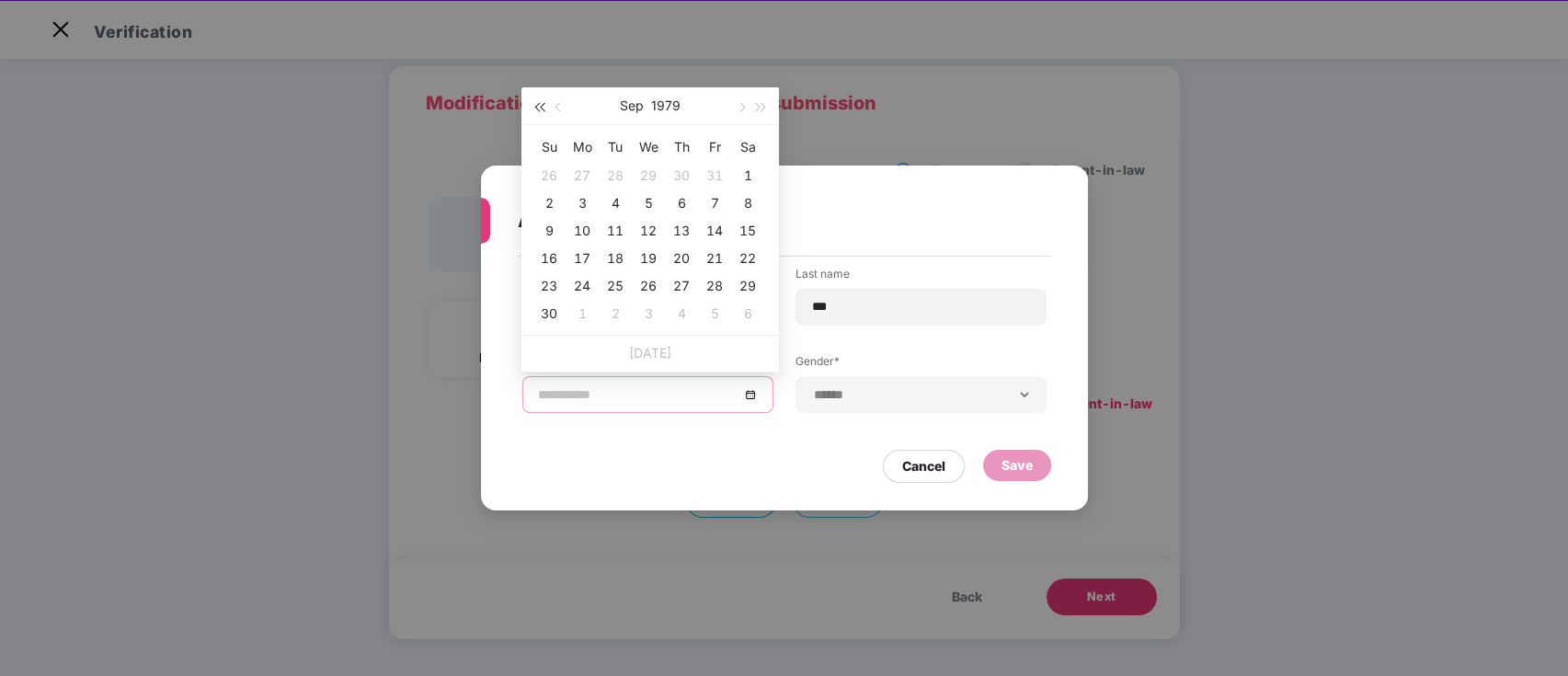 click at bounding box center [539, 108] 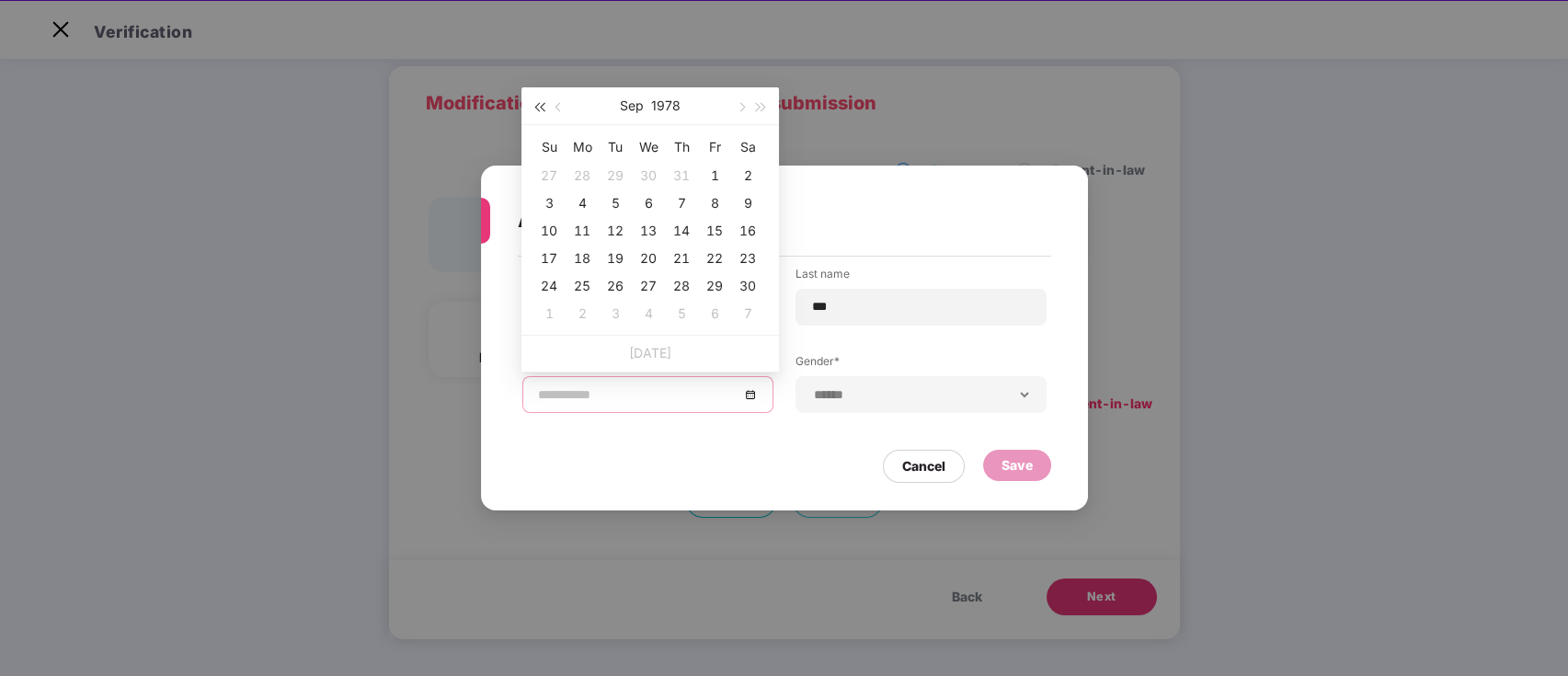 click at bounding box center [539, 108] 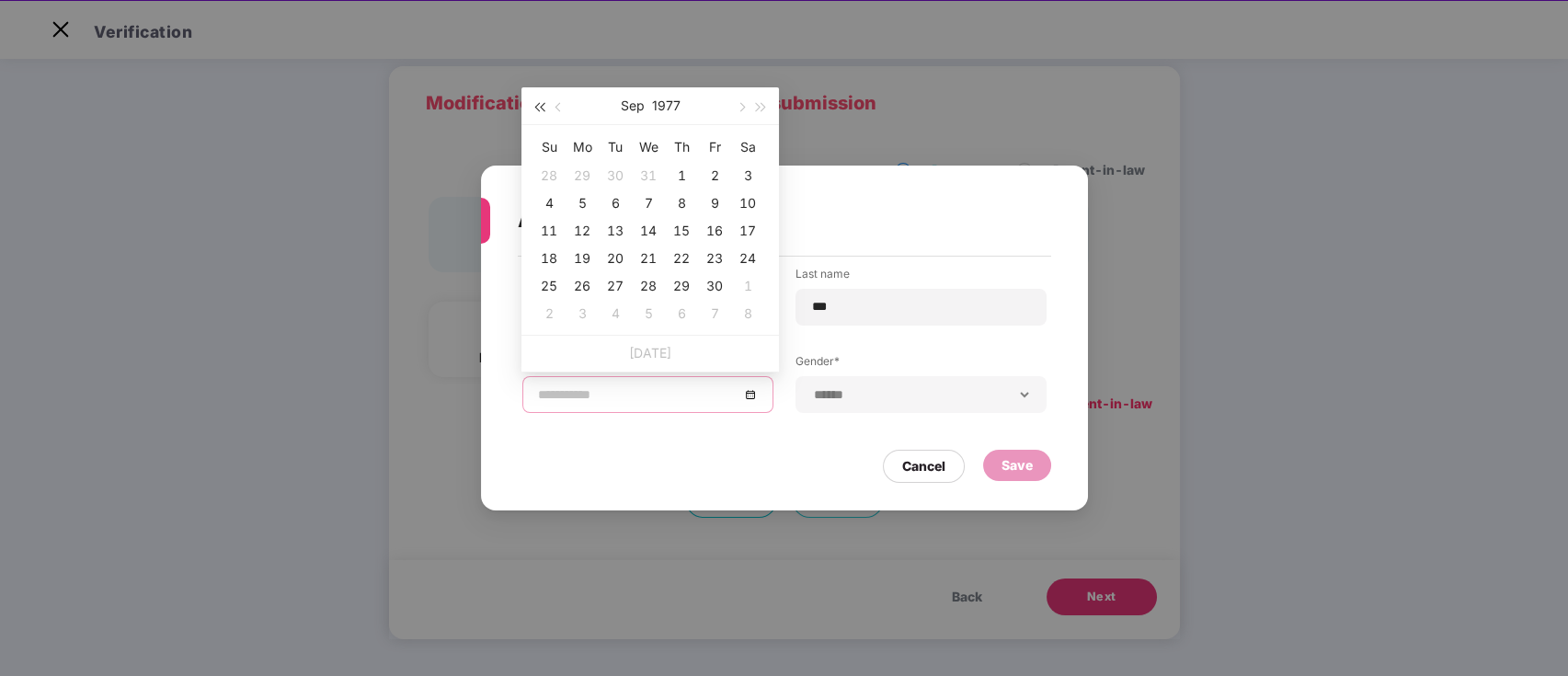 click at bounding box center [539, 108] 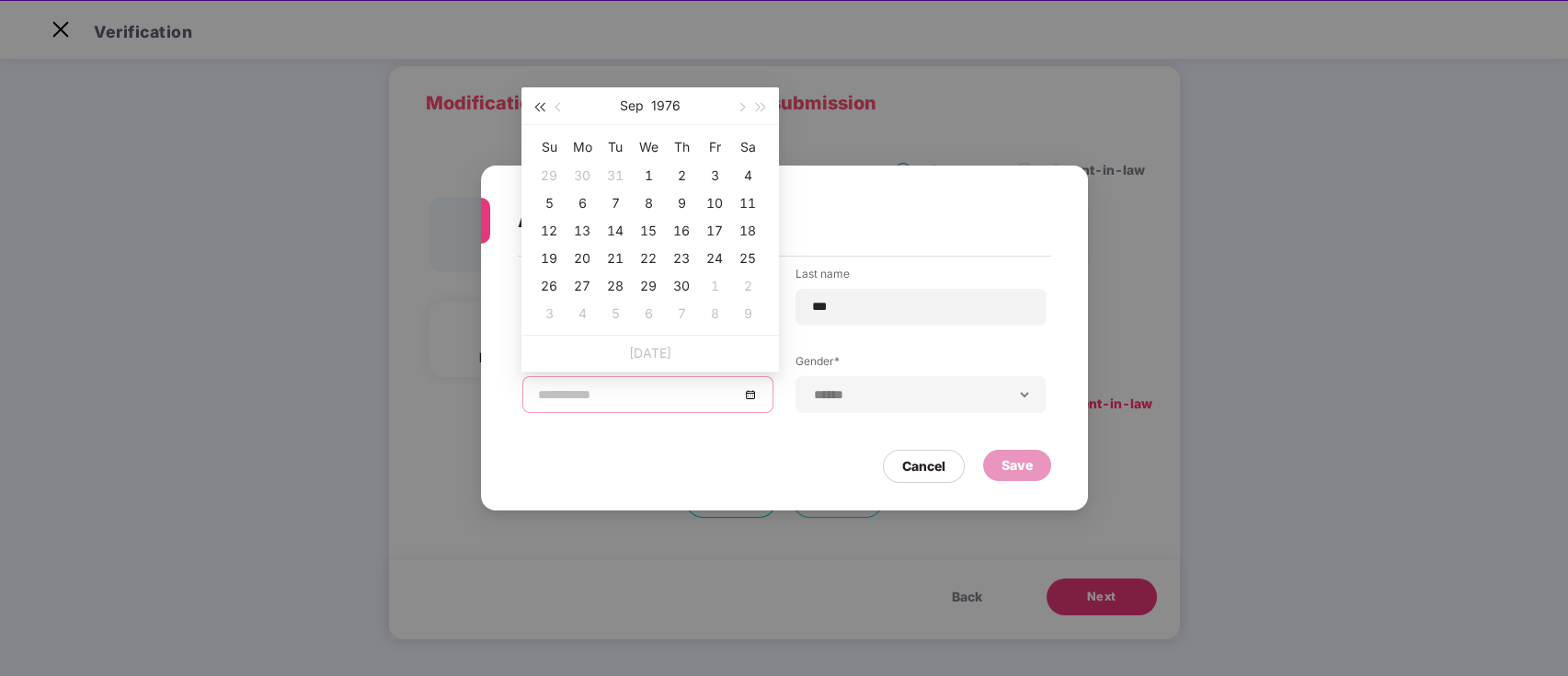 click at bounding box center (539, 108) 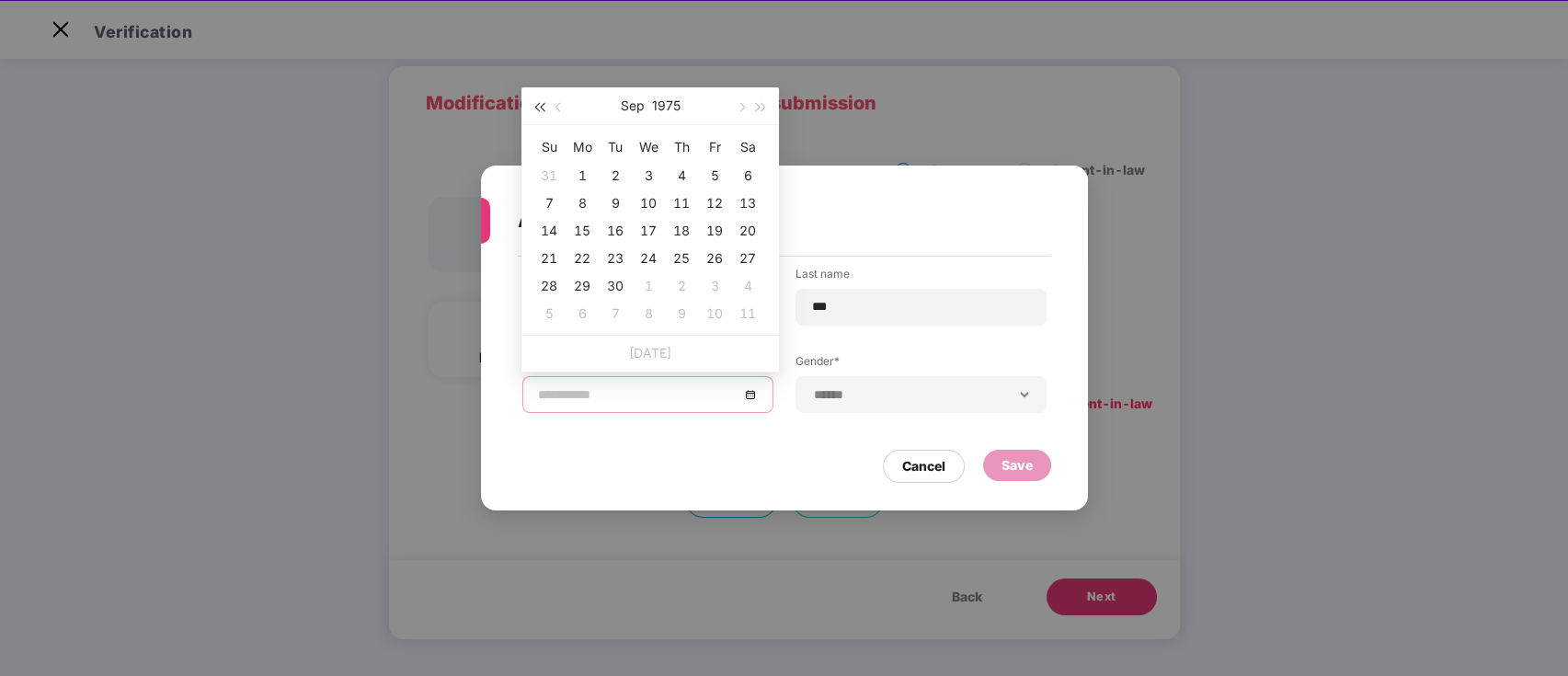 click at bounding box center (539, 108) 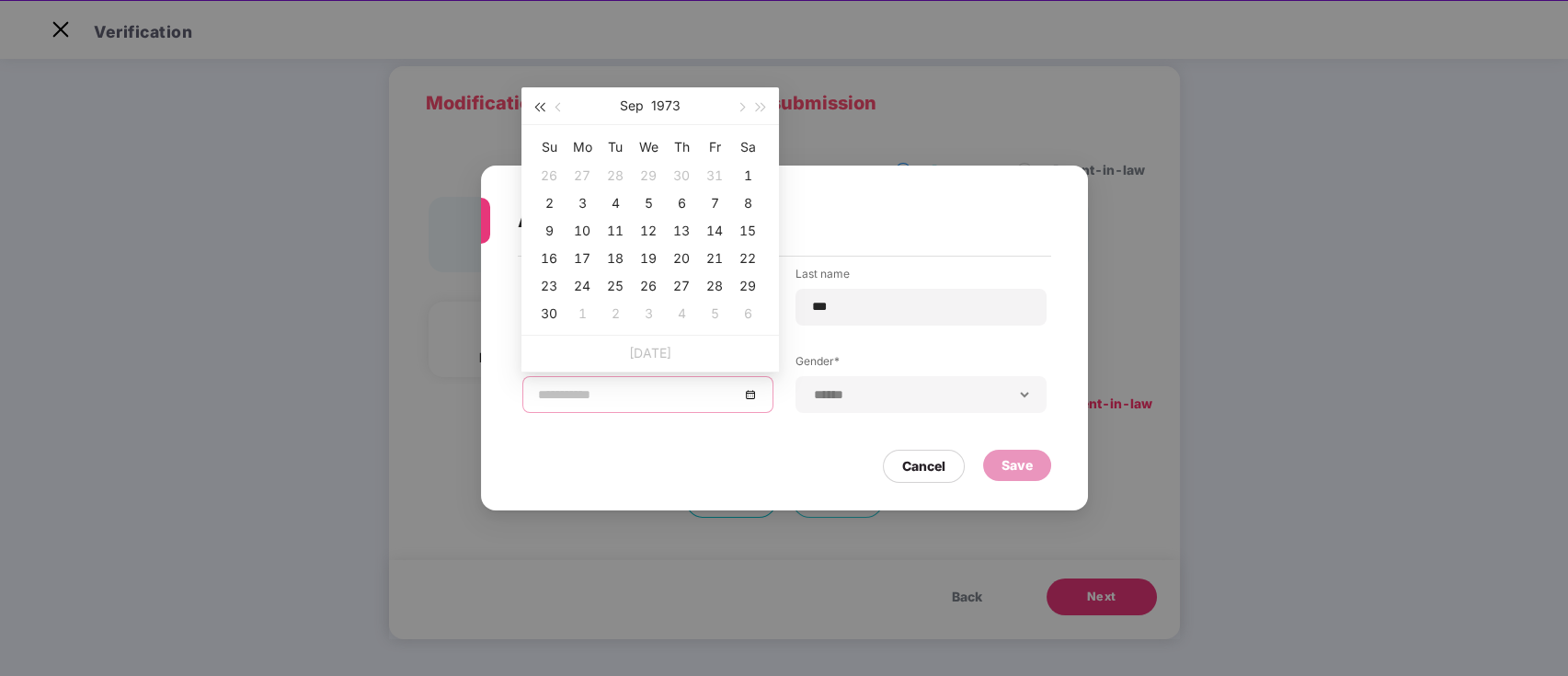 click at bounding box center [539, 108] 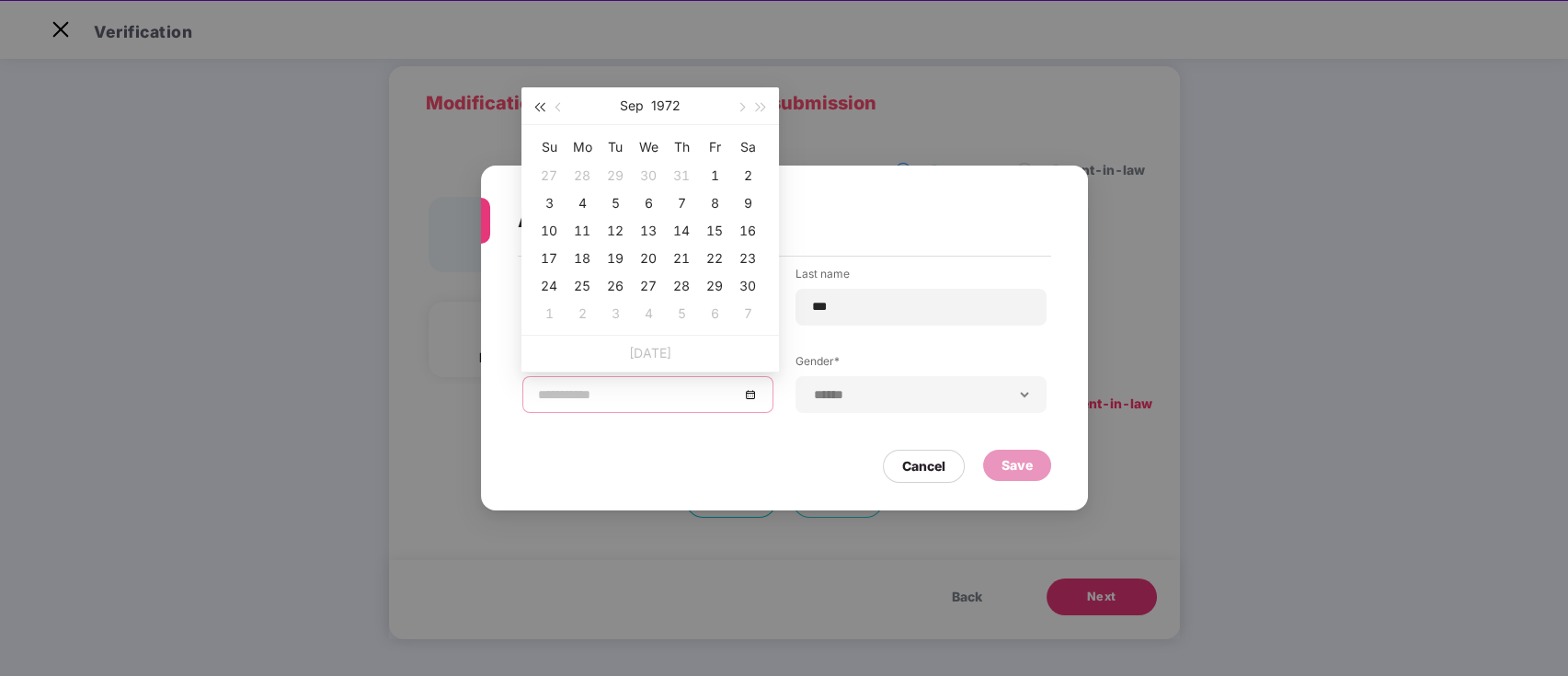 click at bounding box center (539, 108) 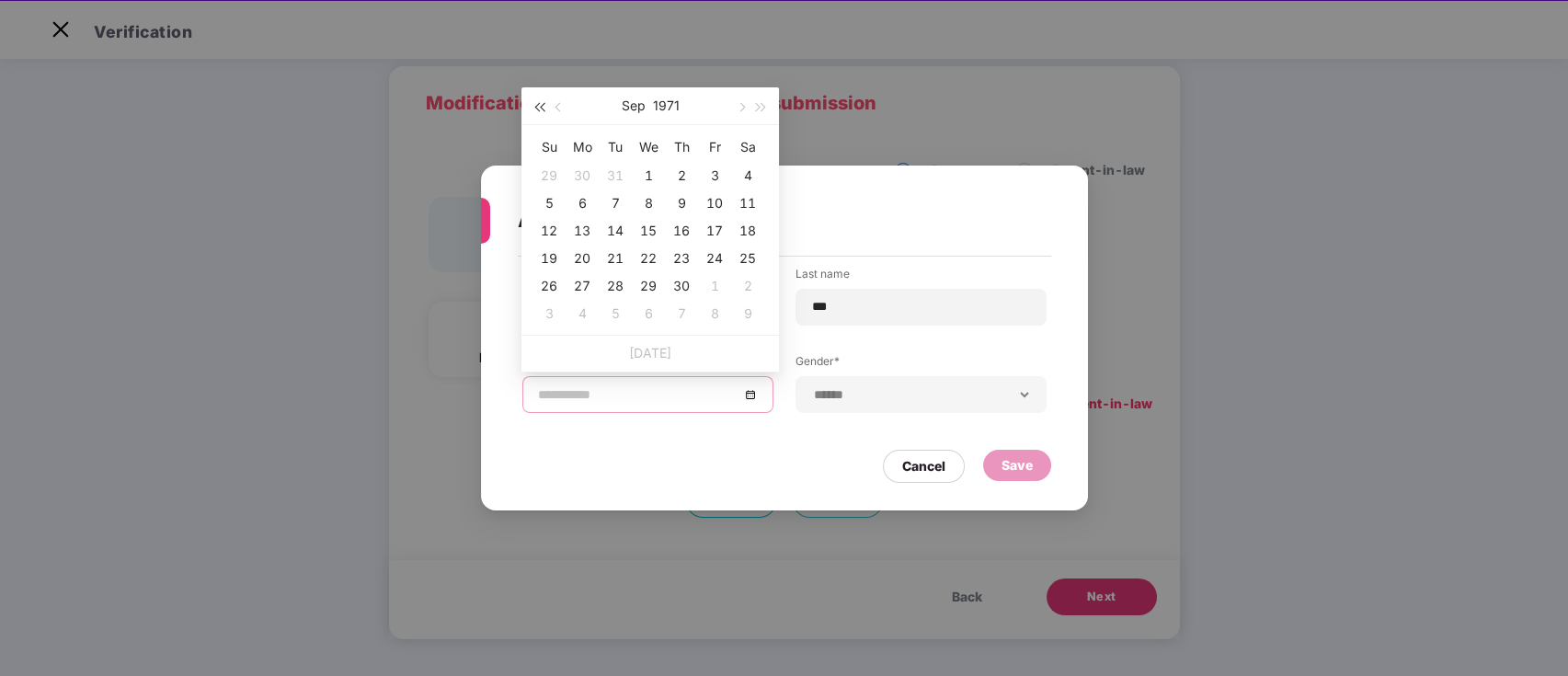 click at bounding box center [539, 108] 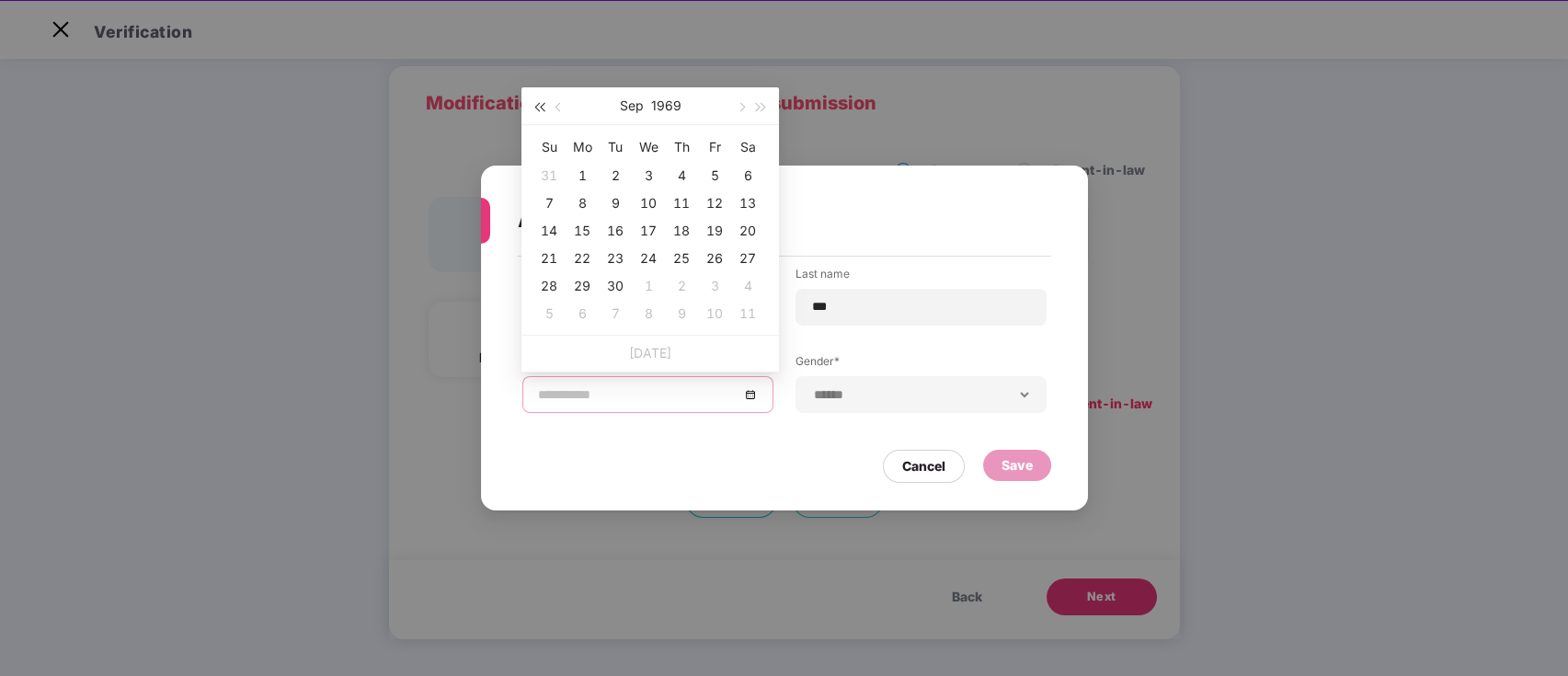 click at bounding box center [539, 108] 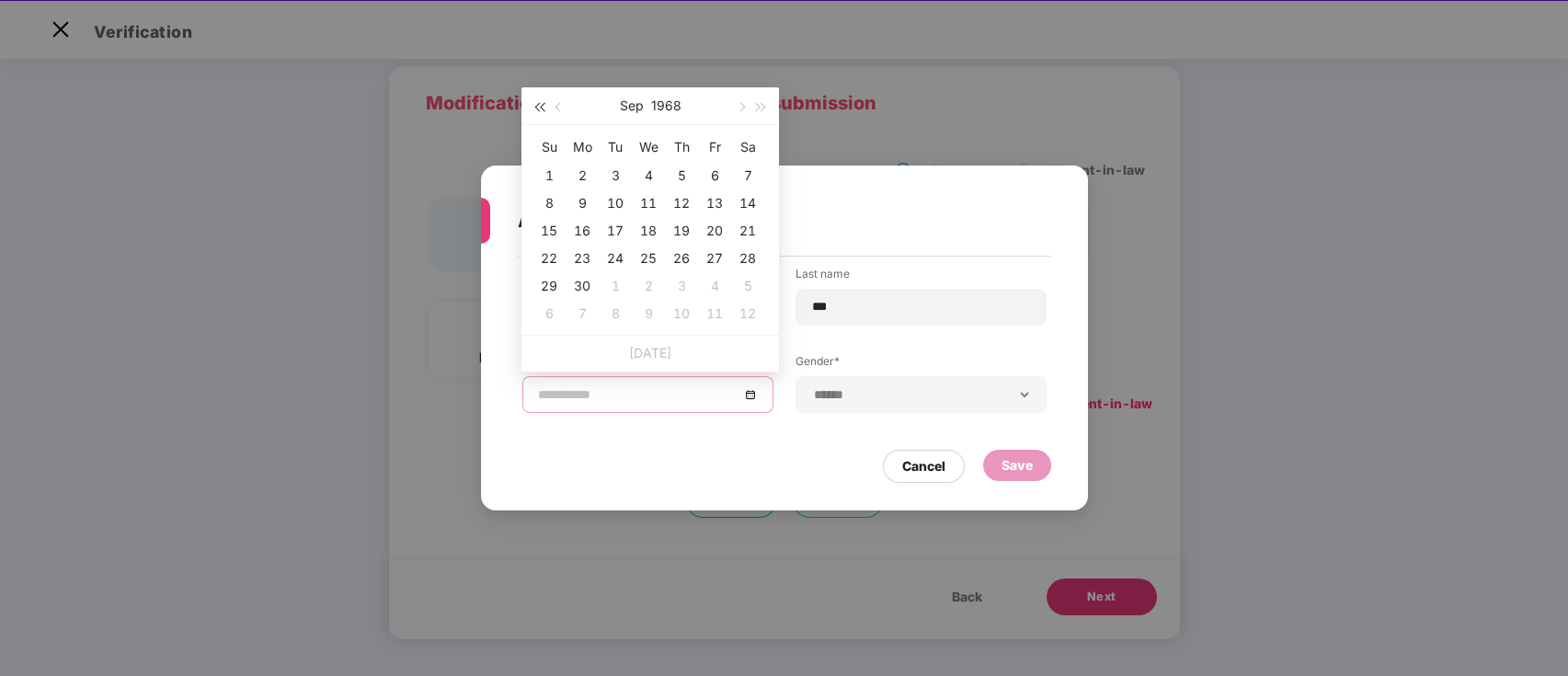 click at bounding box center [539, 108] 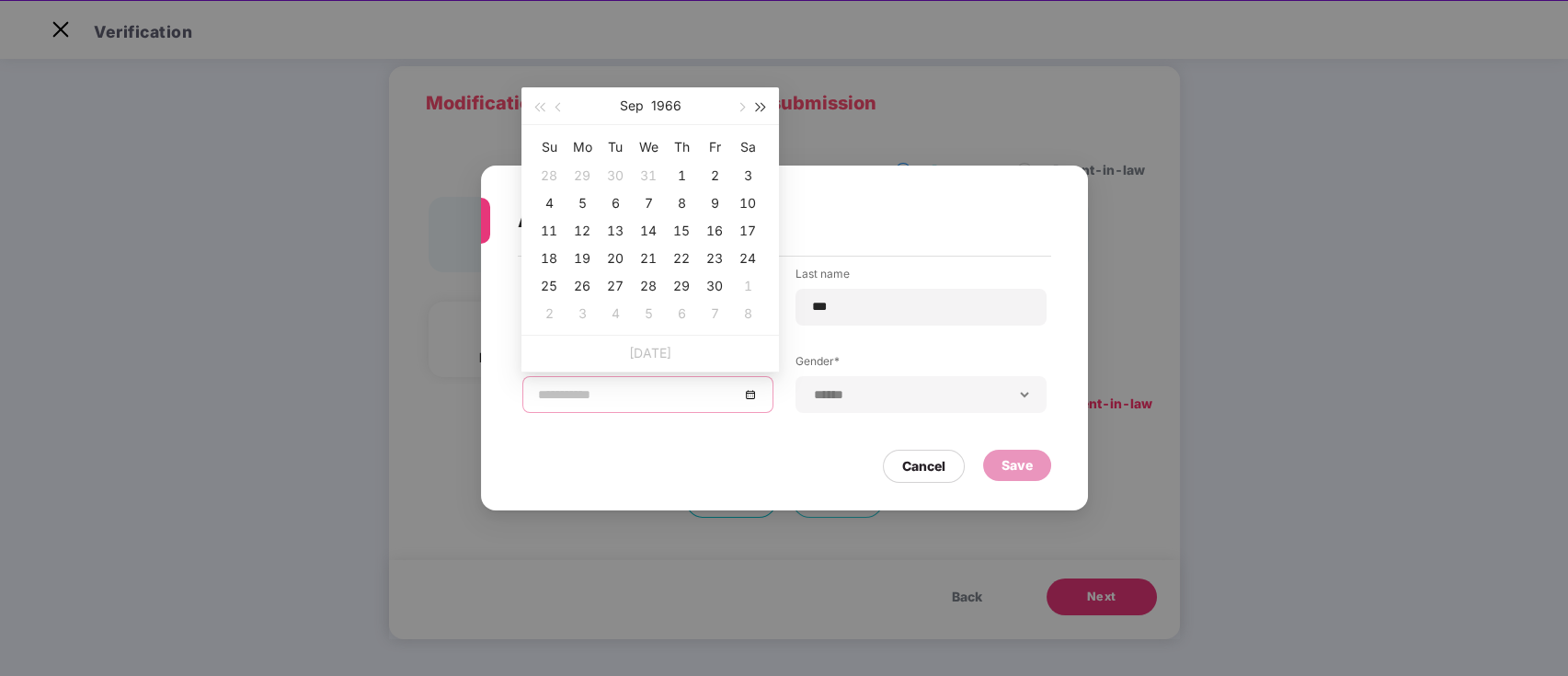click at bounding box center (761, 108) 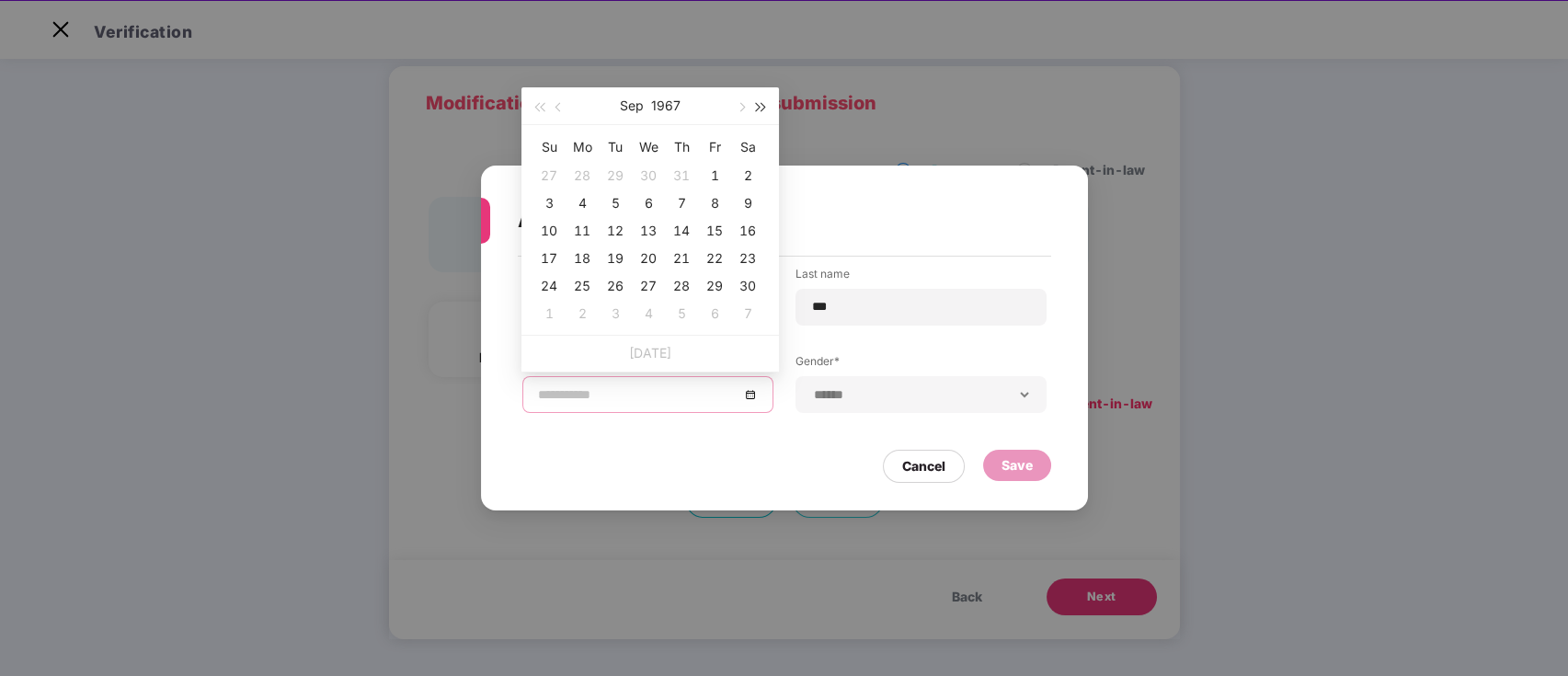 click at bounding box center [761, 108] 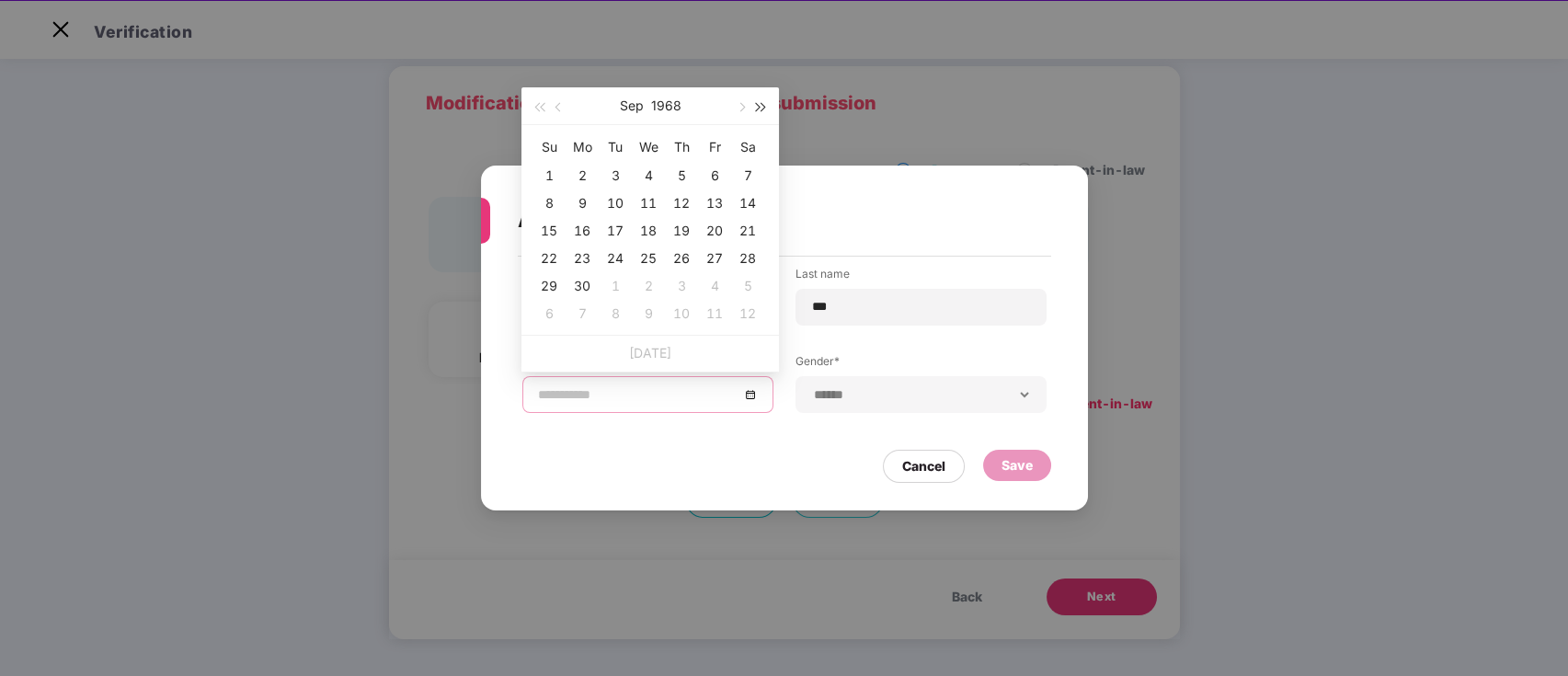 click at bounding box center [761, 108] 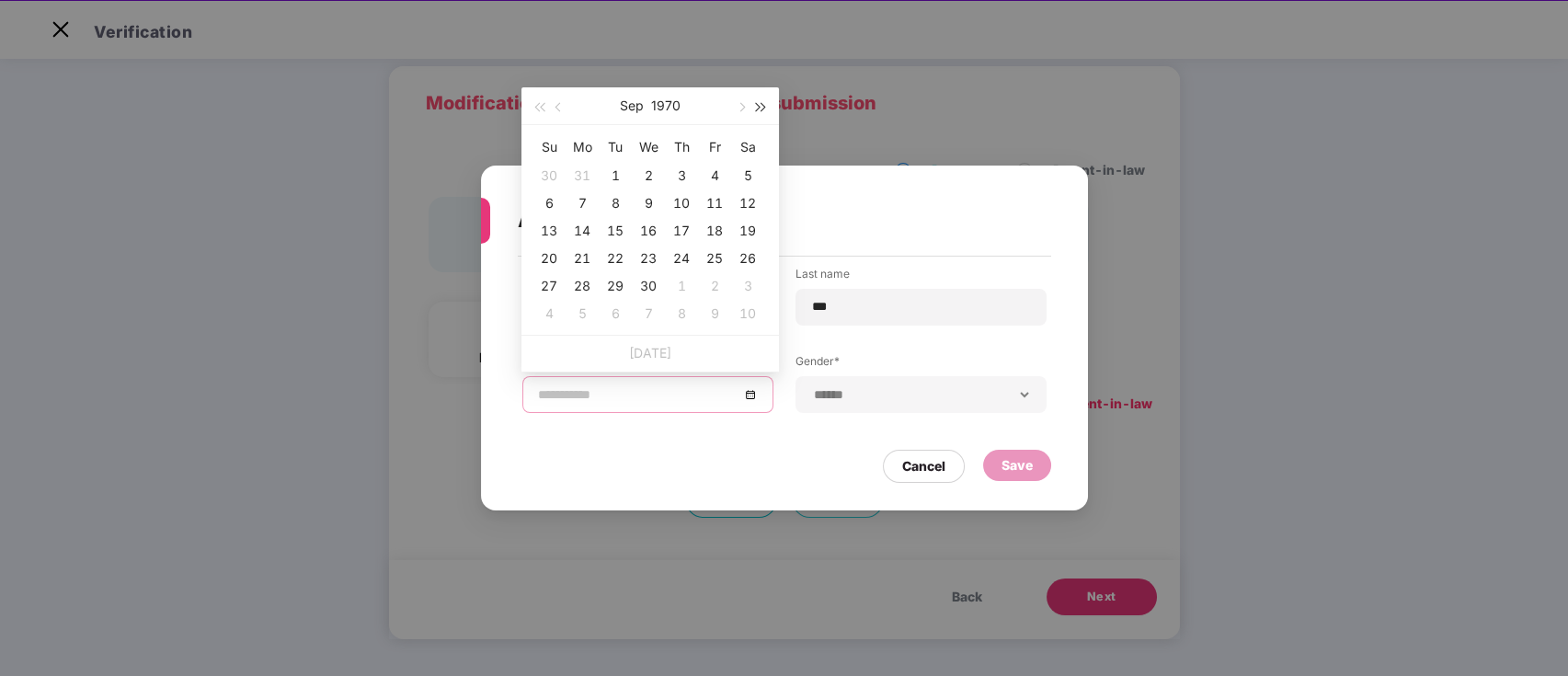 click at bounding box center [761, 108] 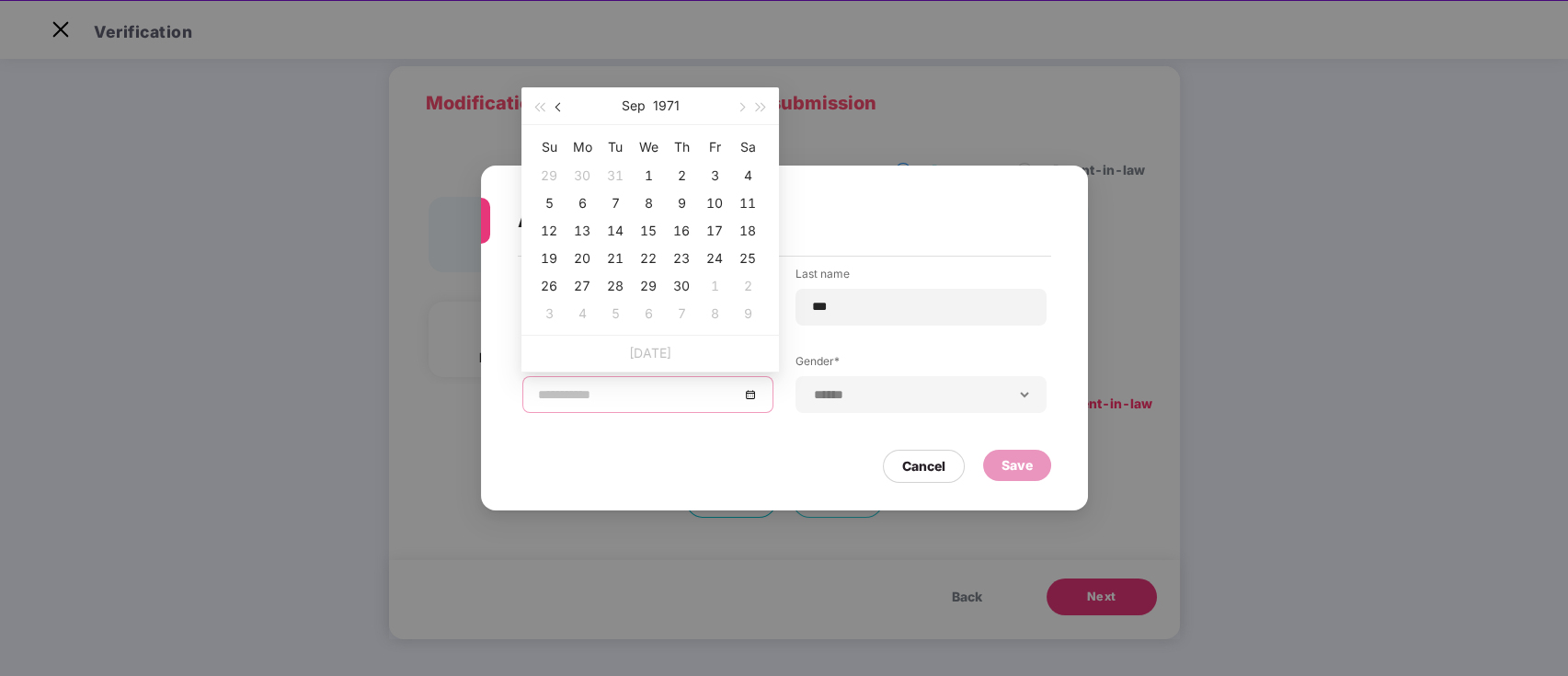 click at bounding box center (560, 108) 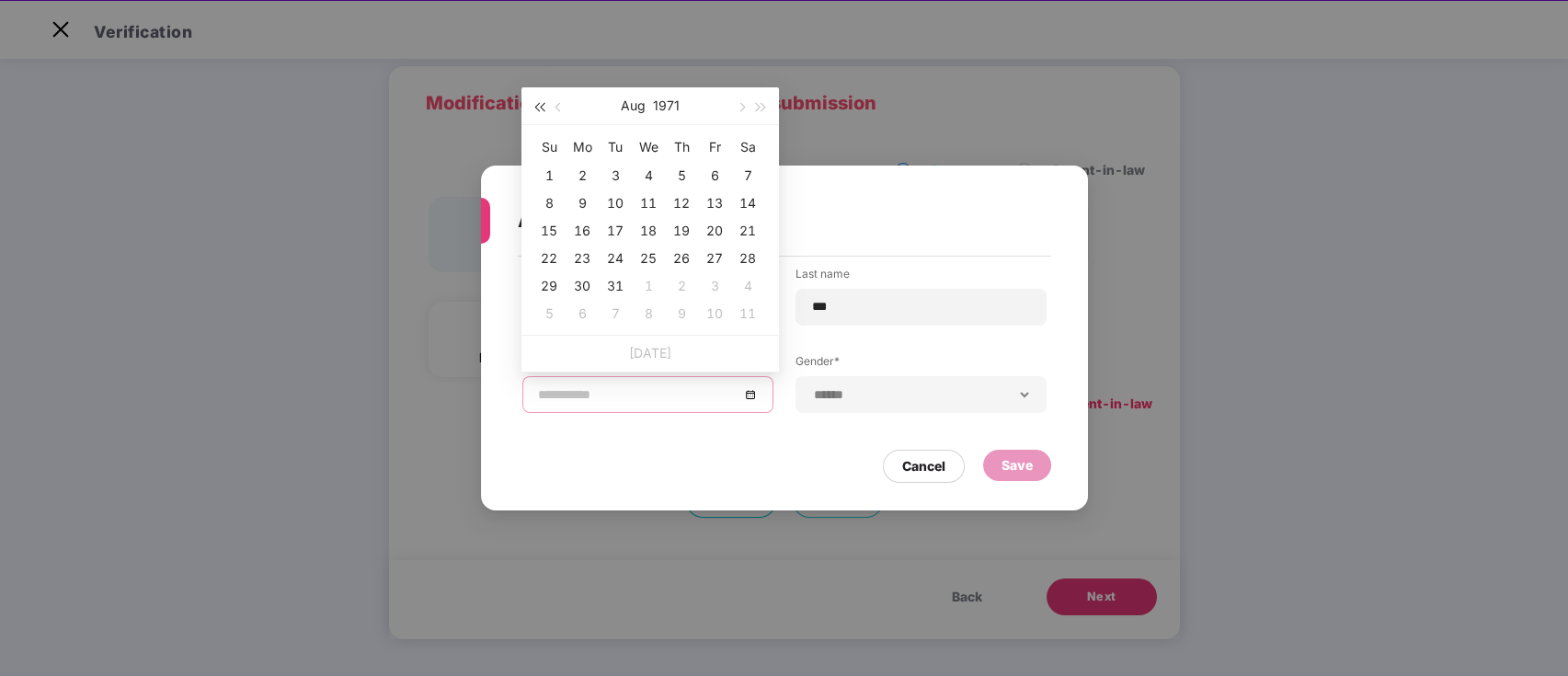 click at bounding box center [539, 108] 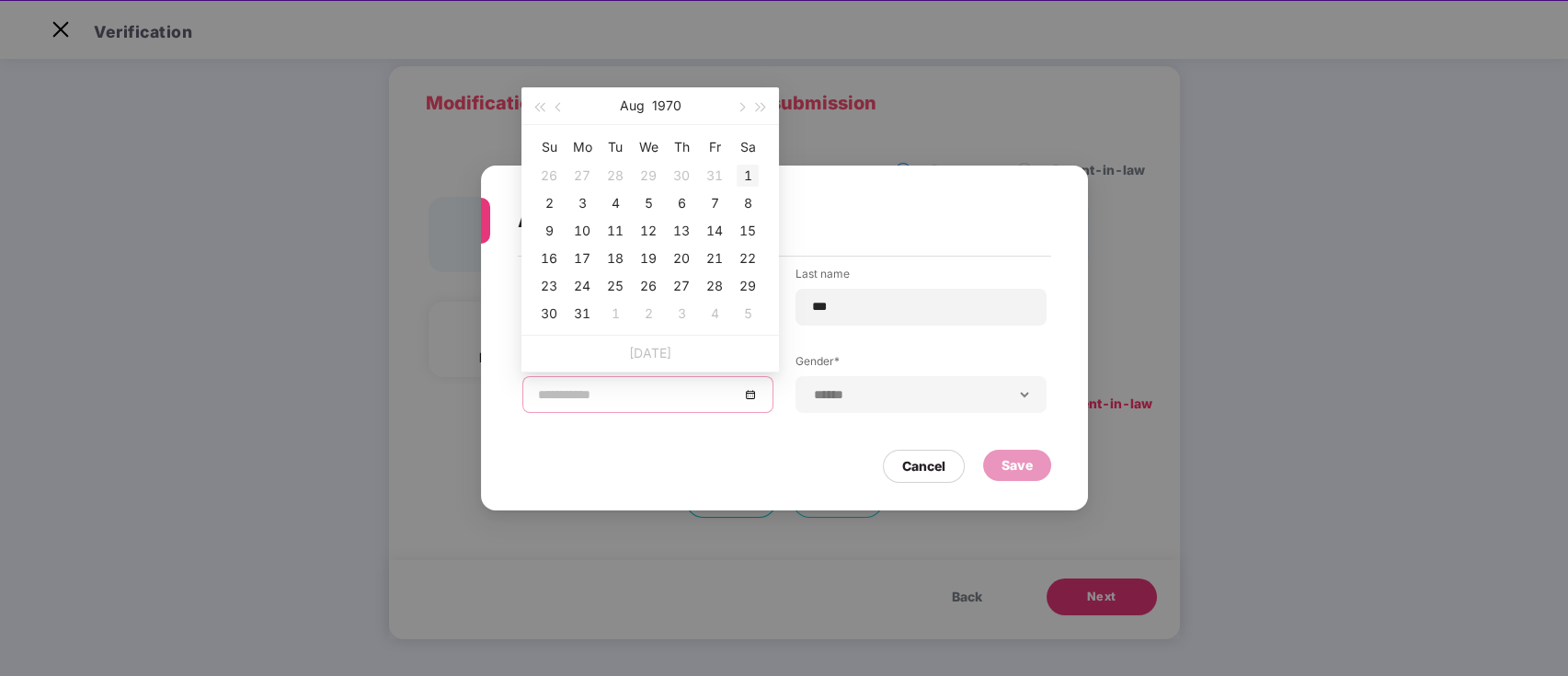 type on "**********" 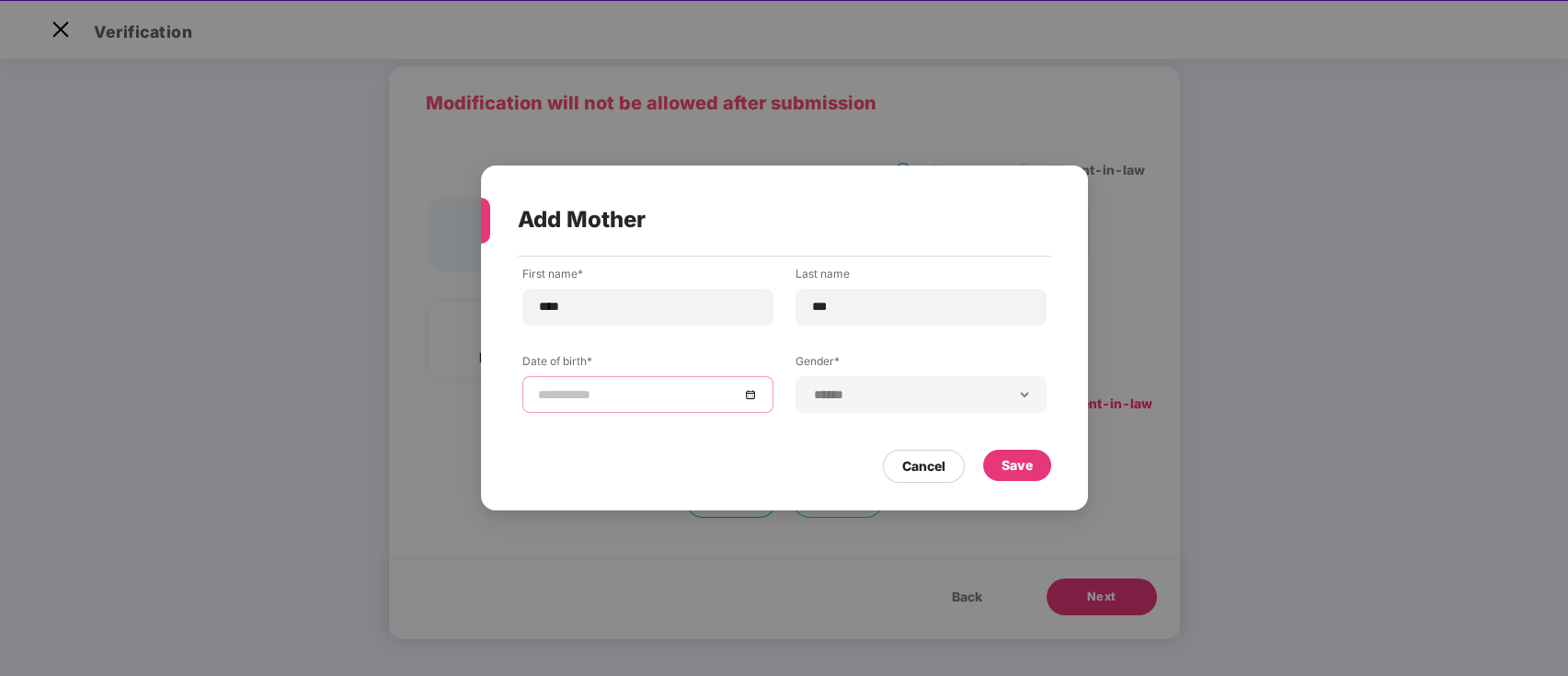 click at bounding box center (638, 395) 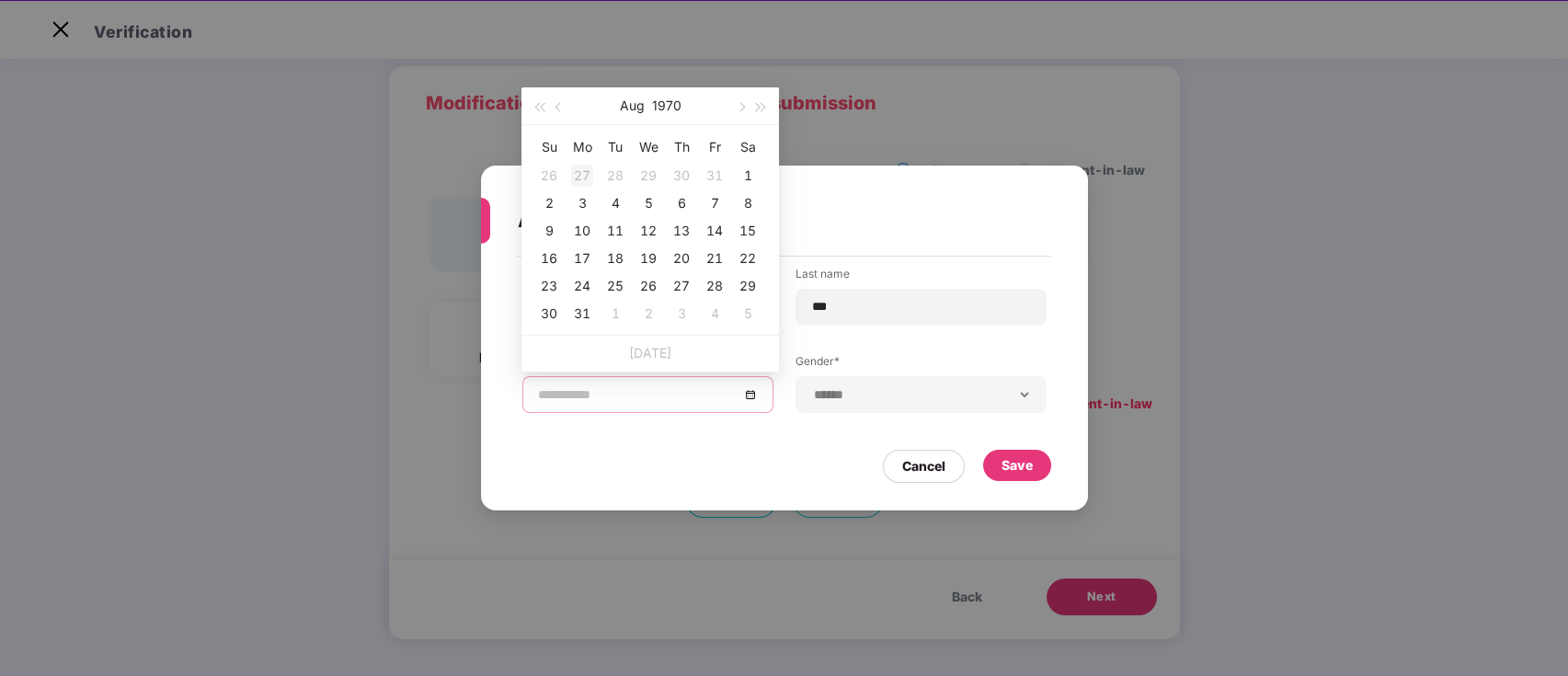 type on "**********" 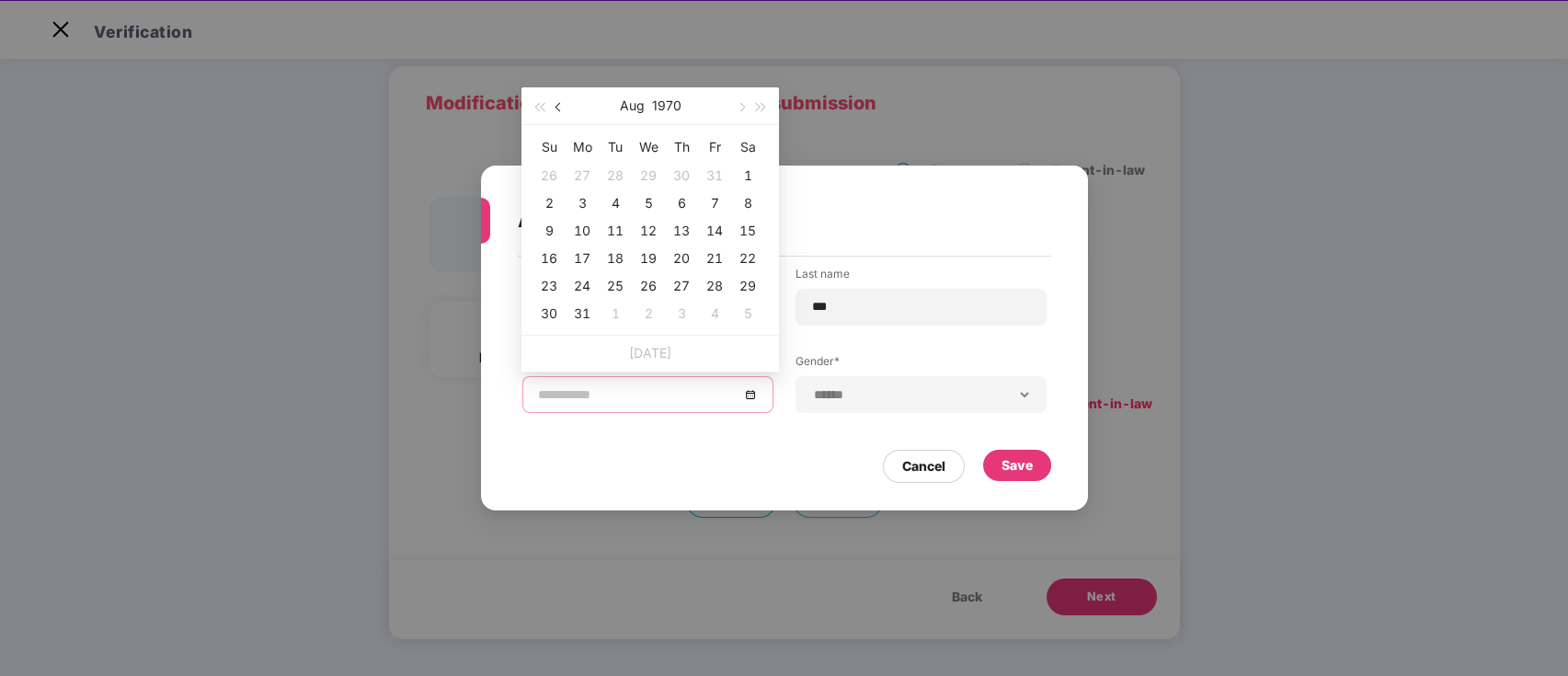 click at bounding box center (560, 108) 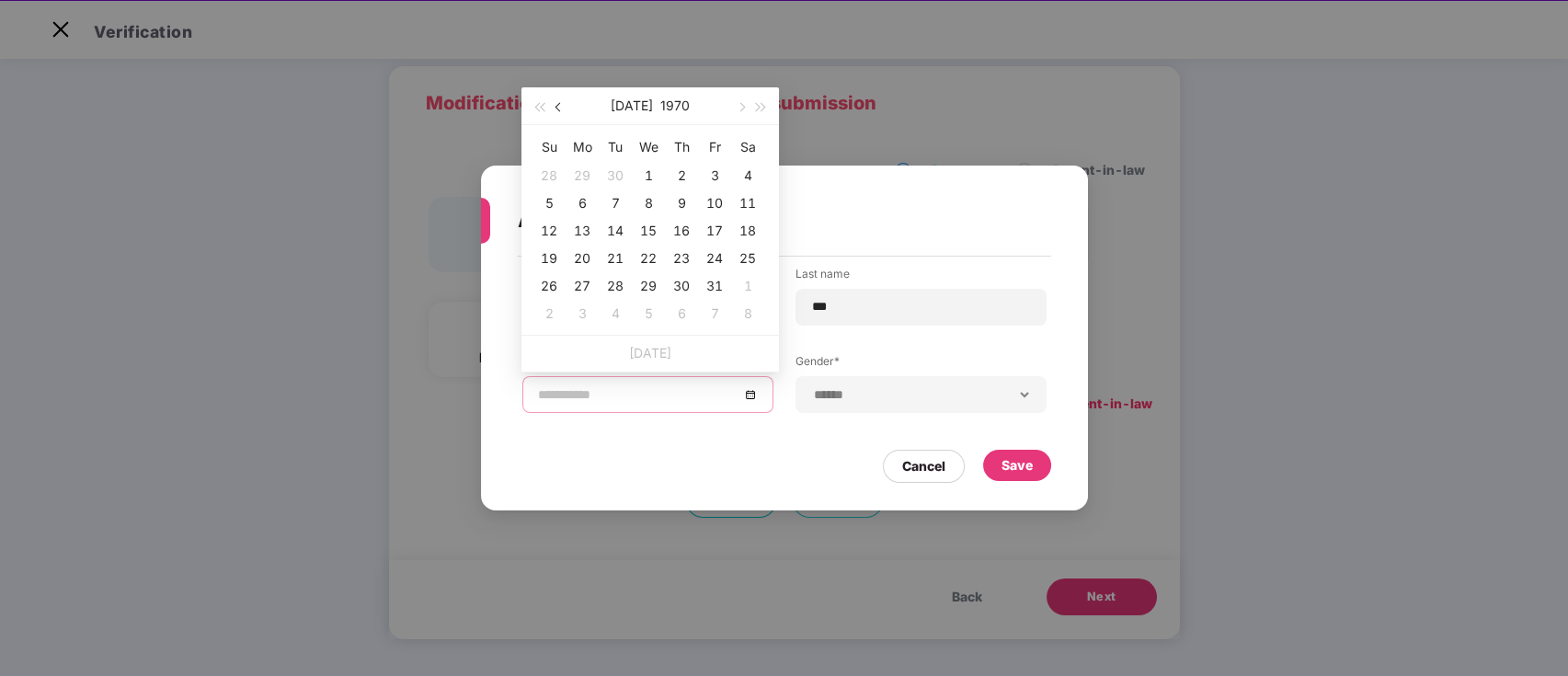 click at bounding box center [560, 108] 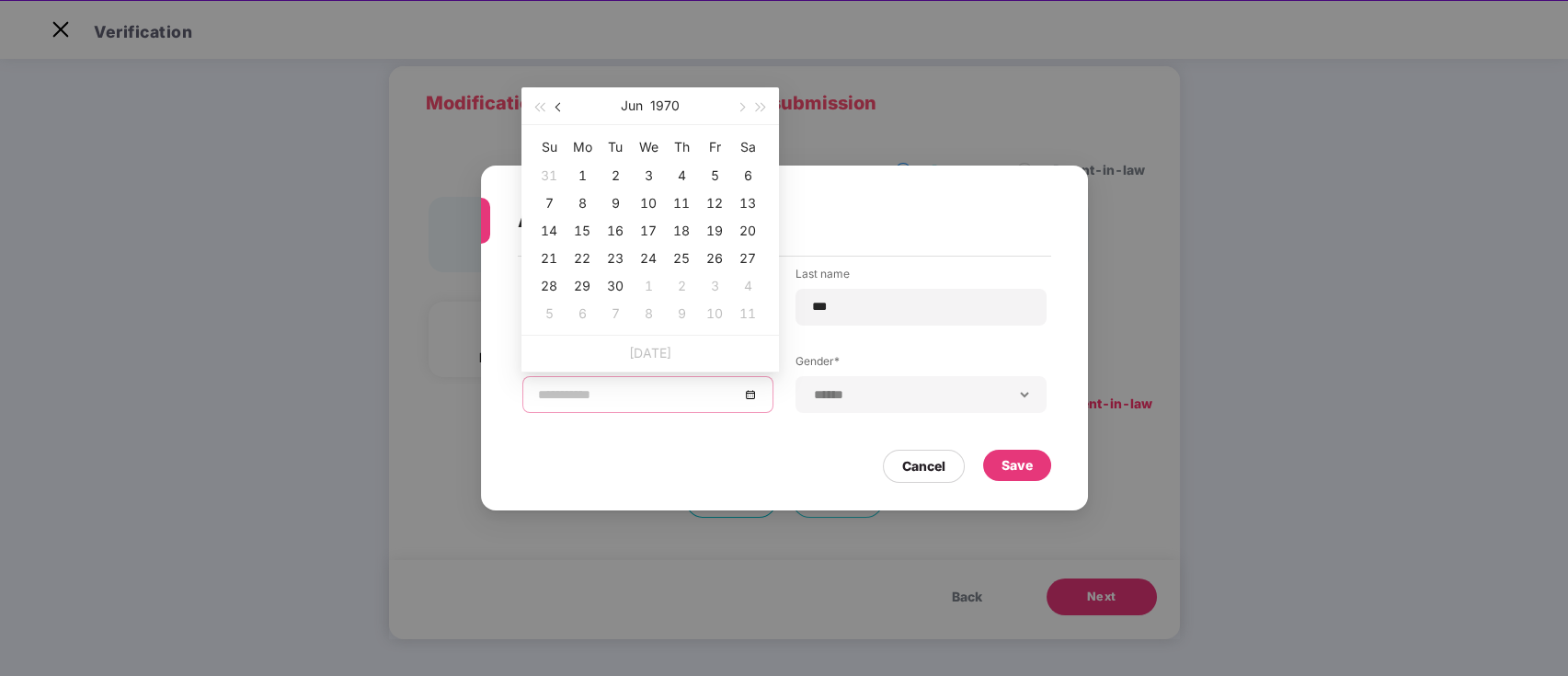 click at bounding box center (559, 106) 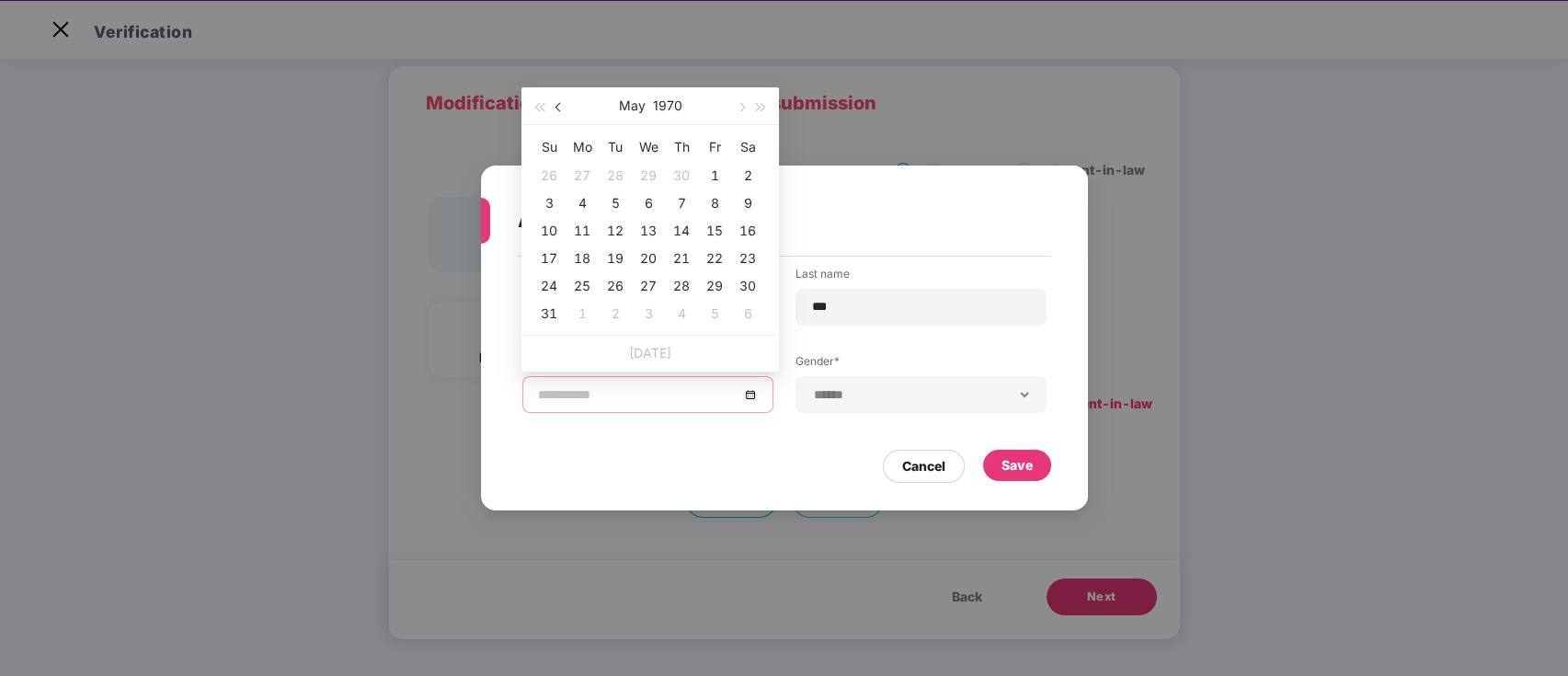 click at bounding box center [559, 106] 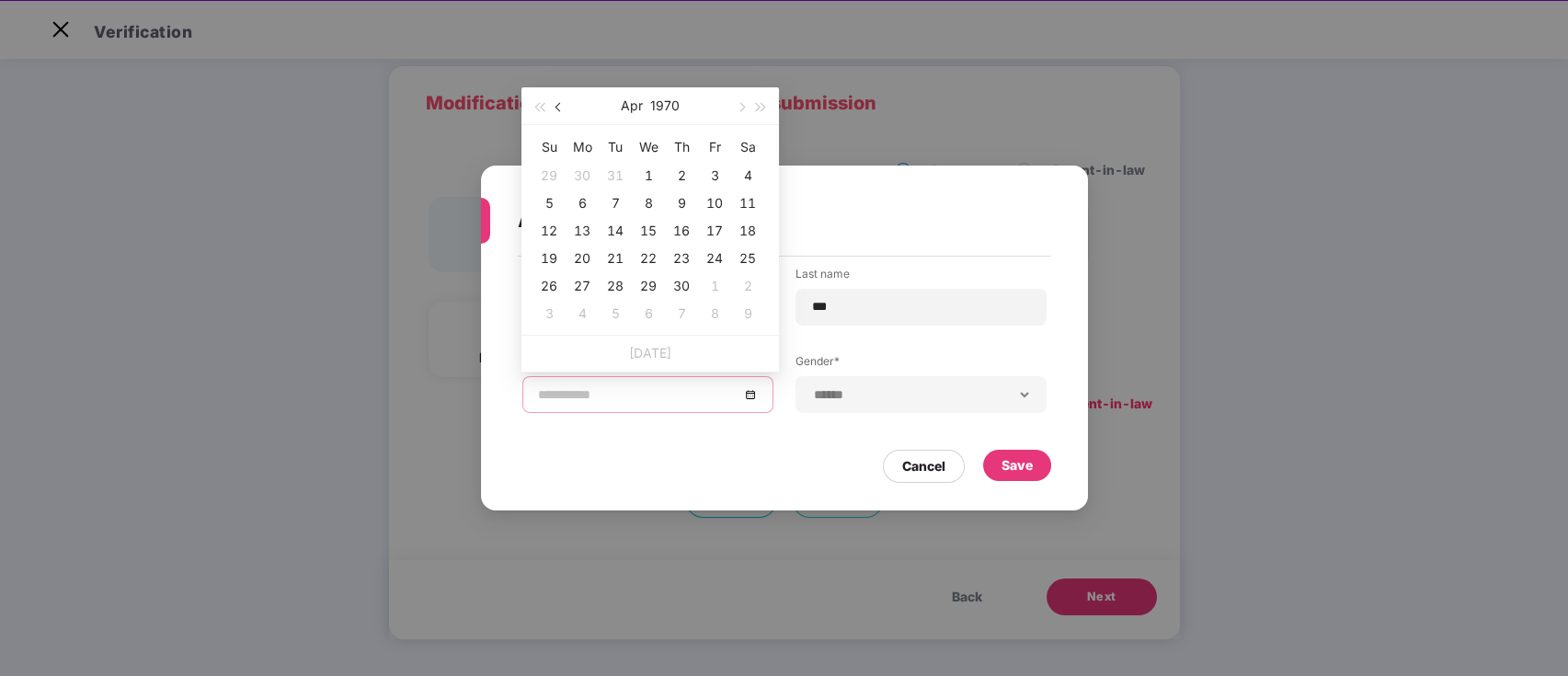 click at bounding box center [559, 106] 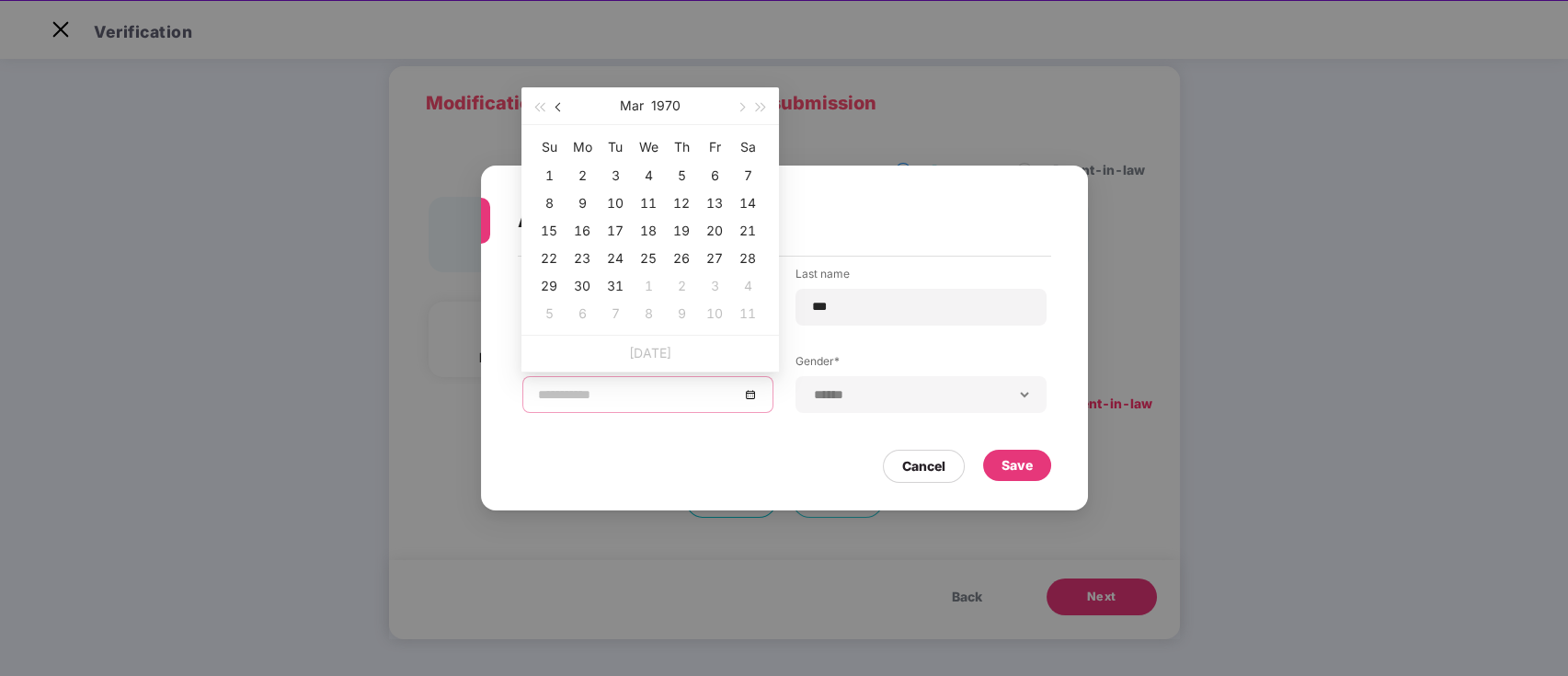 click at bounding box center (559, 106) 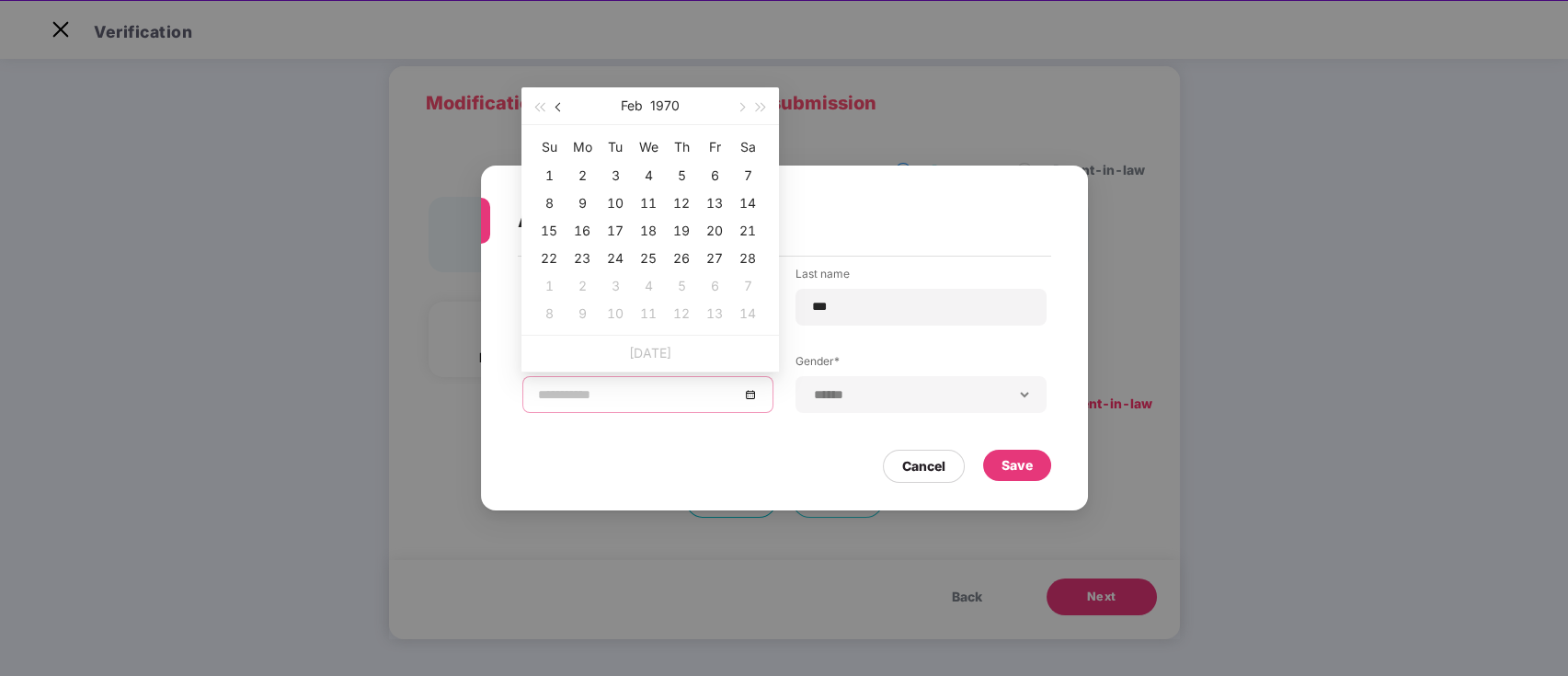 click at bounding box center (559, 106) 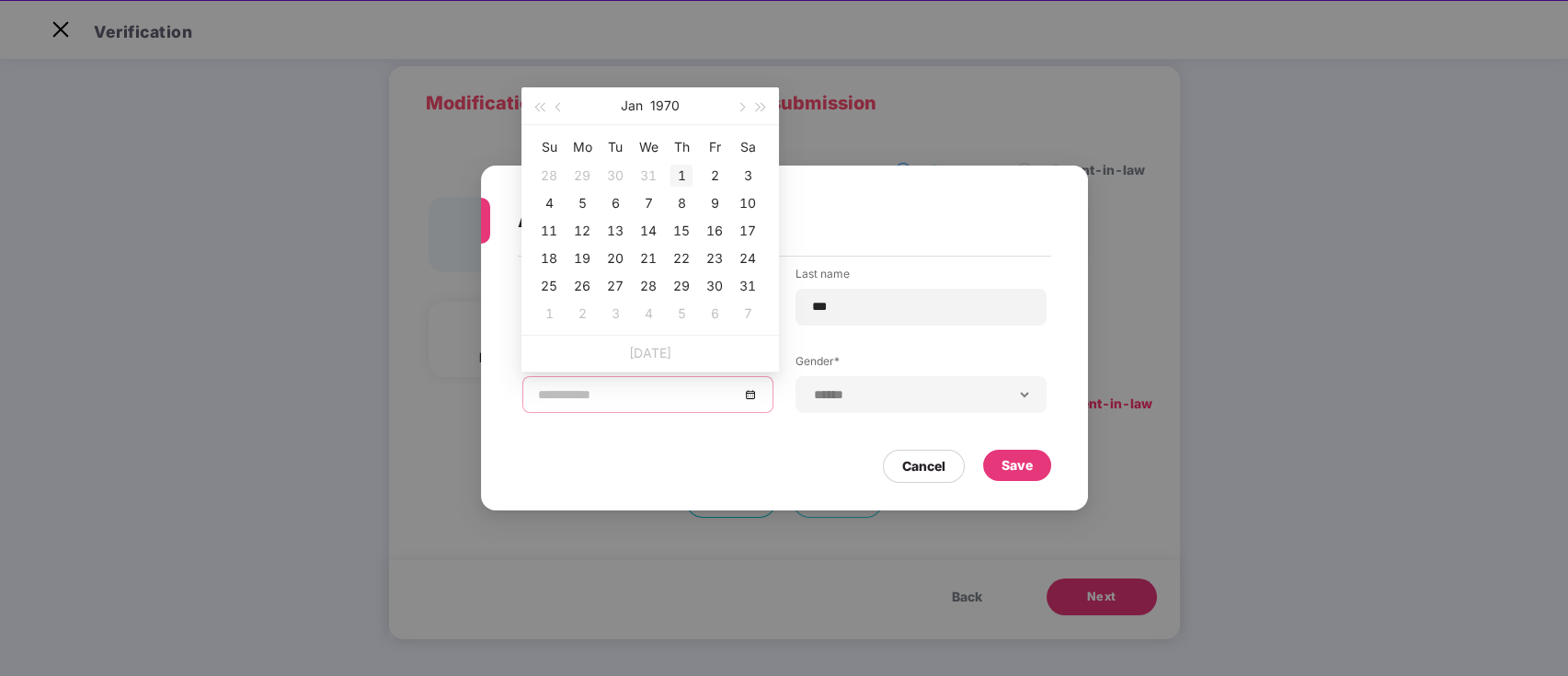 type on "**********" 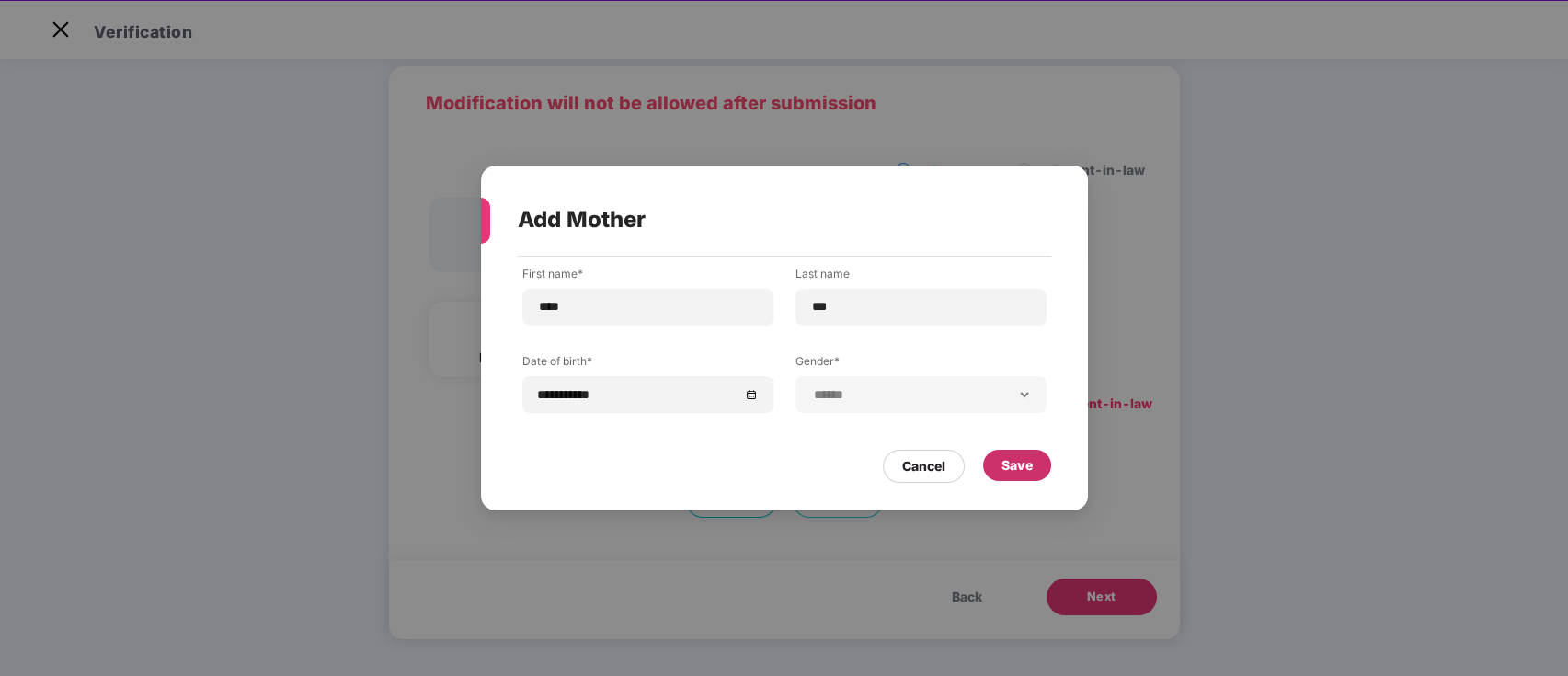 click on "Save" at bounding box center [1017, 465] 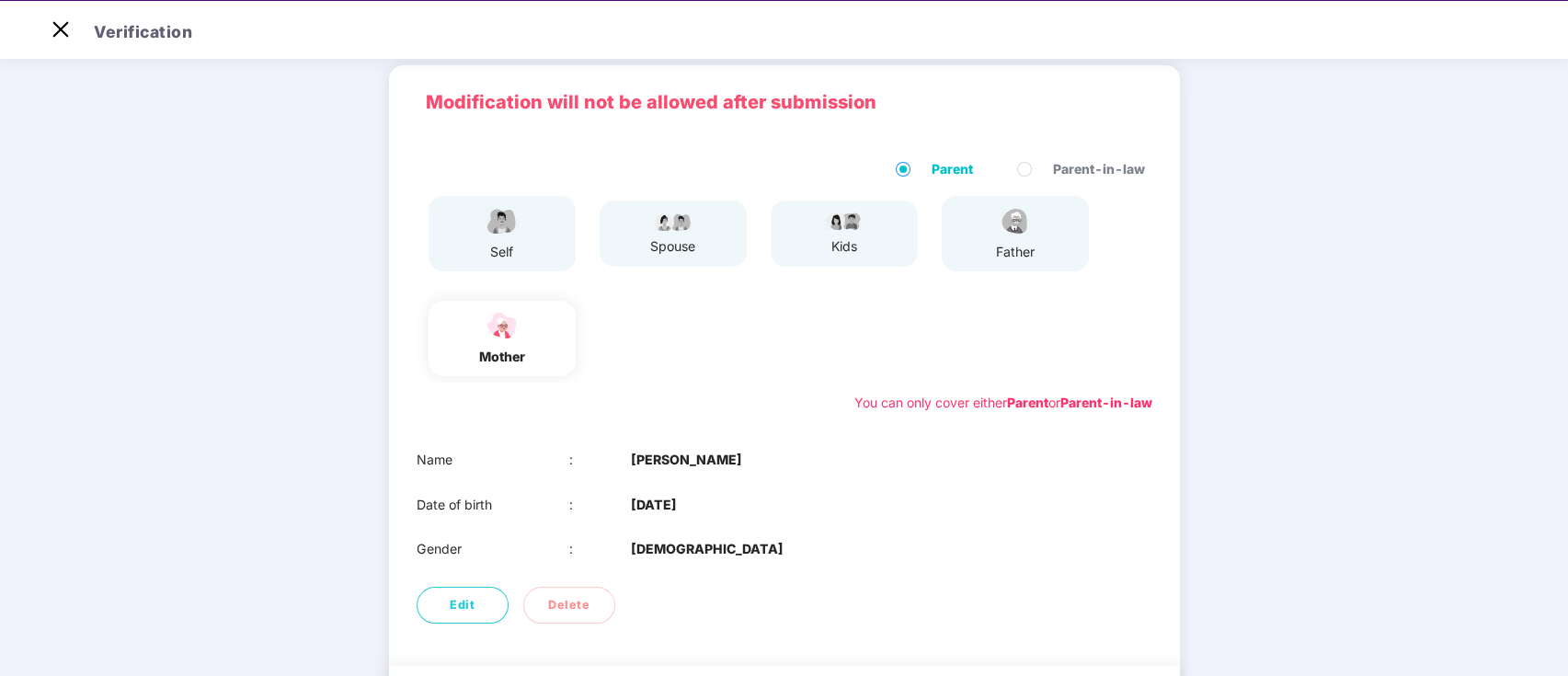 click on "01 Verify members 02 Review members 03 Submit Modification will not be allowed after submission Parent Parent-in-law self spouse kids father mother You can only cover either  Parent  or  Parent-in-law Name : RAM   BAI Date of birth : 01 Jan 1970 Gender : FEMALE Edit Delete Back Next" at bounding box center [784, 384] 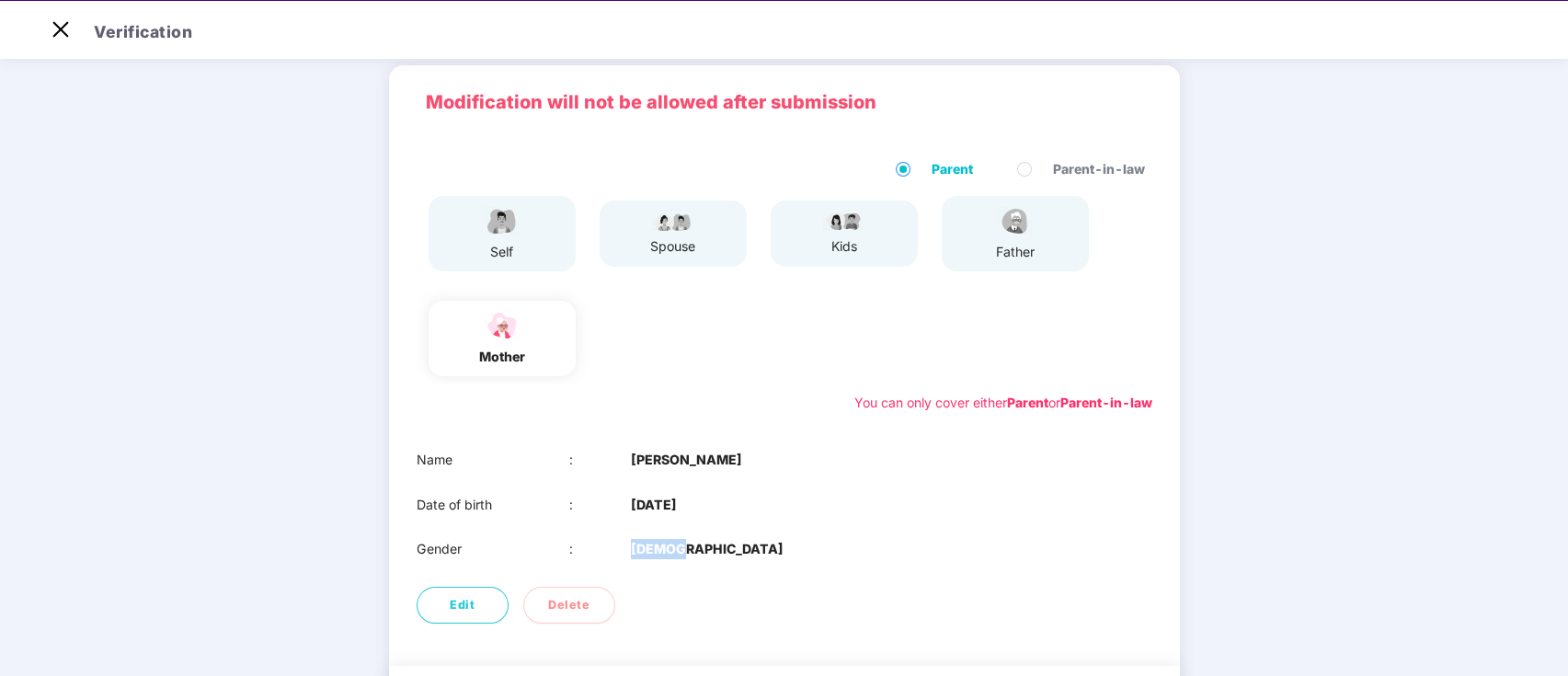 click on "01 Verify members 02 Review members 03 Submit Modification will not be allowed after submission Parent Parent-in-law self spouse kids father mother You can only cover either  Parent  or  Parent-in-law Name : RAM   BAI Date of birth : 01 Jan 1970 Gender : FEMALE Edit Delete Back Next" at bounding box center [784, 384] 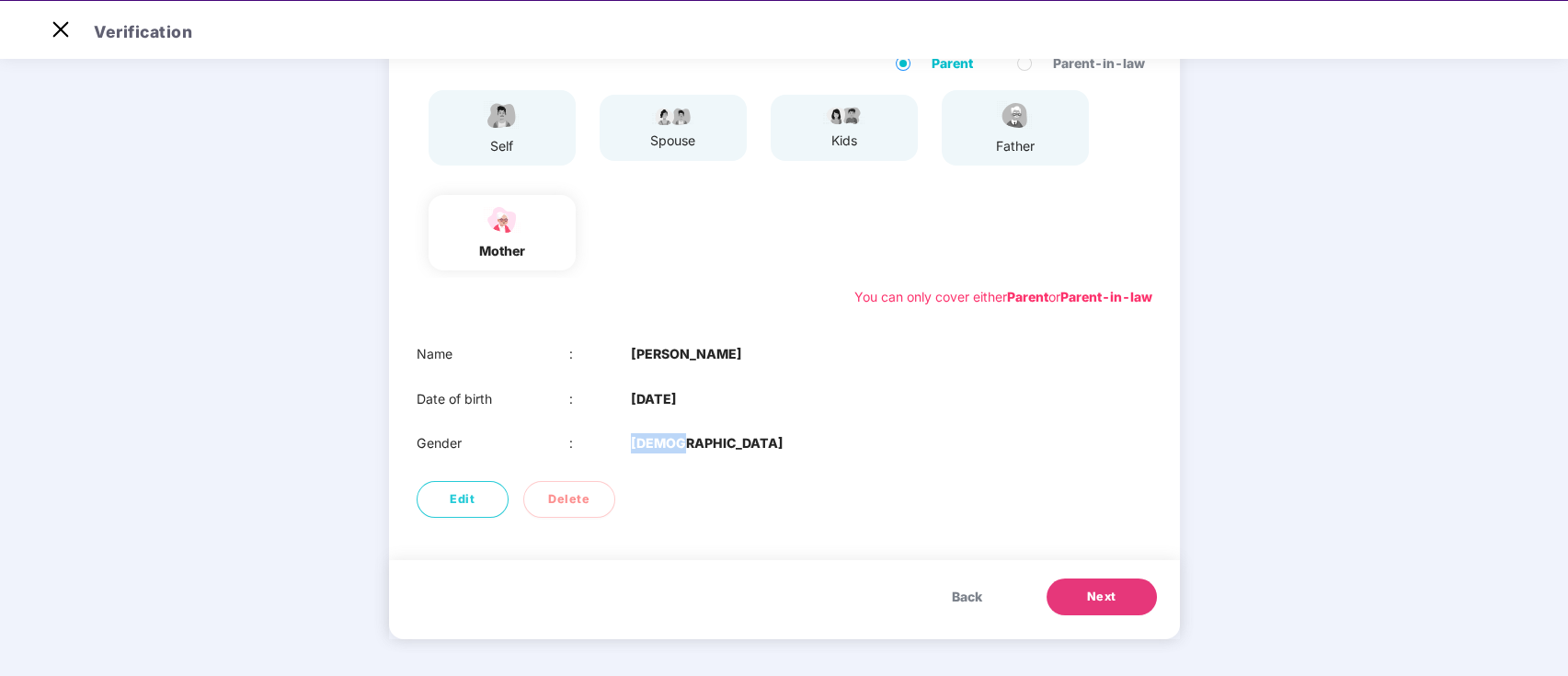click on "Next" at bounding box center (1102, 597) 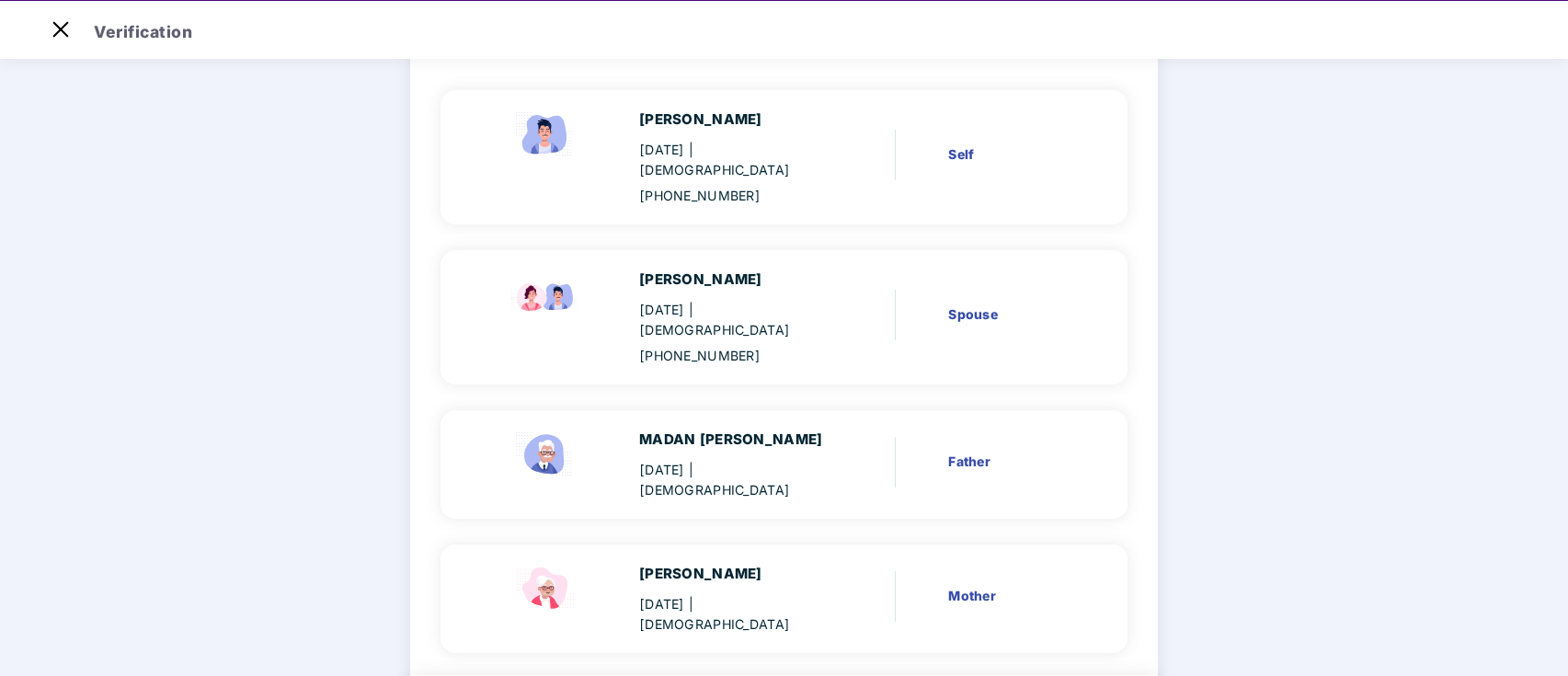 scroll, scrollTop: 228, scrollLeft: 0, axis: vertical 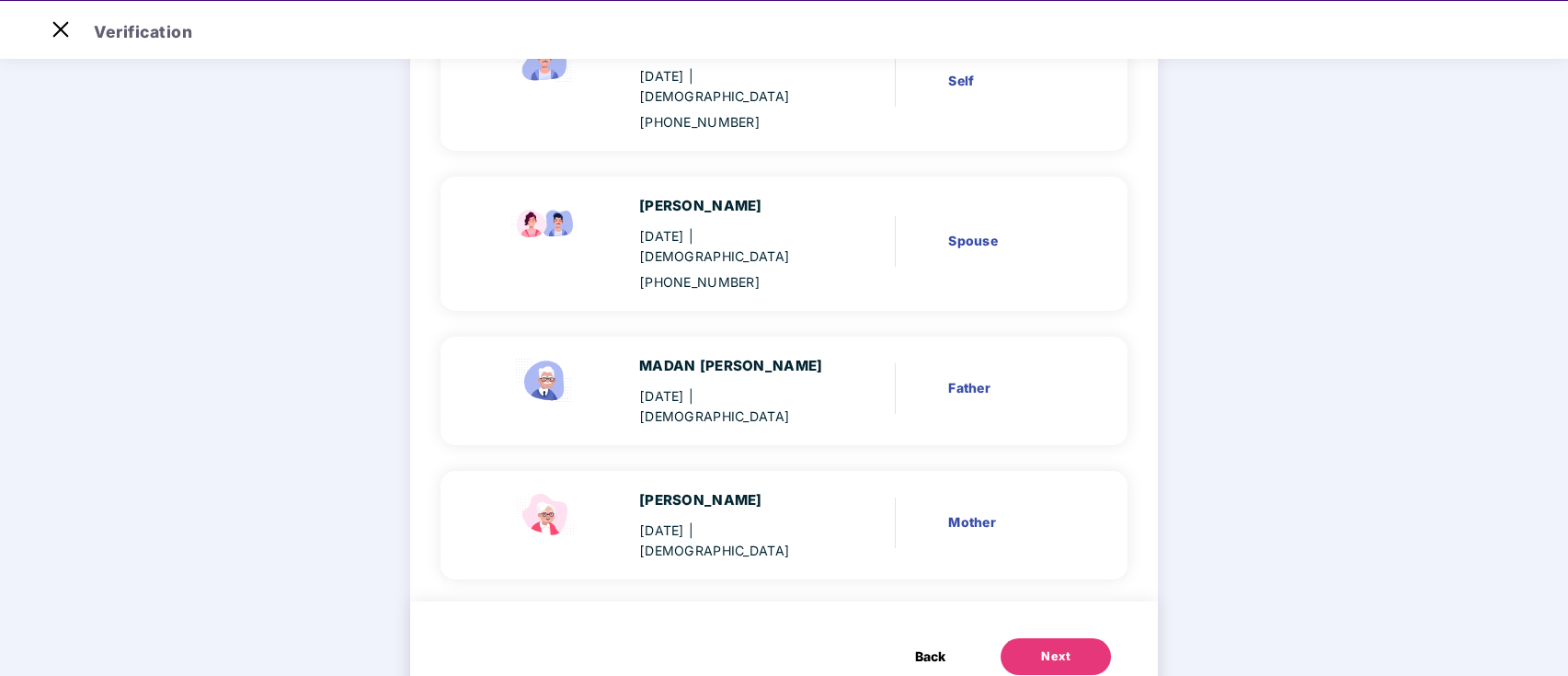 click on "Next" at bounding box center (1056, 657) 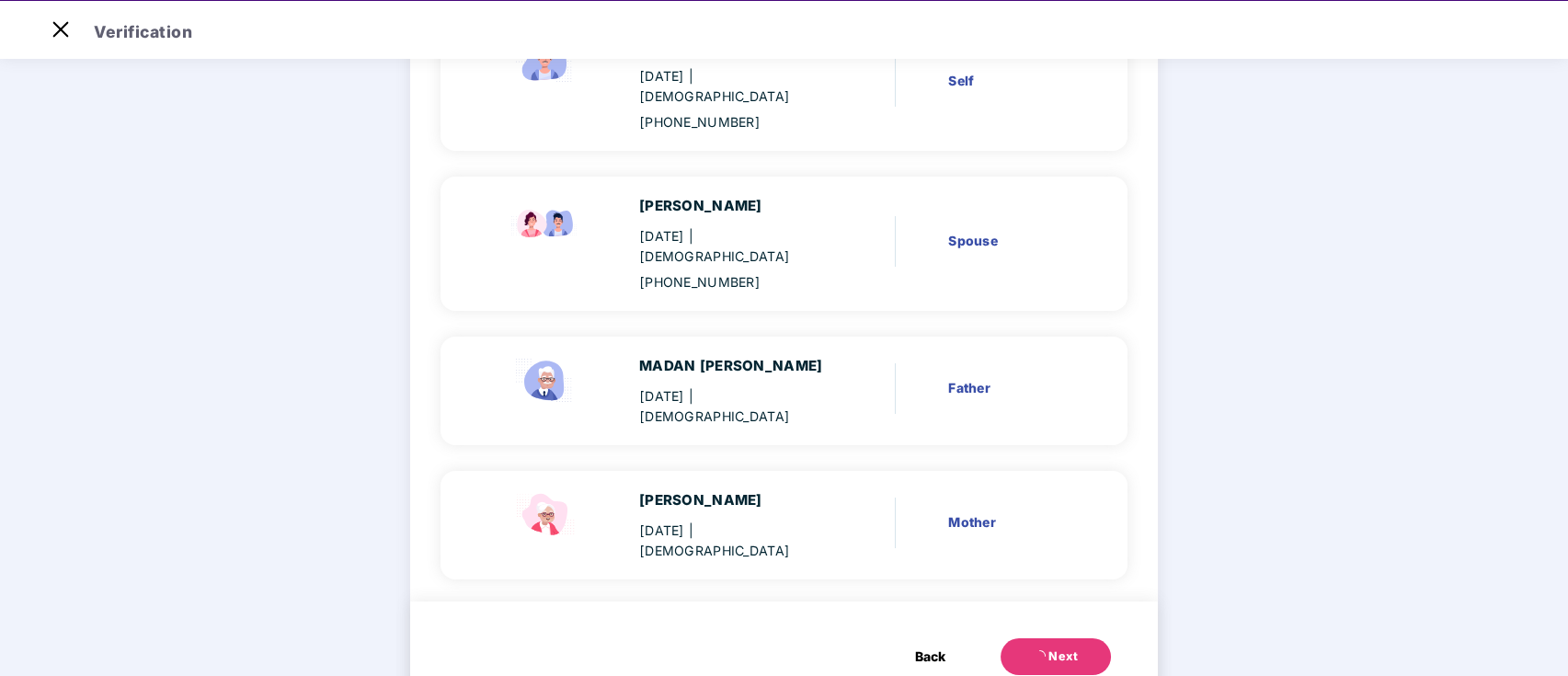 scroll, scrollTop: 0, scrollLeft: 0, axis: both 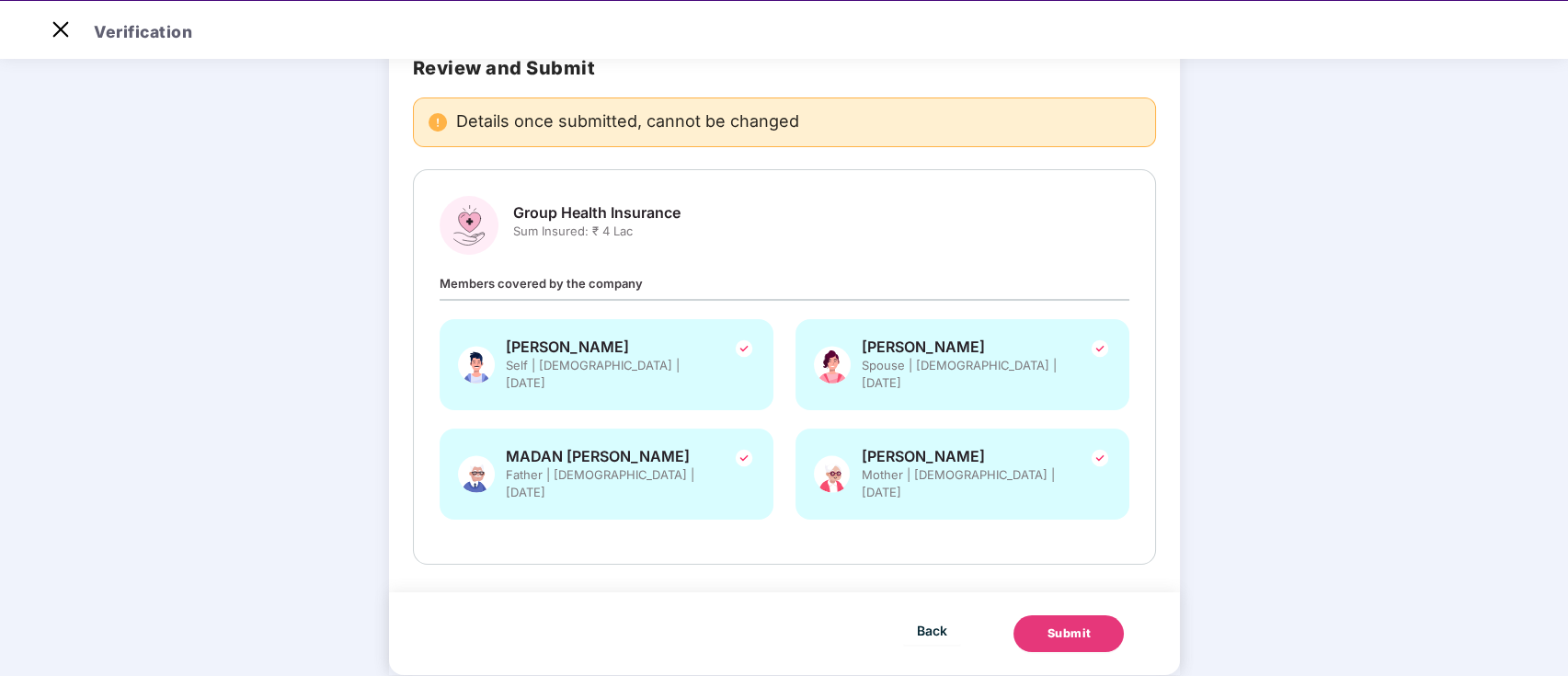 click on "Submit" at bounding box center (1069, 634) 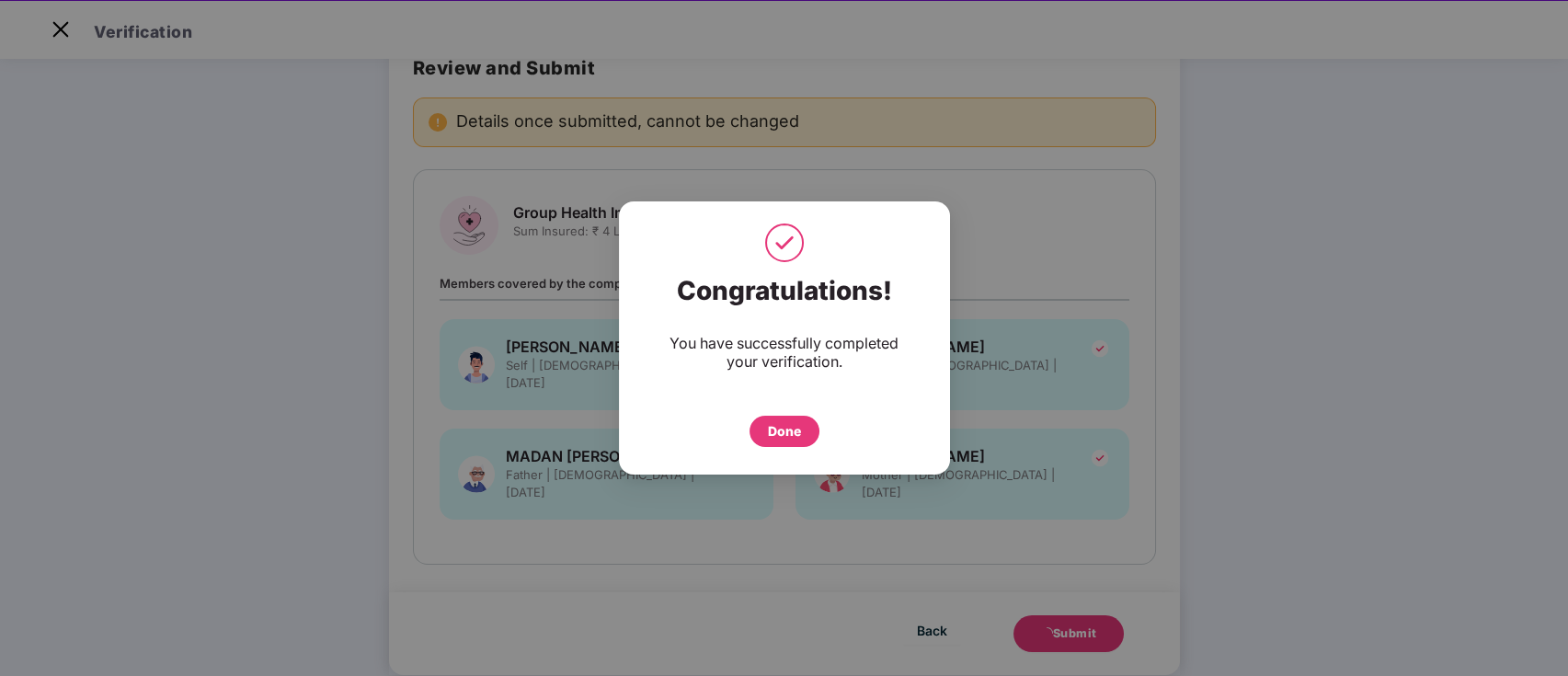 click on "Done" at bounding box center [784, 431] 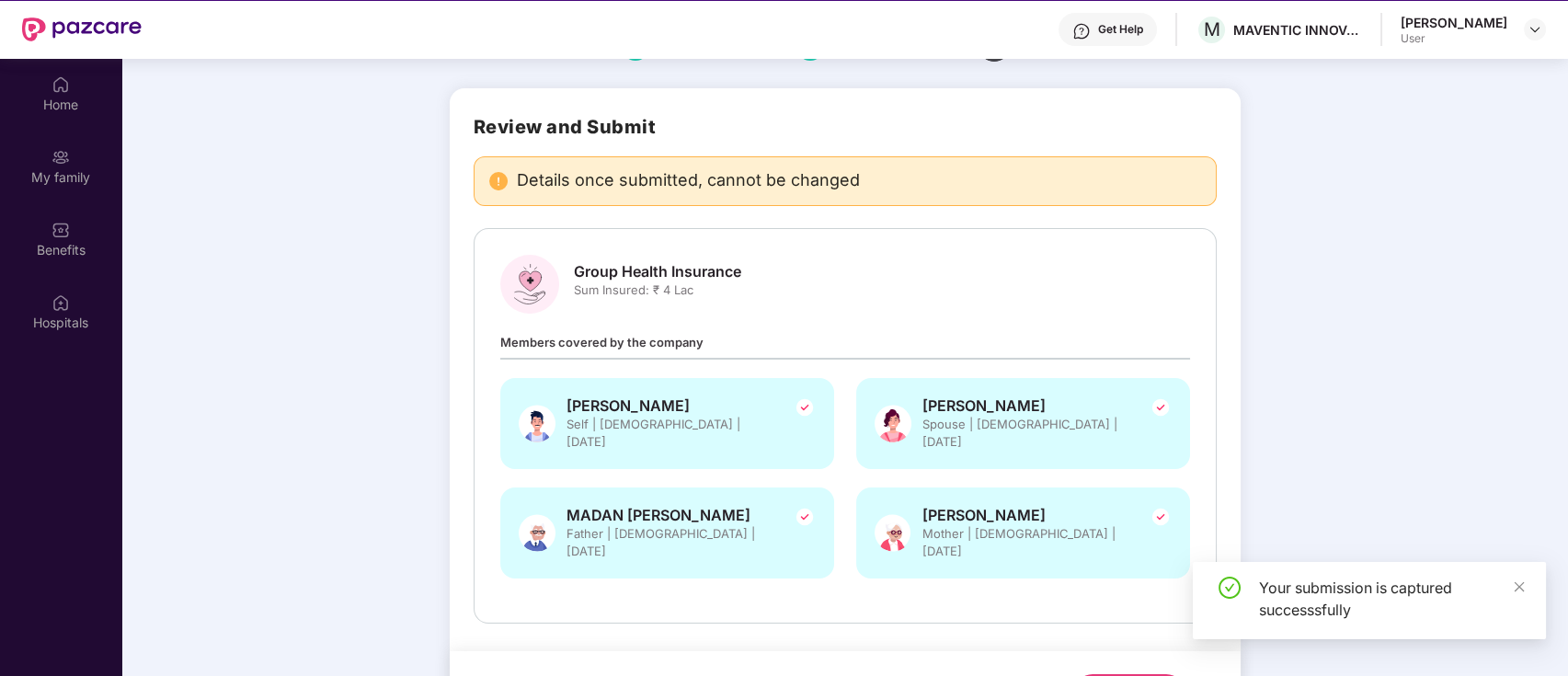 scroll, scrollTop: 103, scrollLeft: 0, axis: vertical 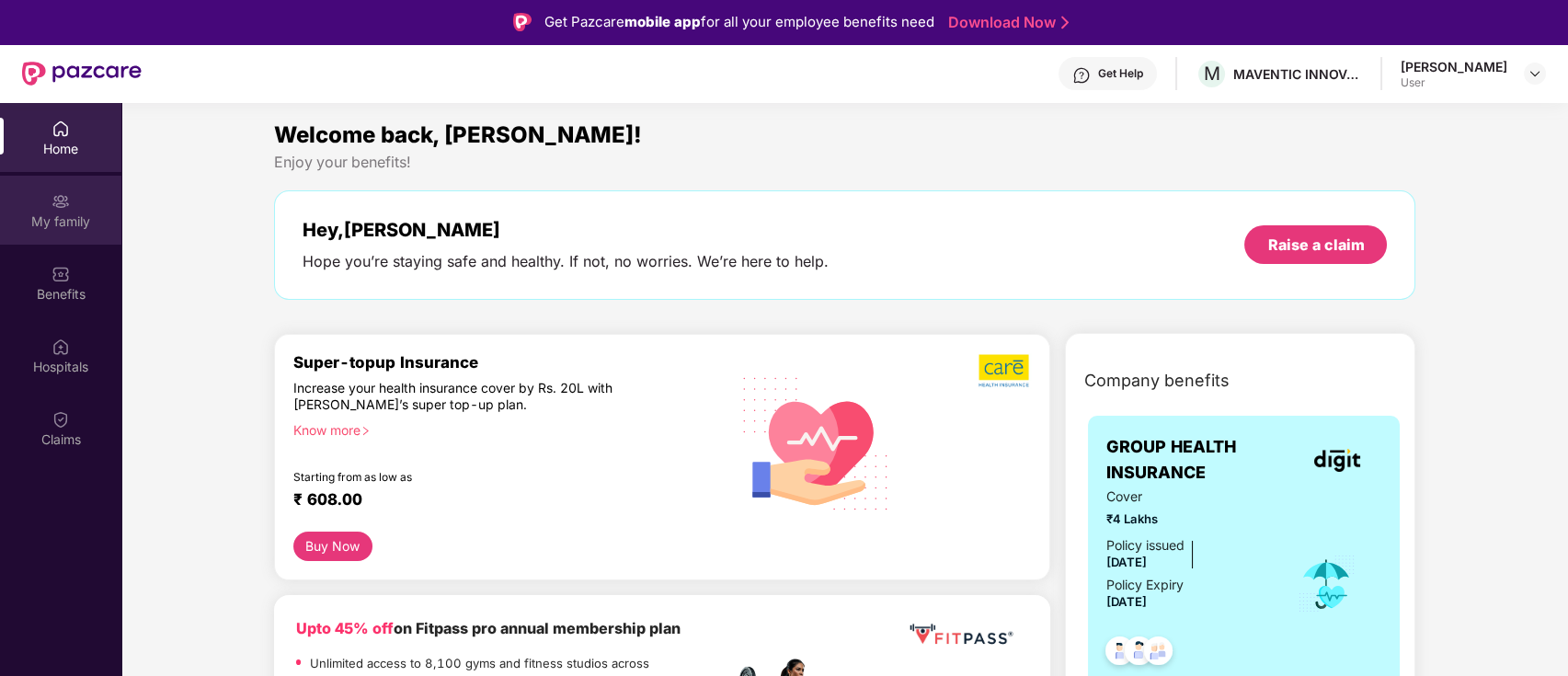 click on "My family" at bounding box center [61, 210] 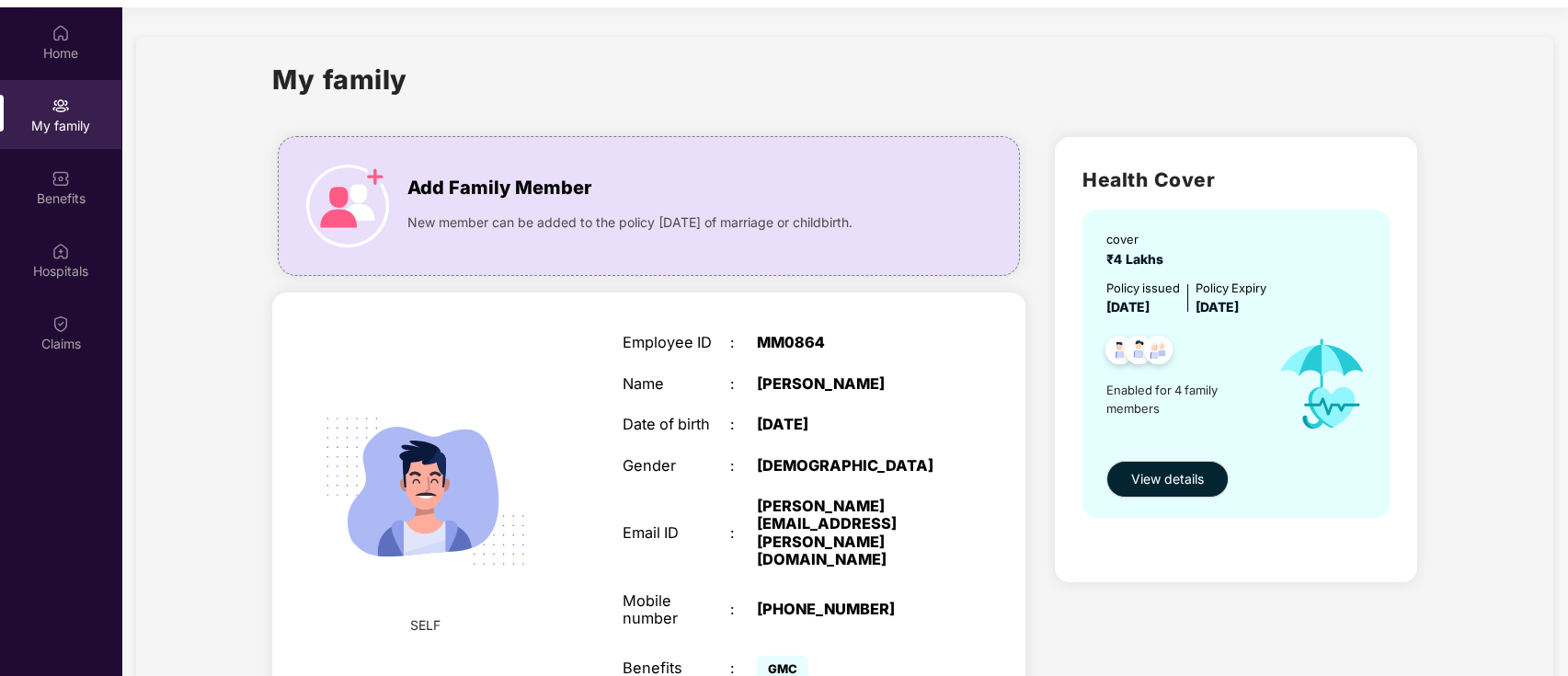 scroll, scrollTop: 103, scrollLeft: 0, axis: vertical 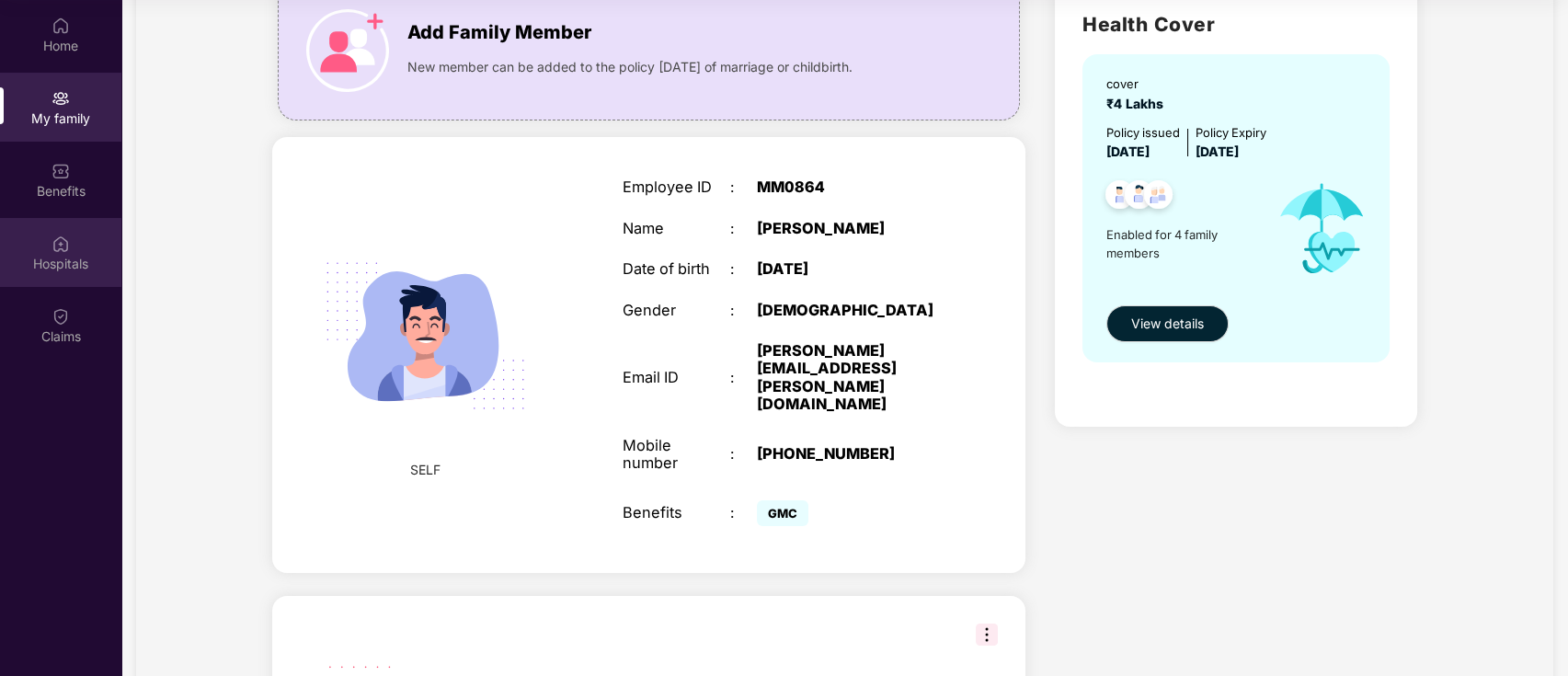 click on "Hospitals" at bounding box center [61, 252] 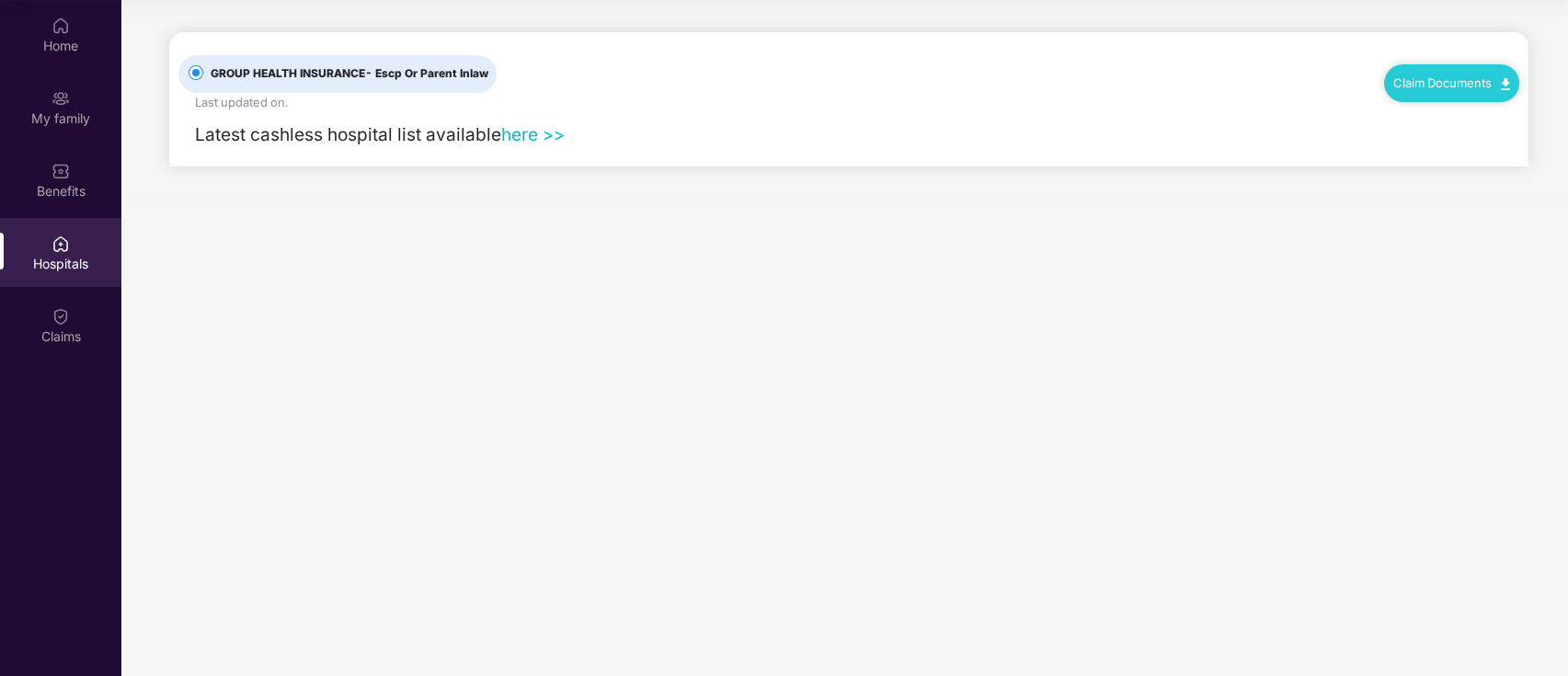 scroll, scrollTop: 0, scrollLeft: 0, axis: both 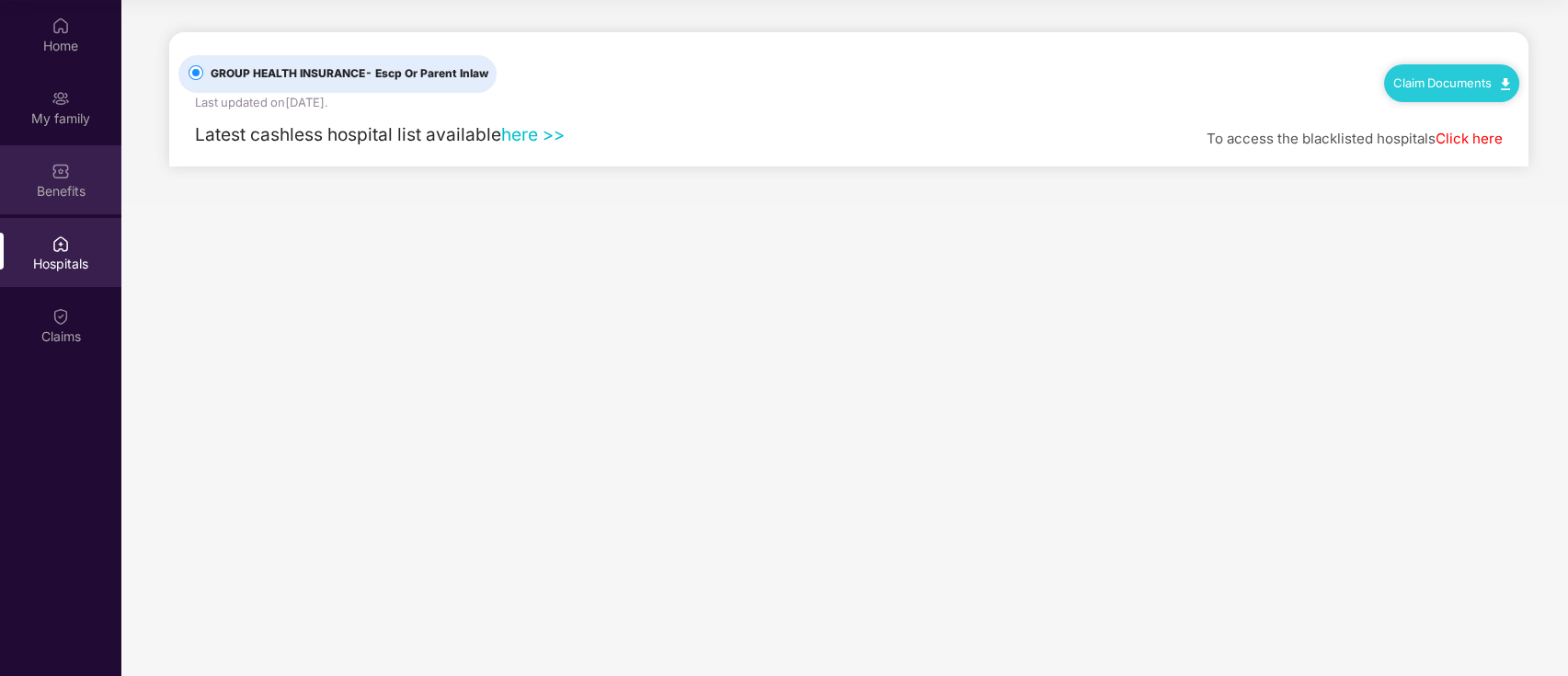 click at bounding box center [61, 171] 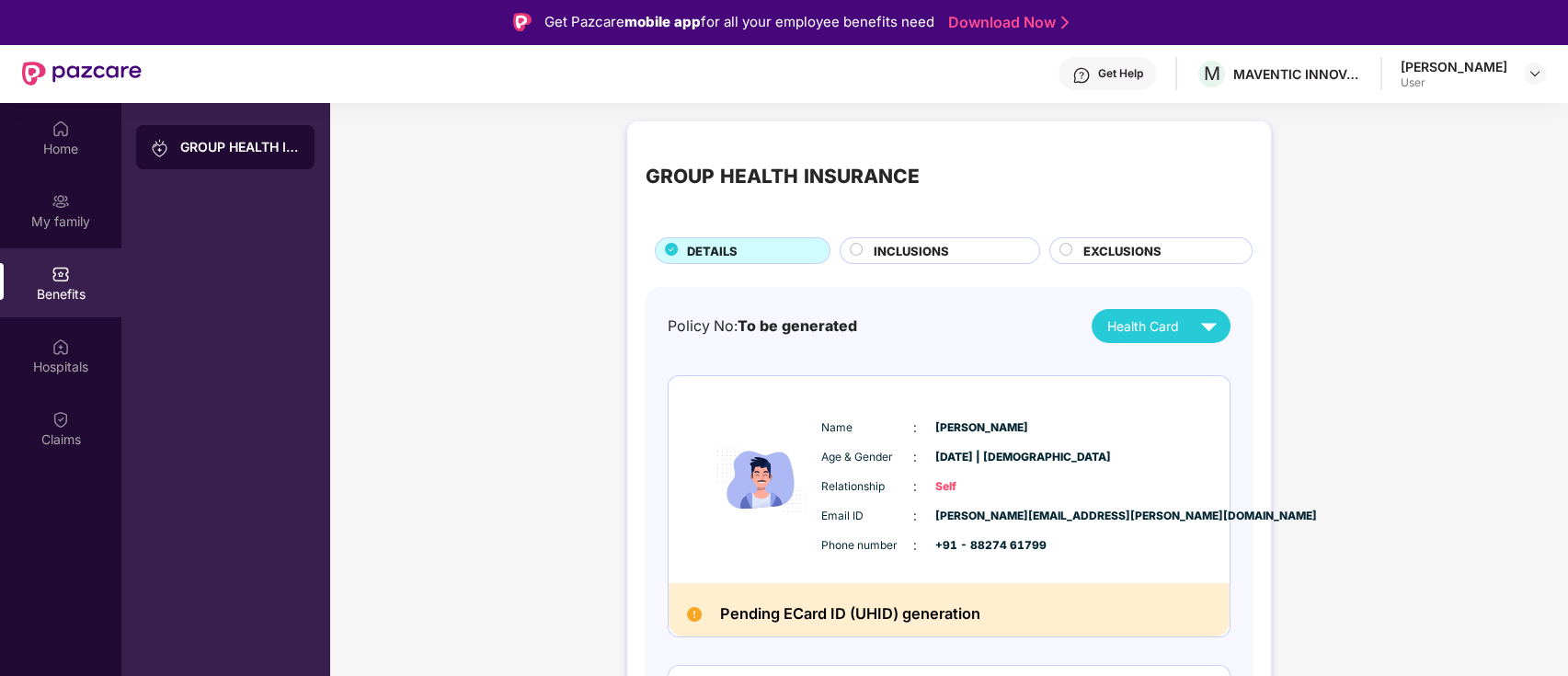 scroll, scrollTop: 0, scrollLeft: 0, axis: both 